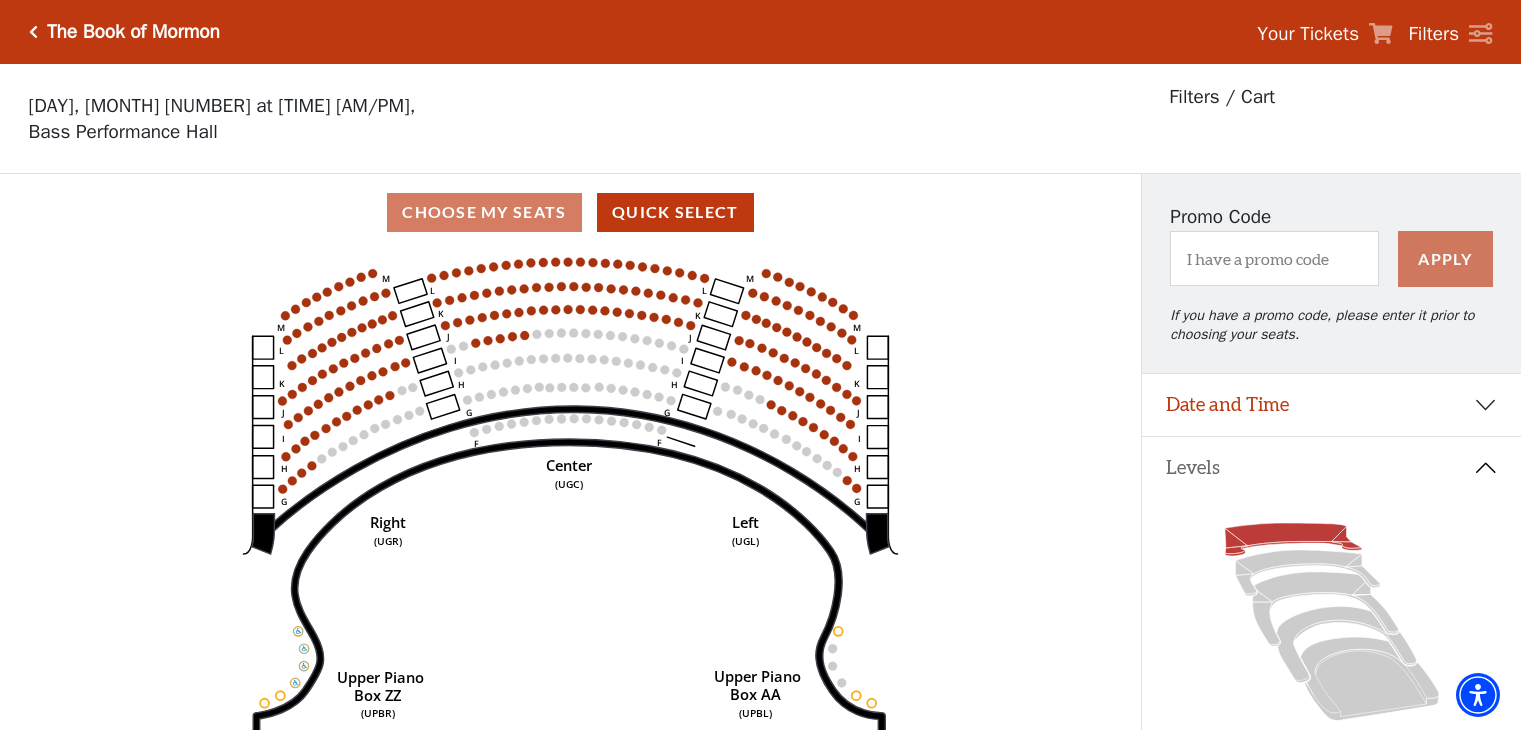 scroll, scrollTop: 92, scrollLeft: 0, axis: vertical 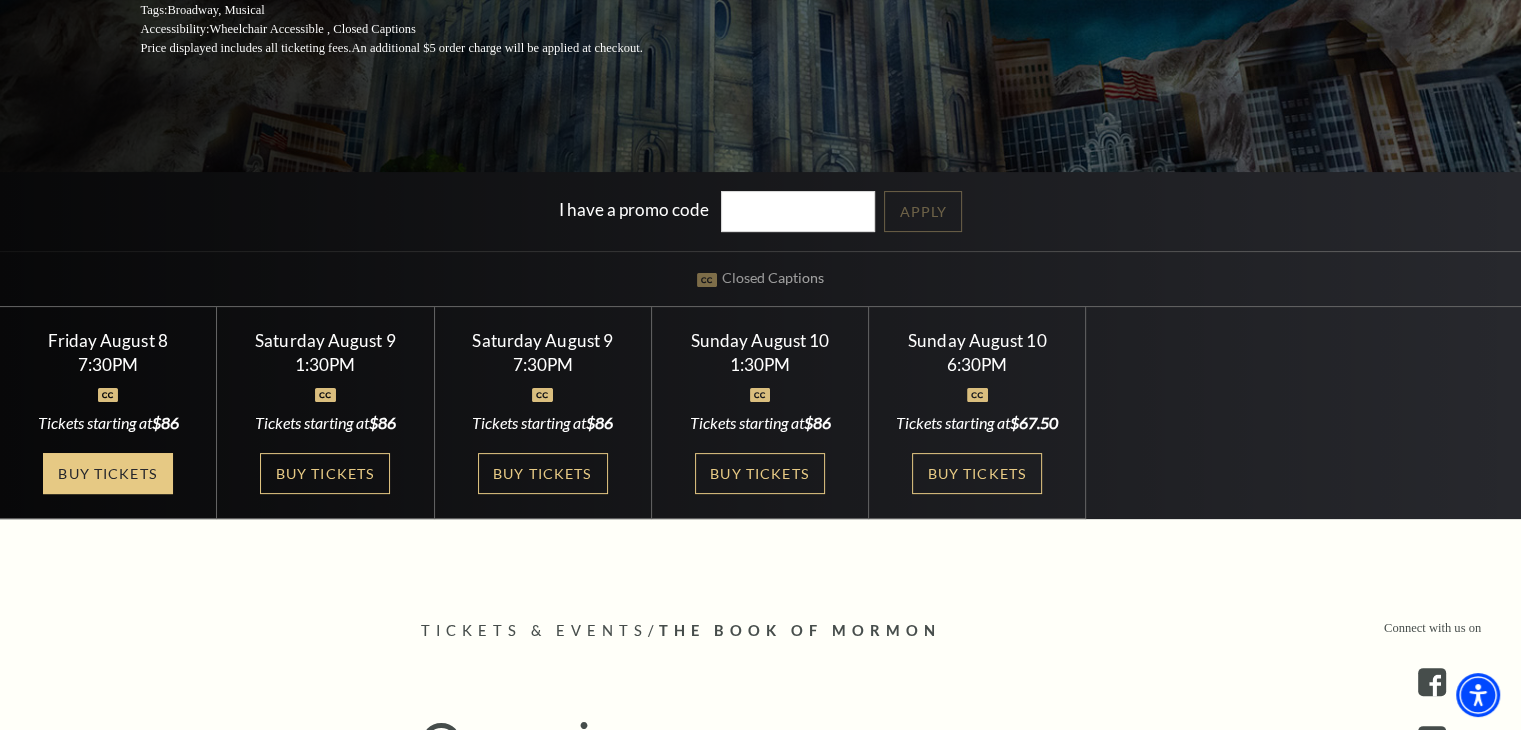 click on "Buy Tickets" at bounding box center [108, 473] 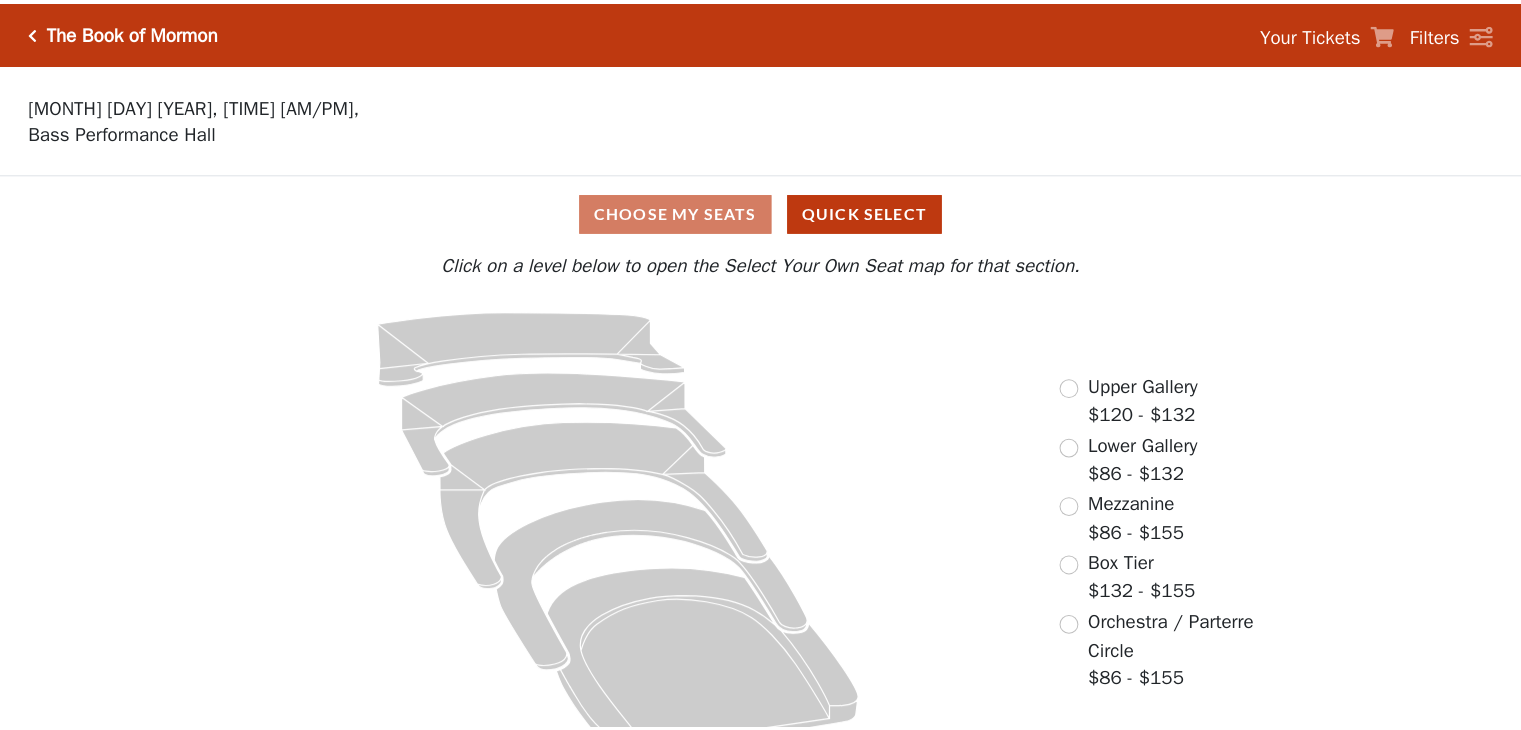 scroll, scrollTop: 0, scrollLeft: 0, axis: both 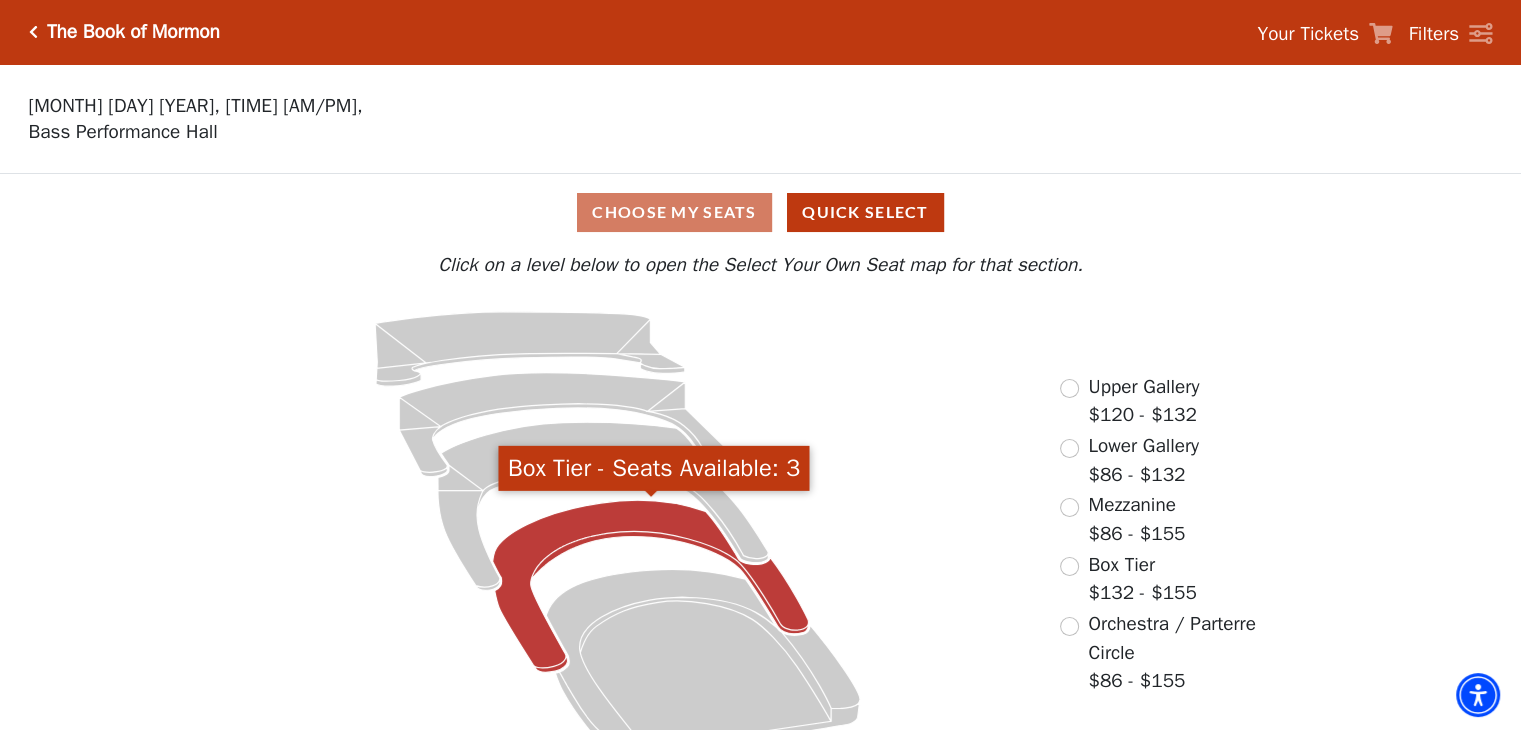 click 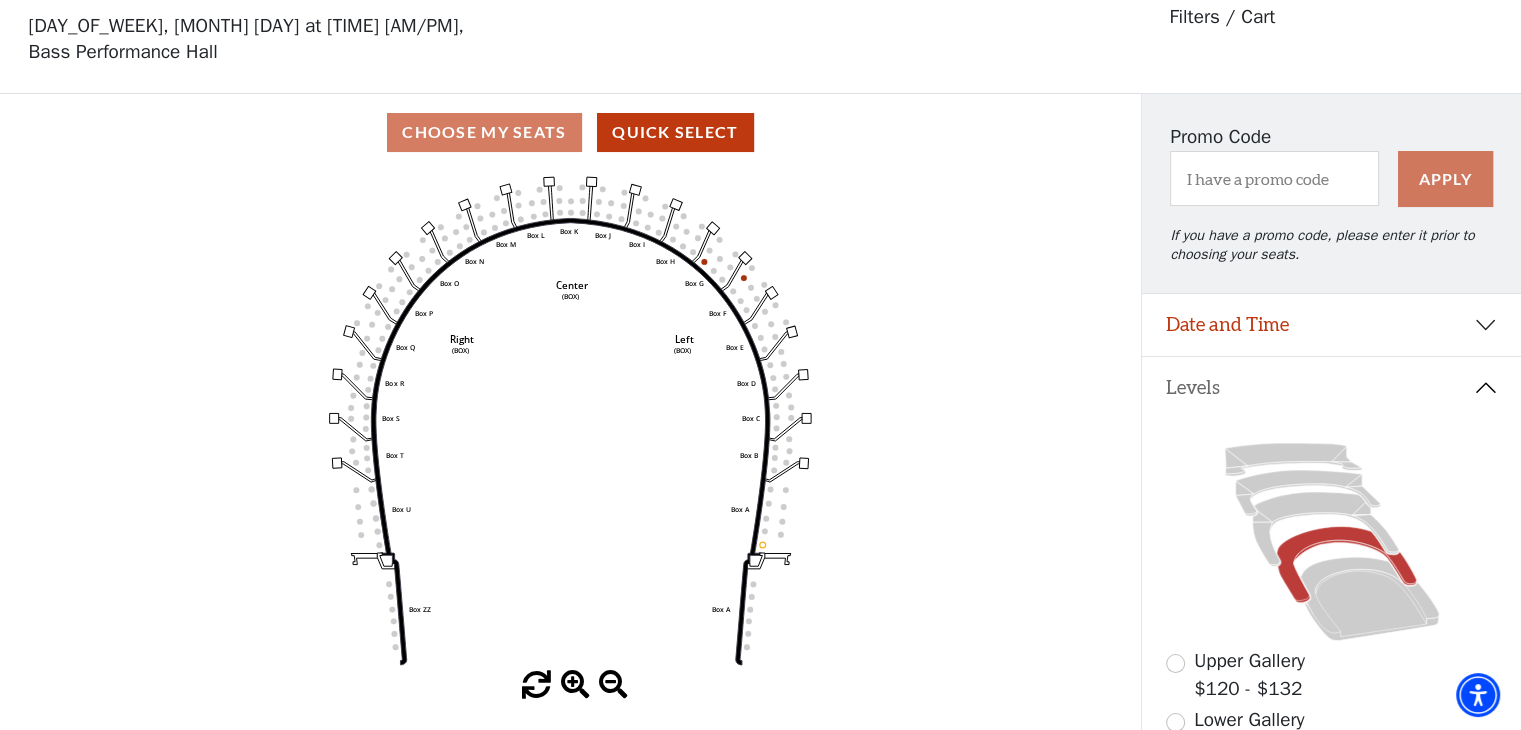 scroll, scrollTop: 92, scrollLeft: 0, axis: vertical 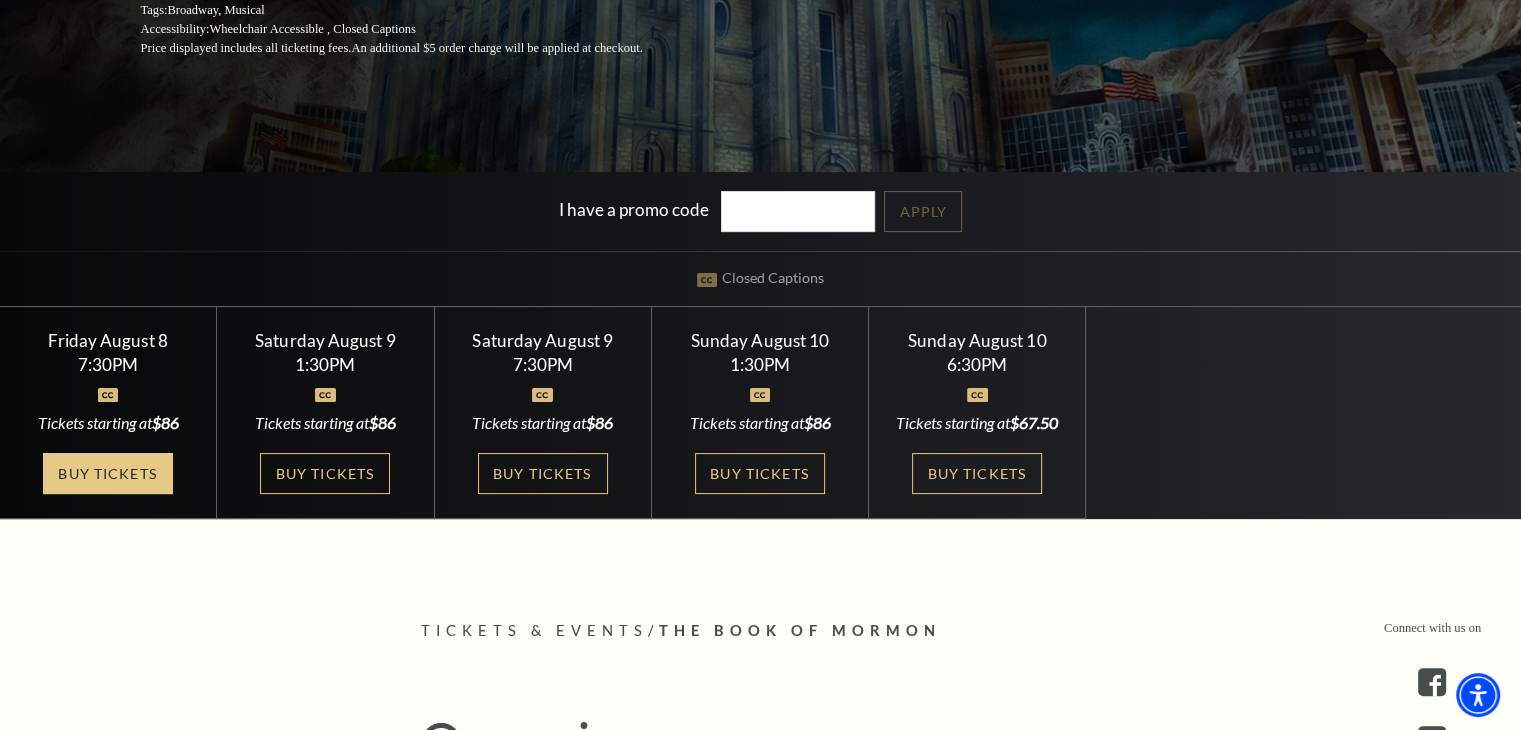 click on "Buy Tickets" at bounding box center [108, 473] 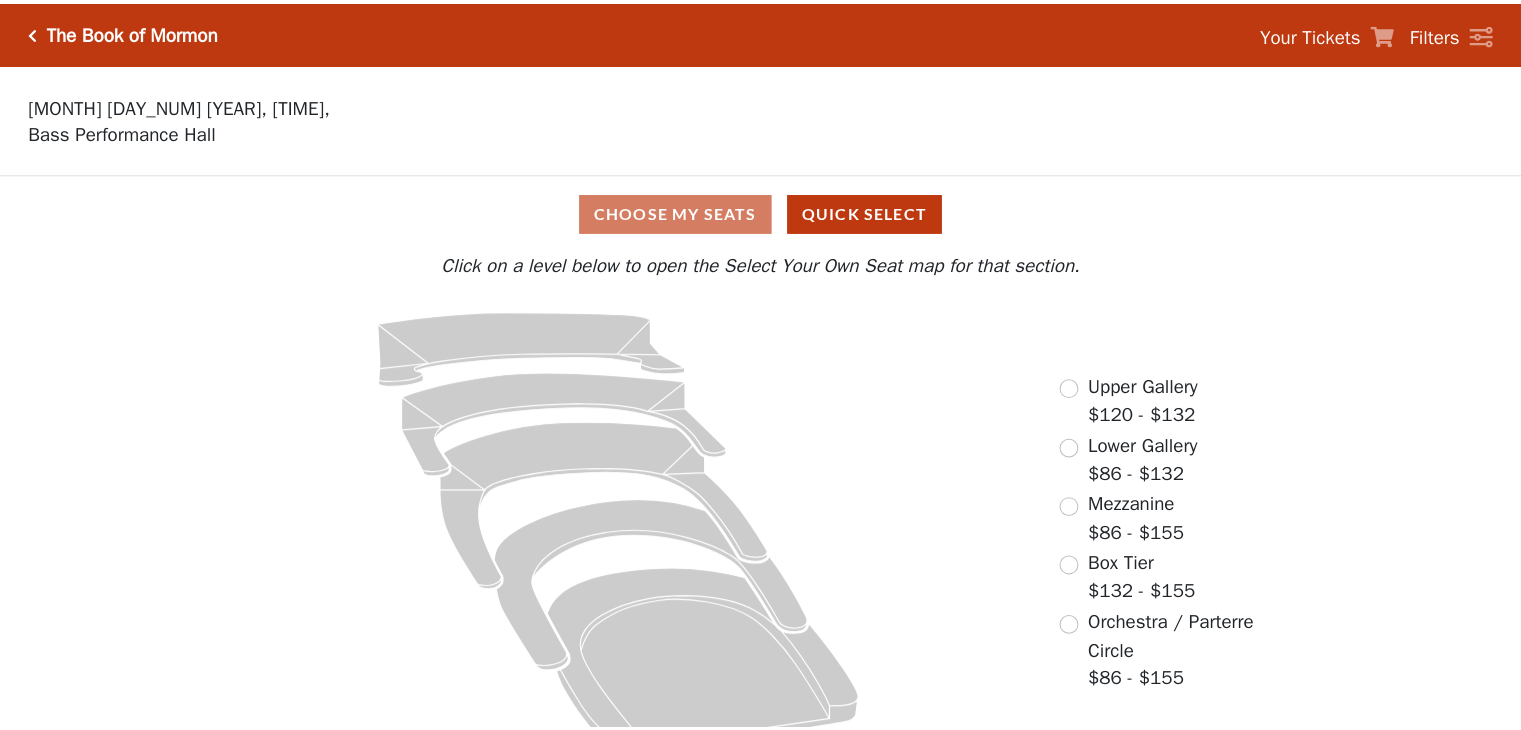scroll, scrollTop: 0, scrollLeft: 0, axis: both 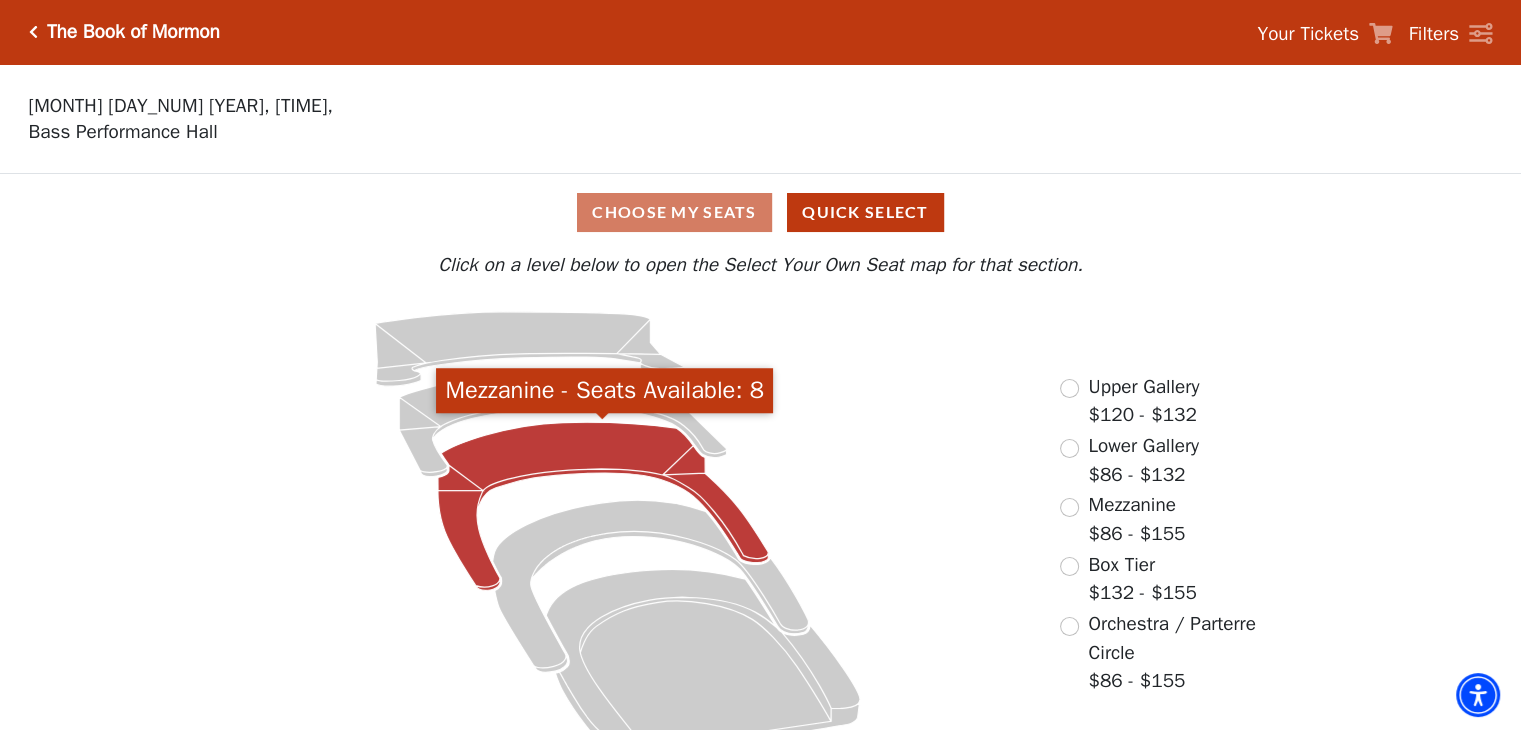 click 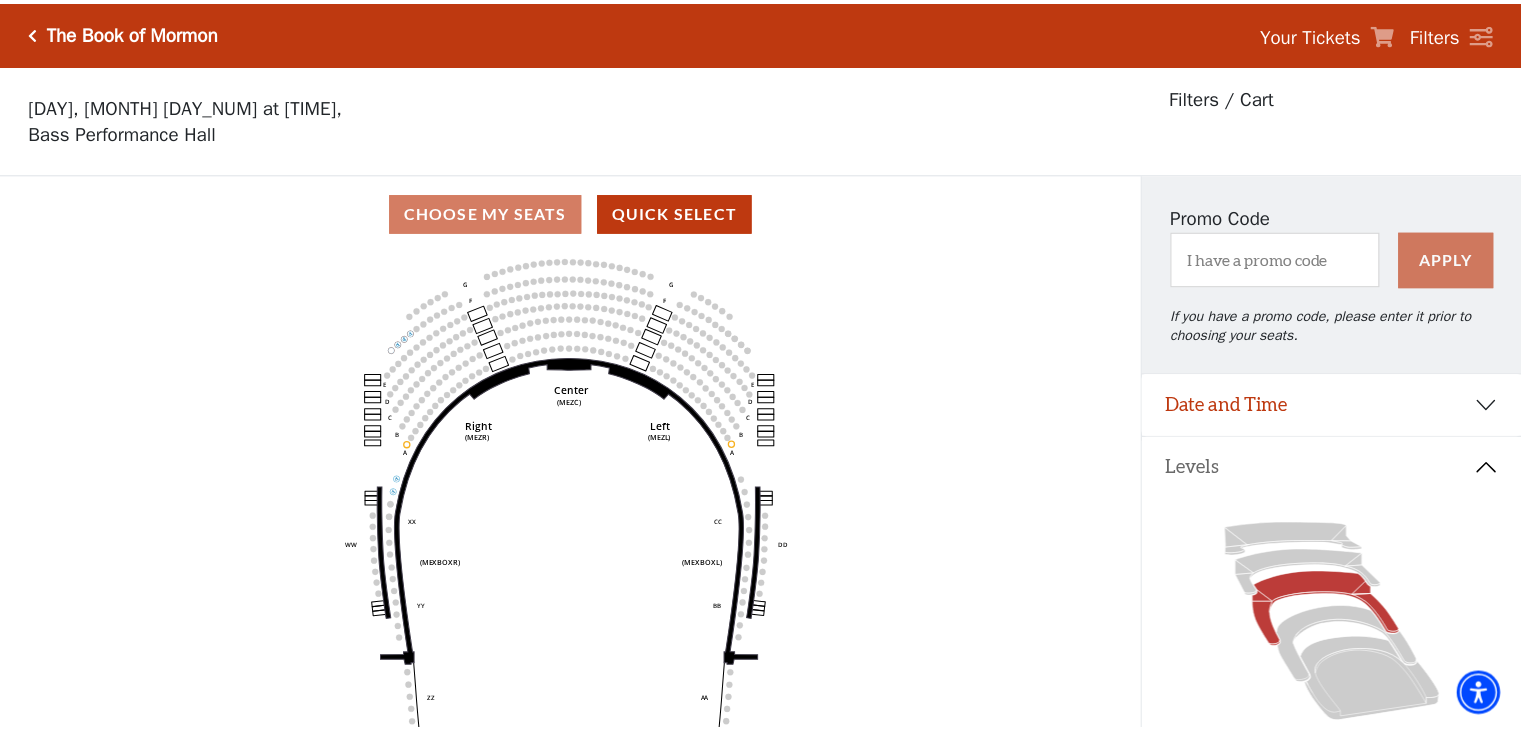 scroll, scrollTop: 92, scrollLeft: 0, axis: vertical 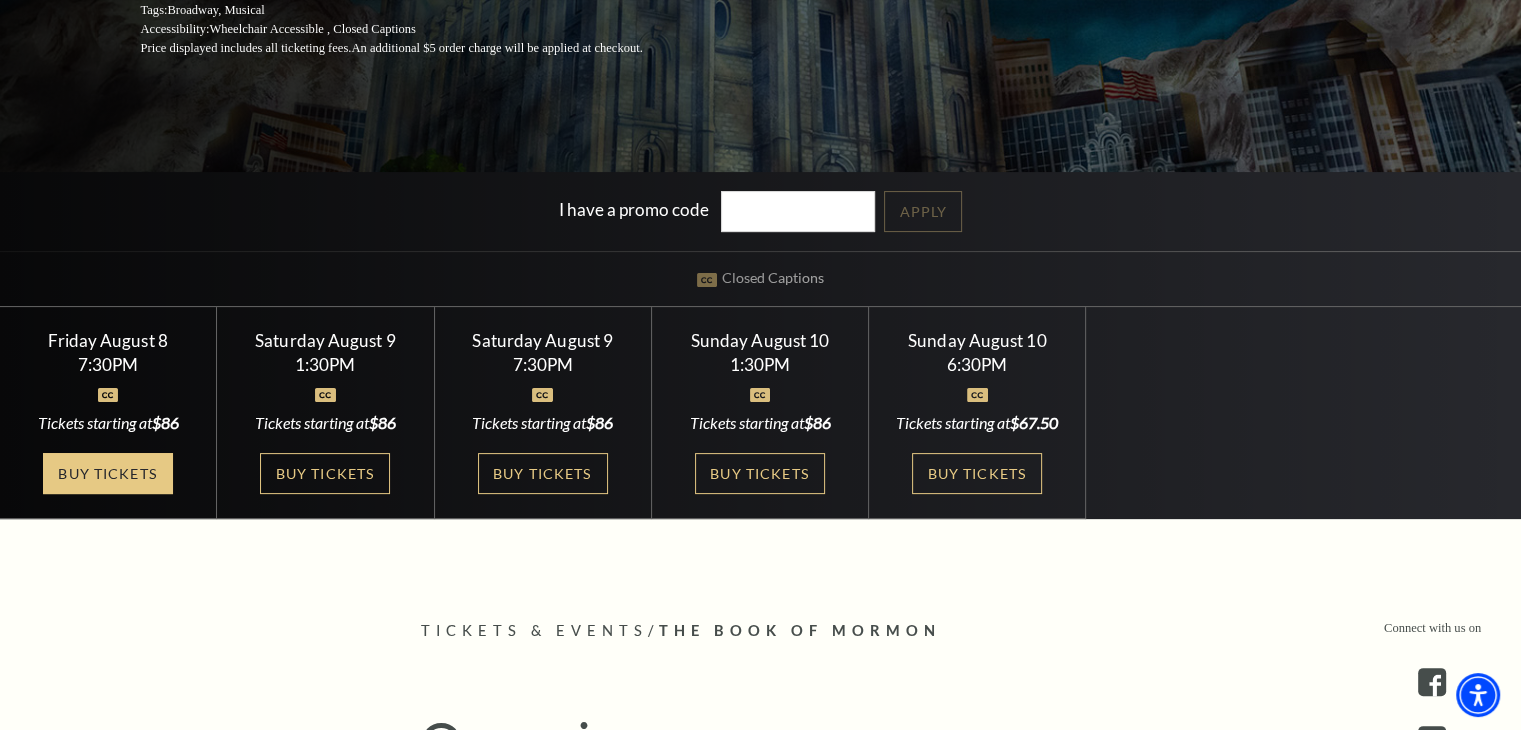 click on "Buy Tickets" at bounding box center [108, 473] 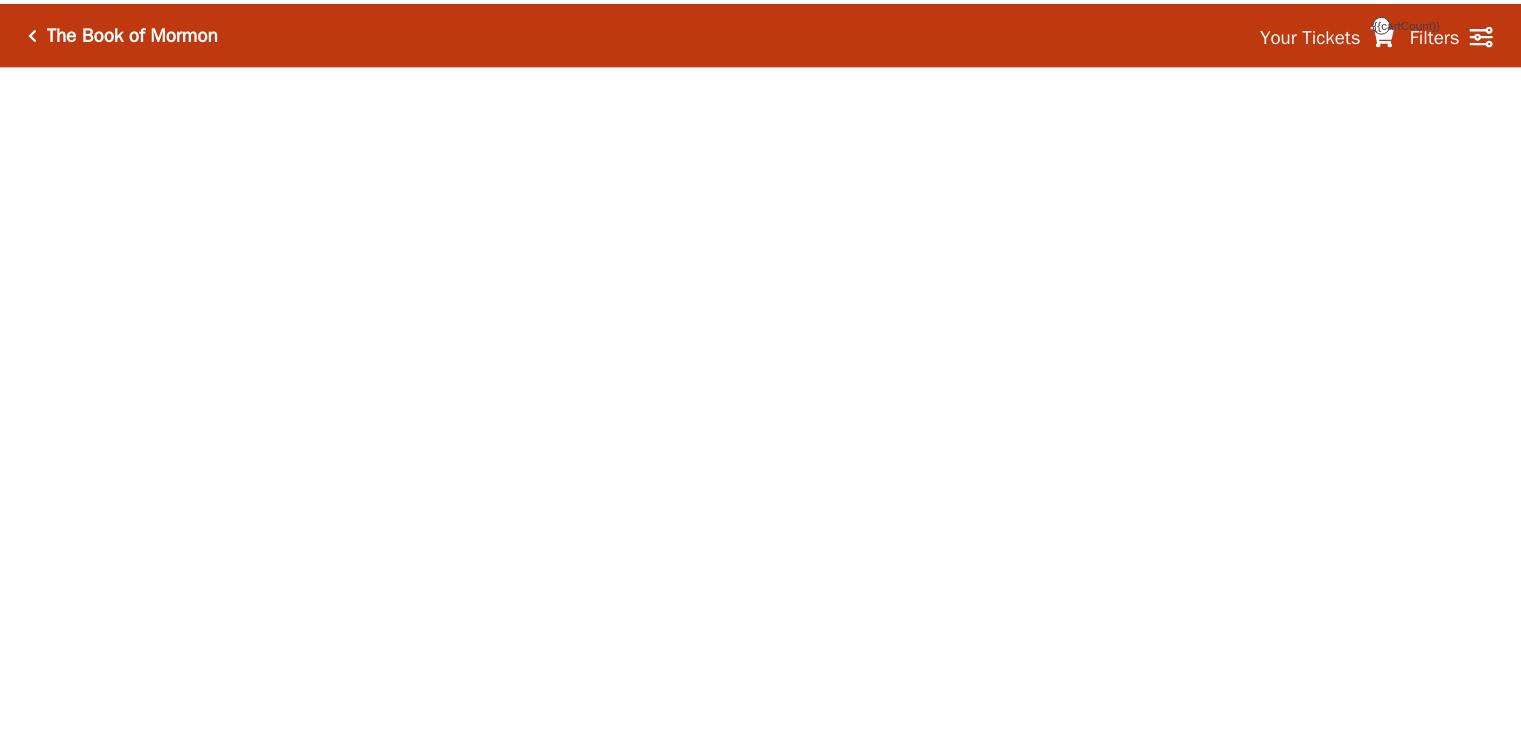 scroll, scrollTop: 0, scrollLeft: 0, axis: both 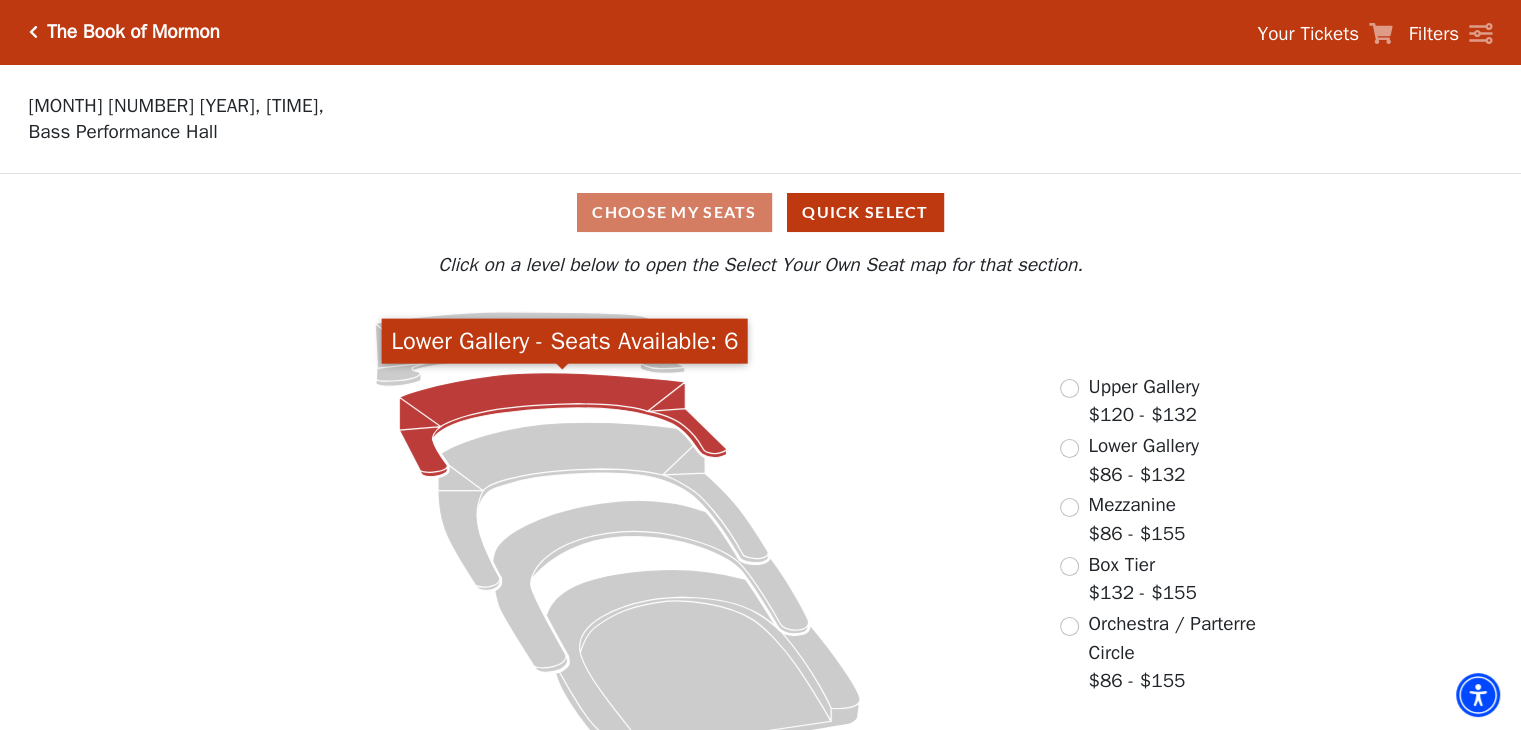 click 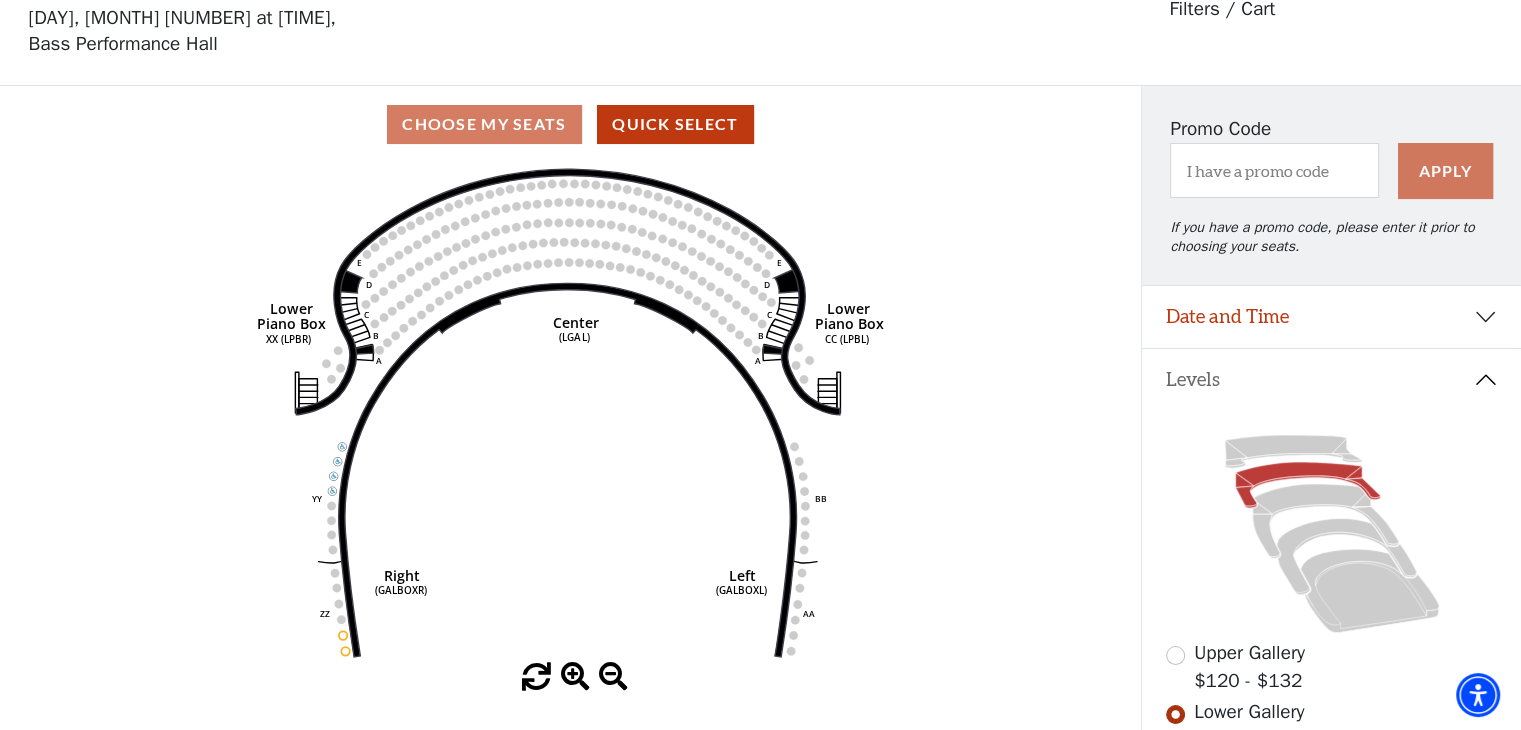 scroll, scrollTop: 92, scrollLeft: 0, axis: vertical 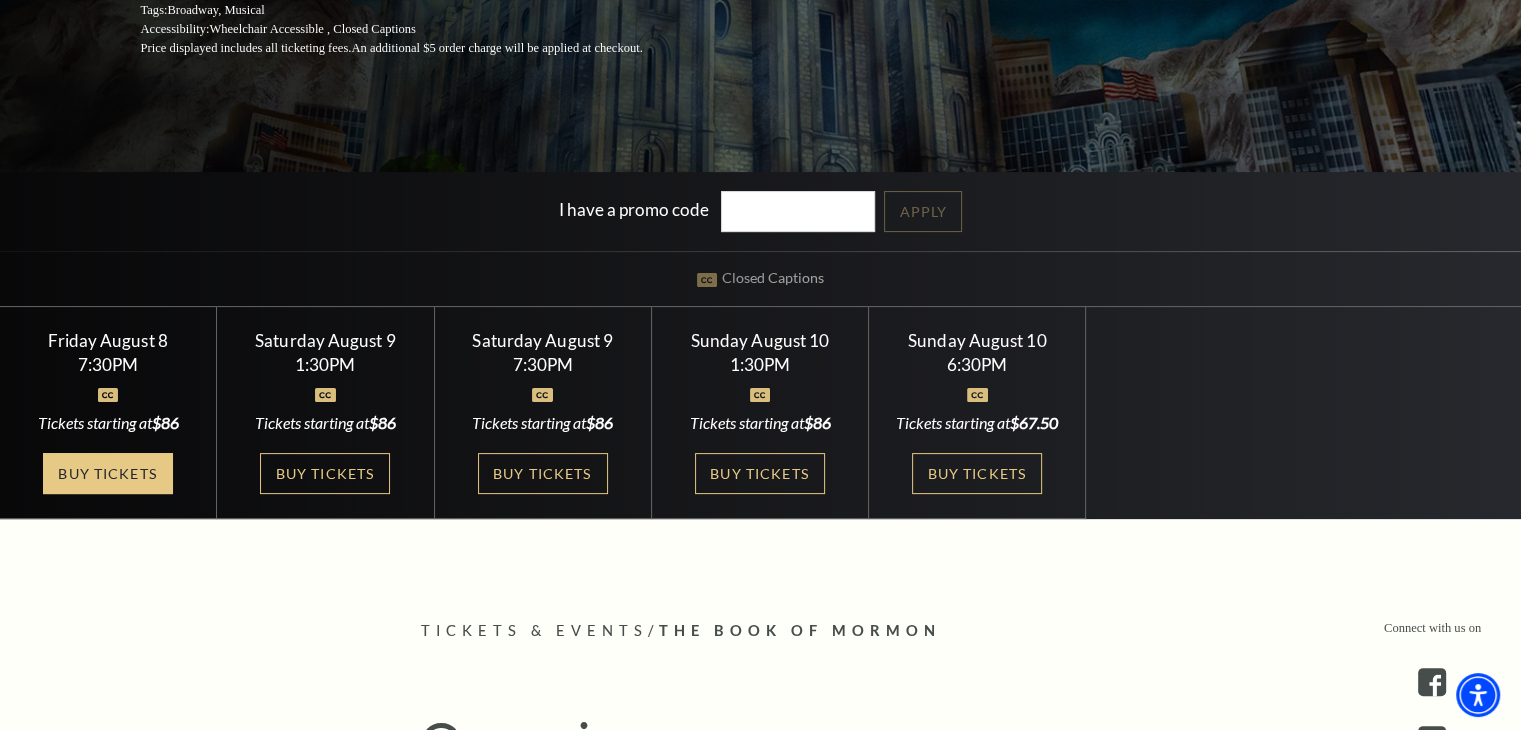 click on "Buy Tickets" at bounding box center [108, 473] 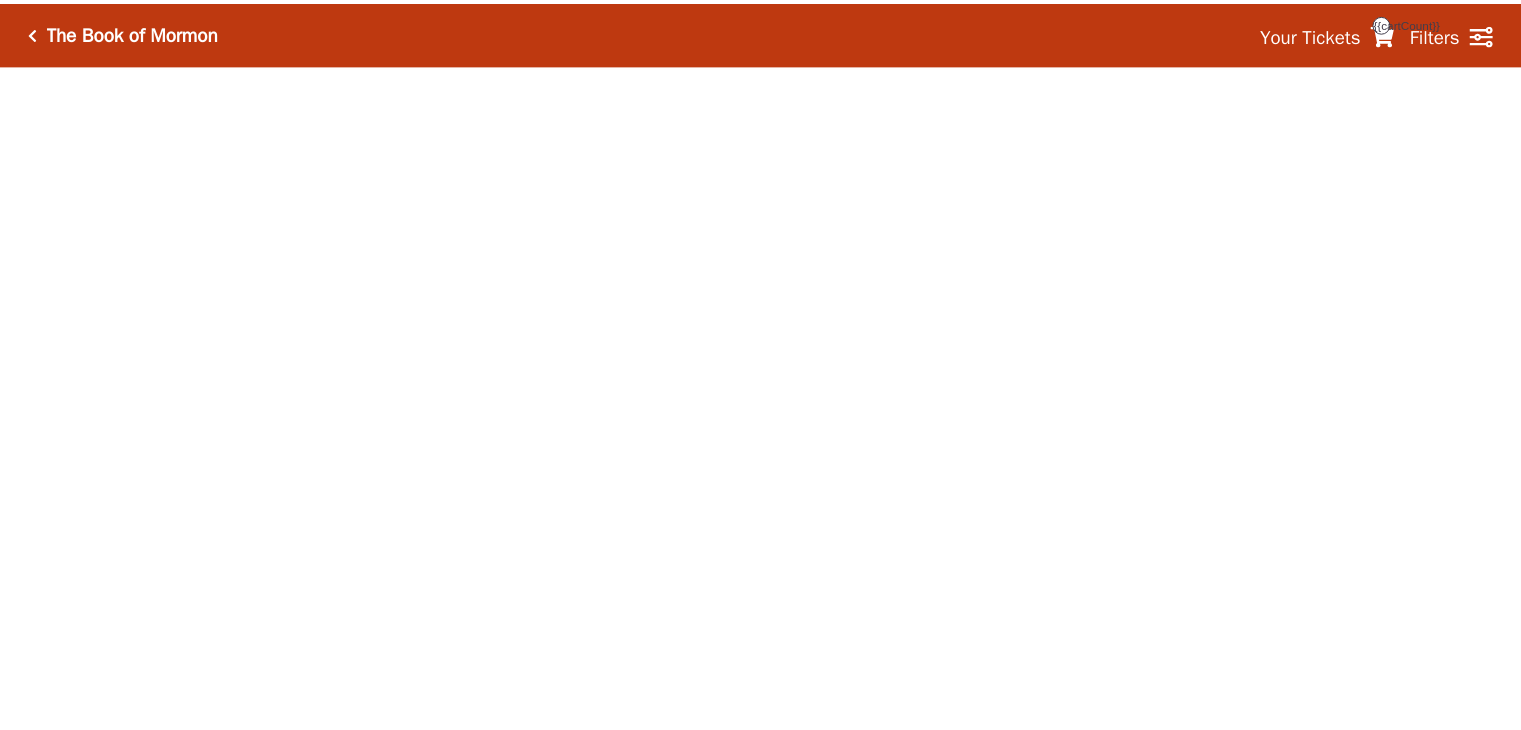 scroll, scrollTop: 0, scrollLeft: 0, axis: both 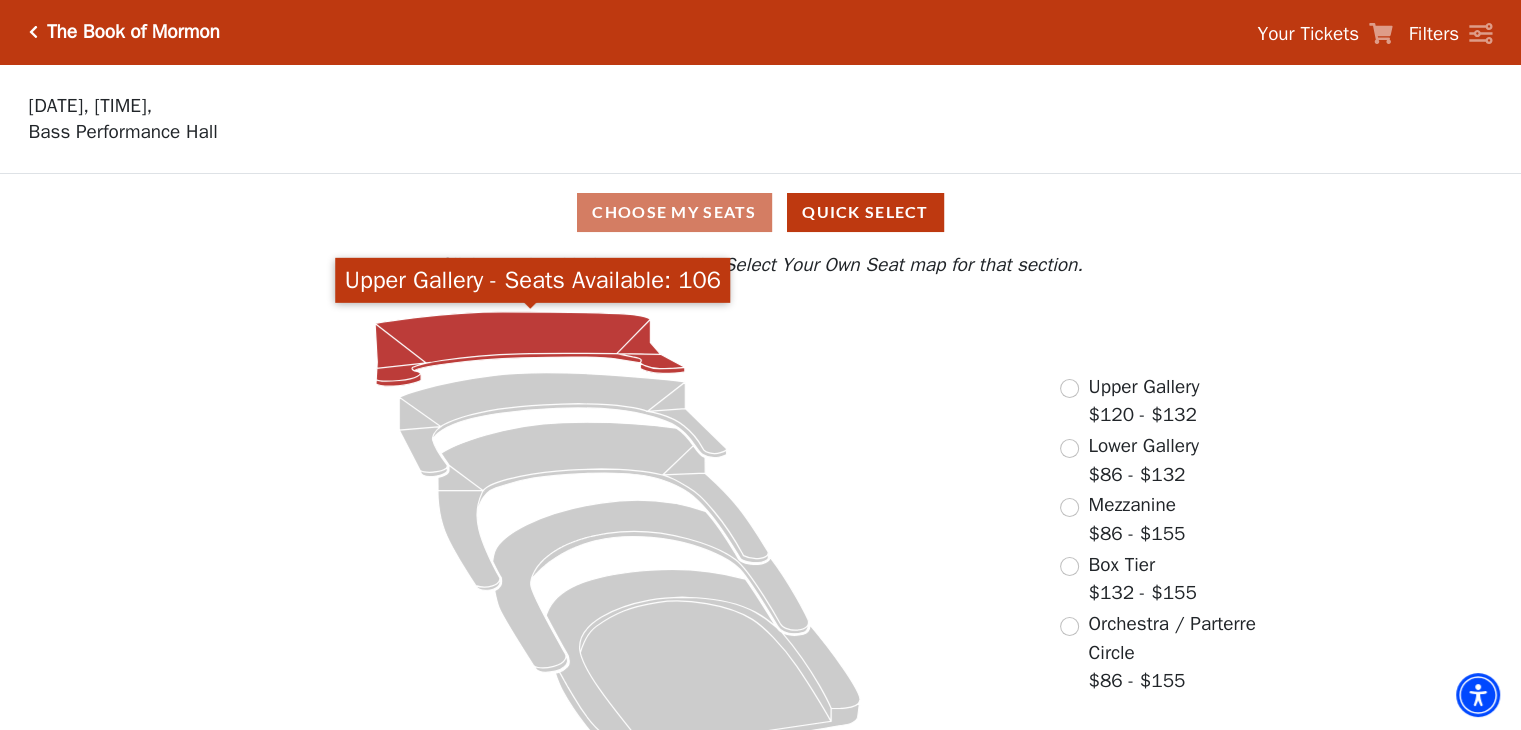click 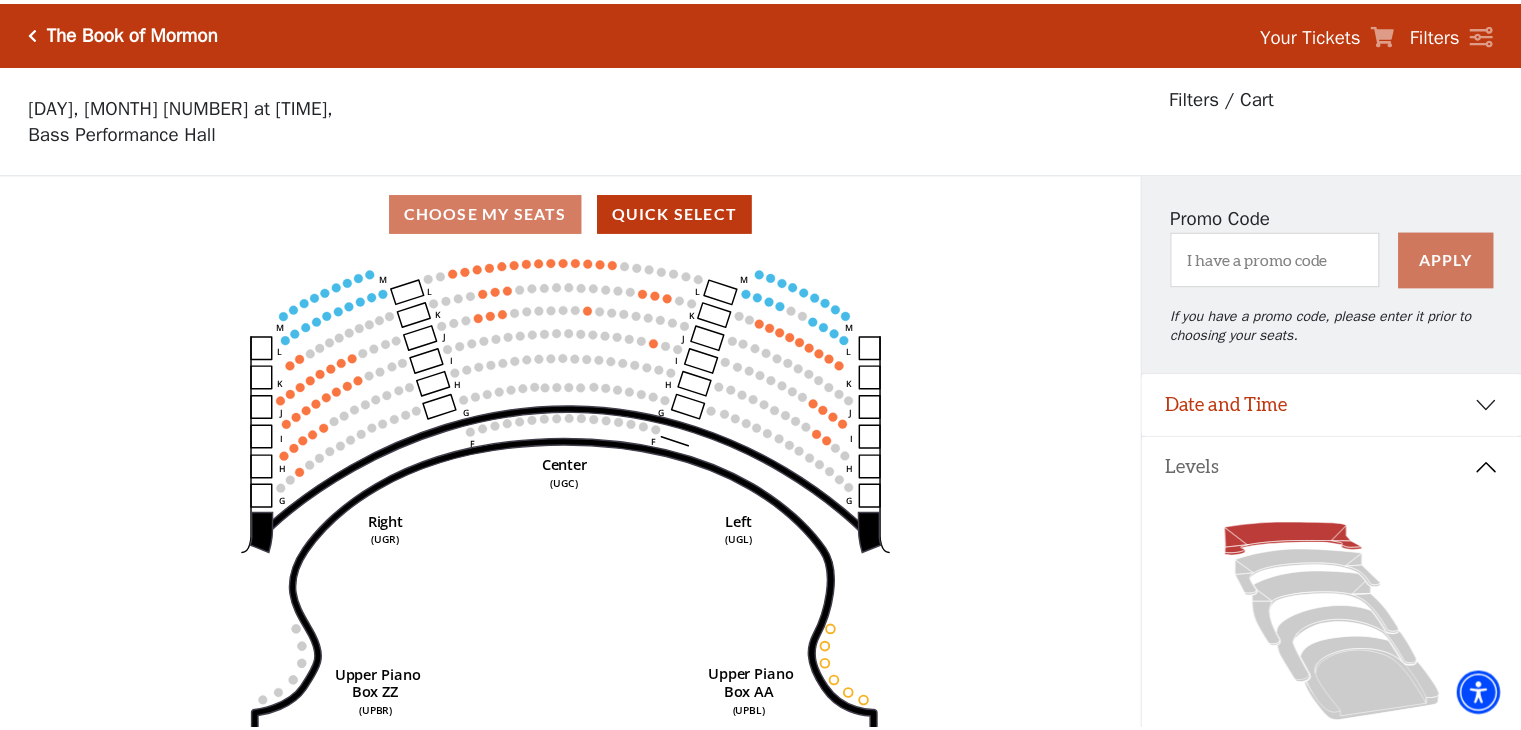 scroll, scrollTop: 92, scrollLeft: 0, axis: vertical 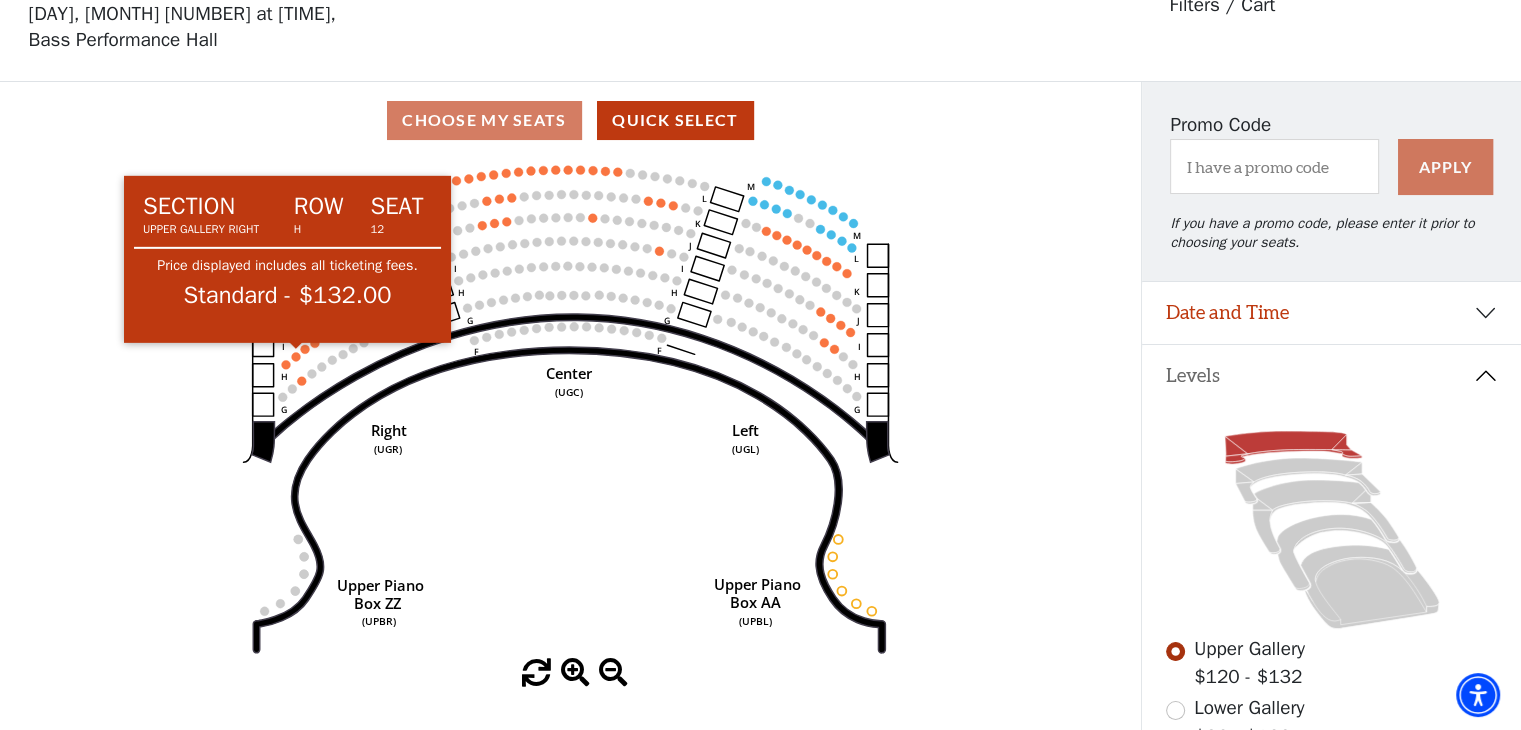 click 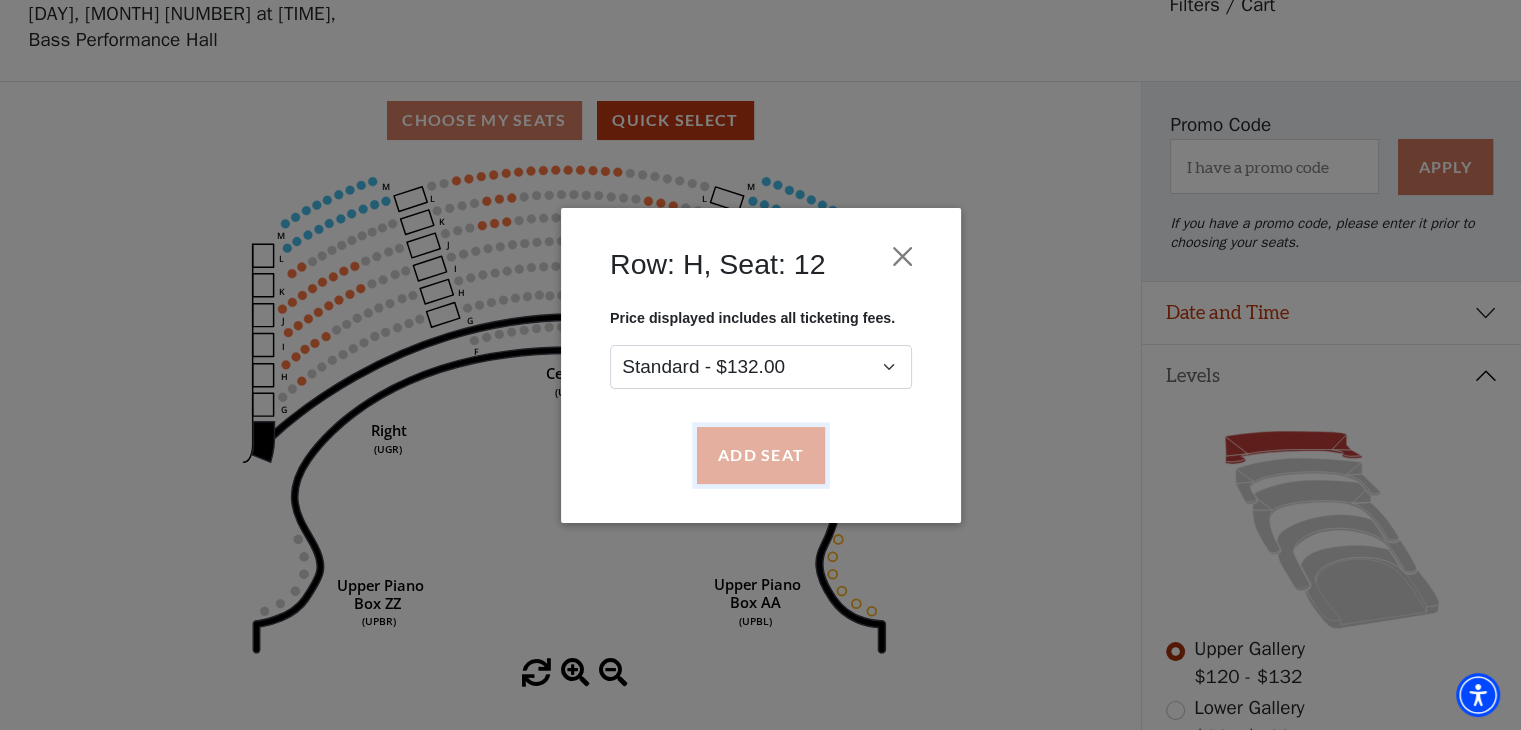 click on "Add Seat" at bounding box center (760, 455) 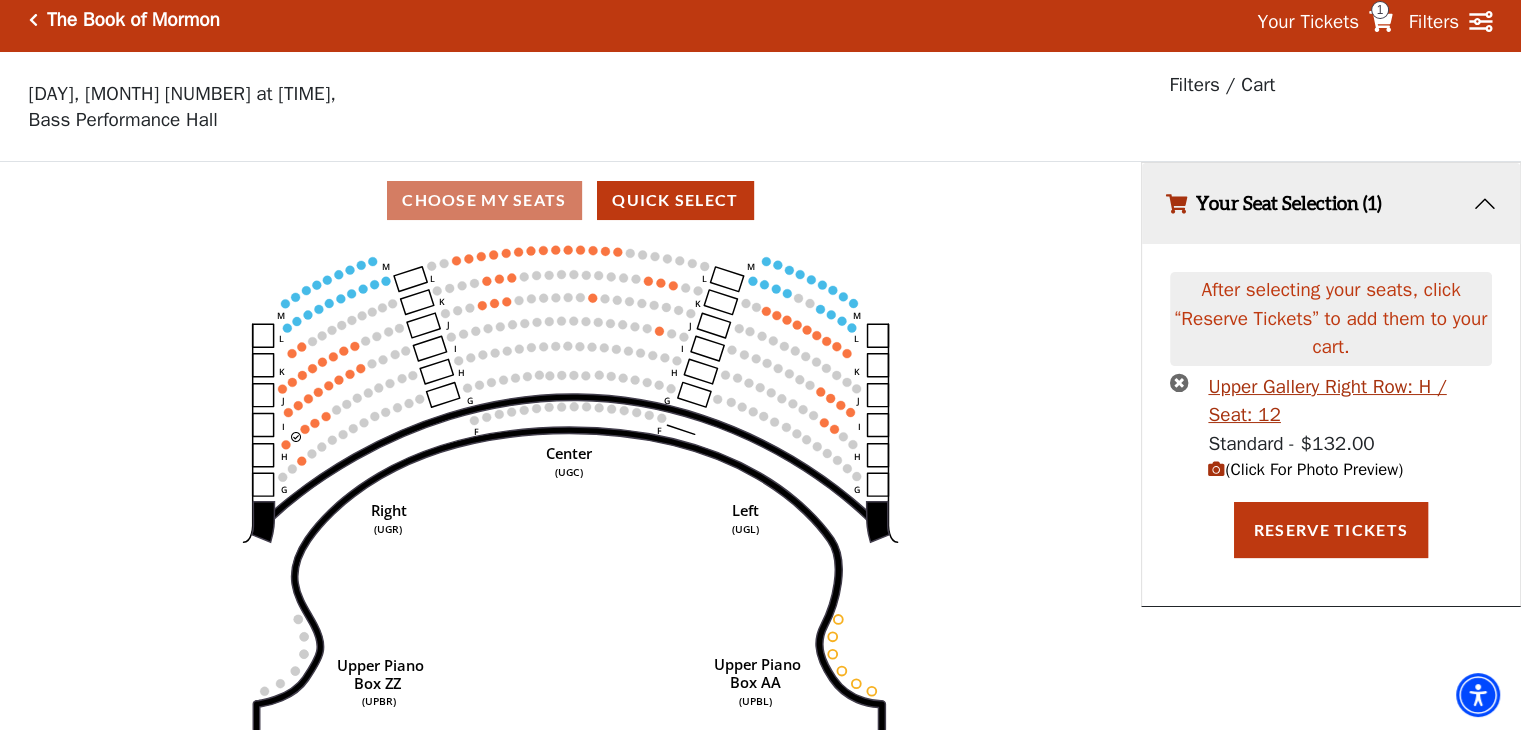 scroll, scrollTop: 0, scrollLeft: 0, axis: both 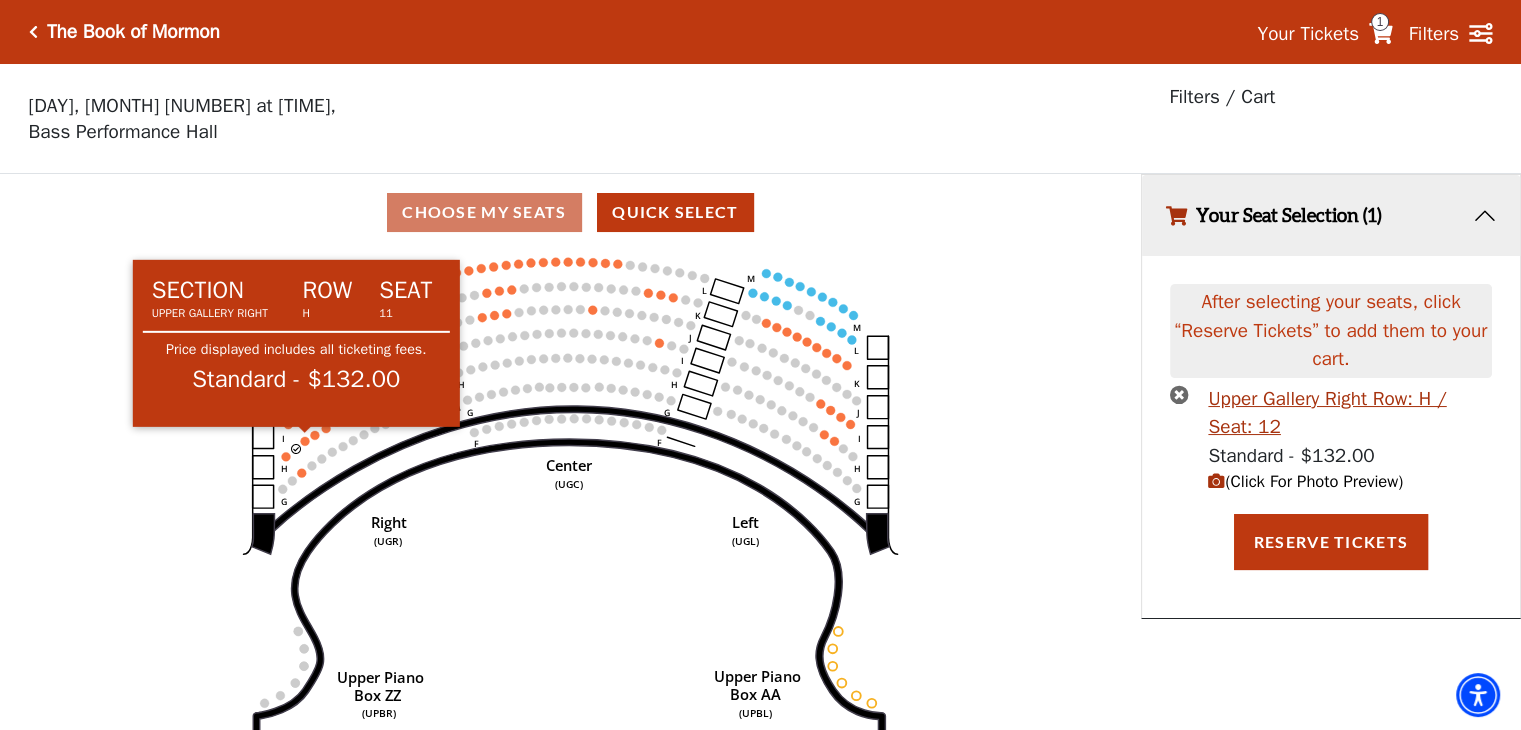click 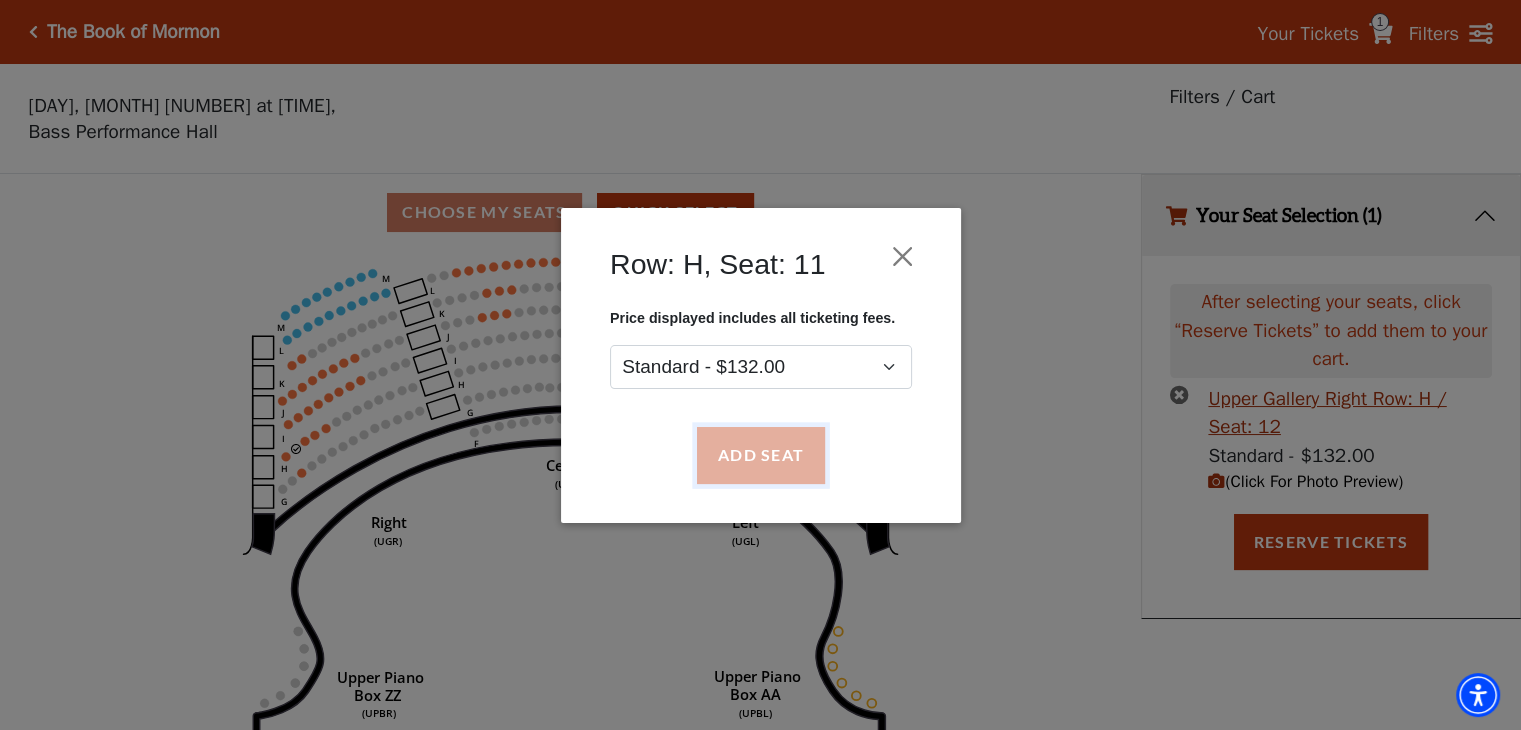 click on "Add Seat" at bounding box center (760, 455) 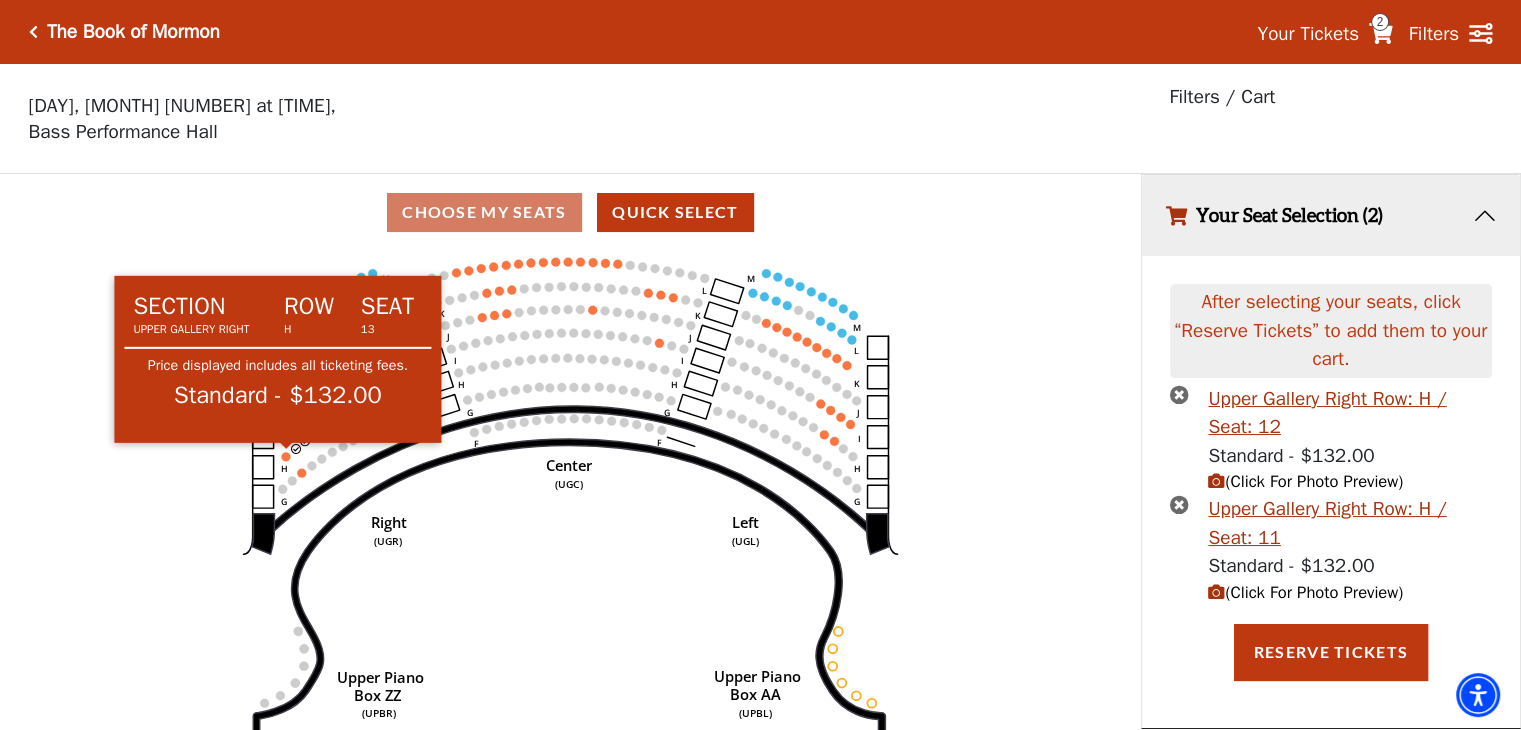 click 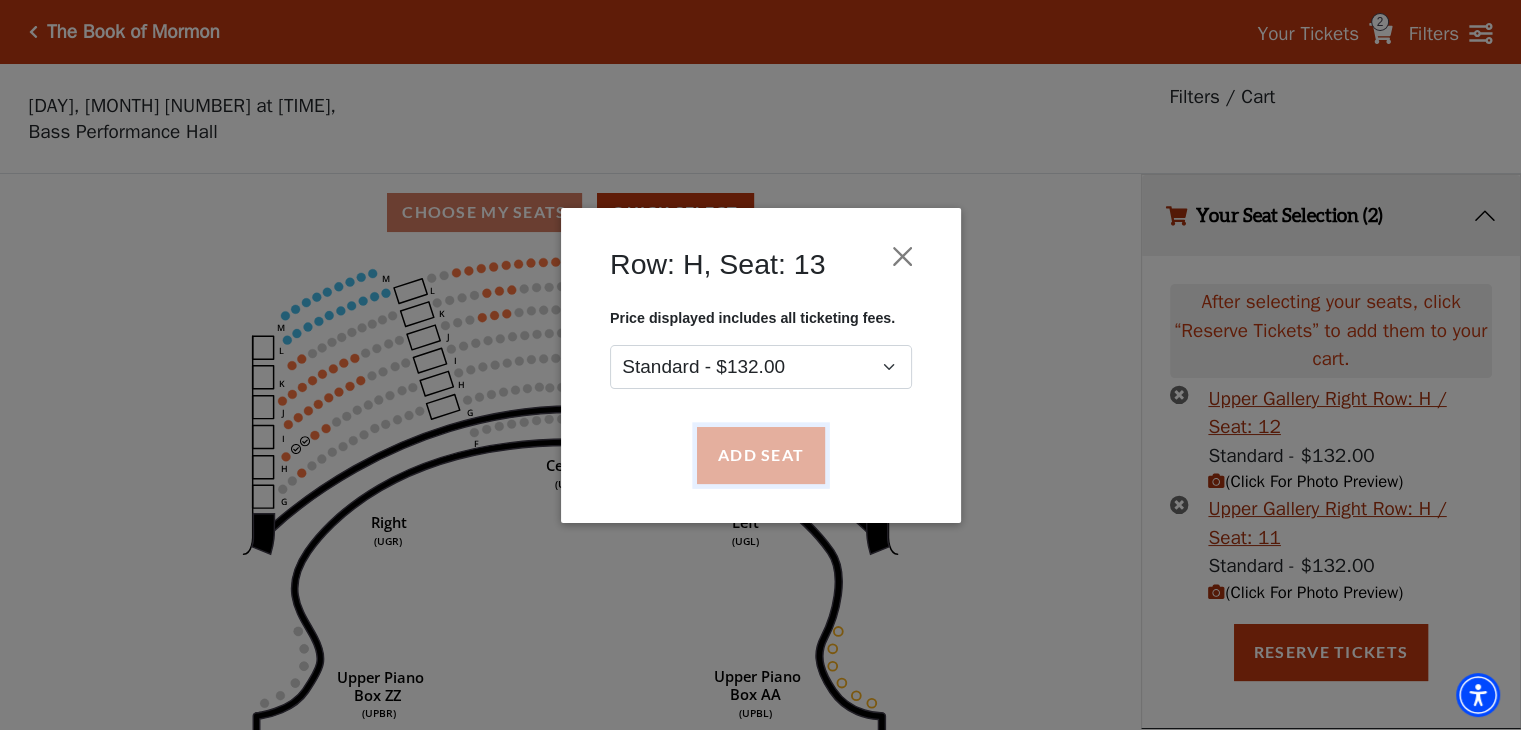 click on "Add Seat" at bounding box center [760, 455] 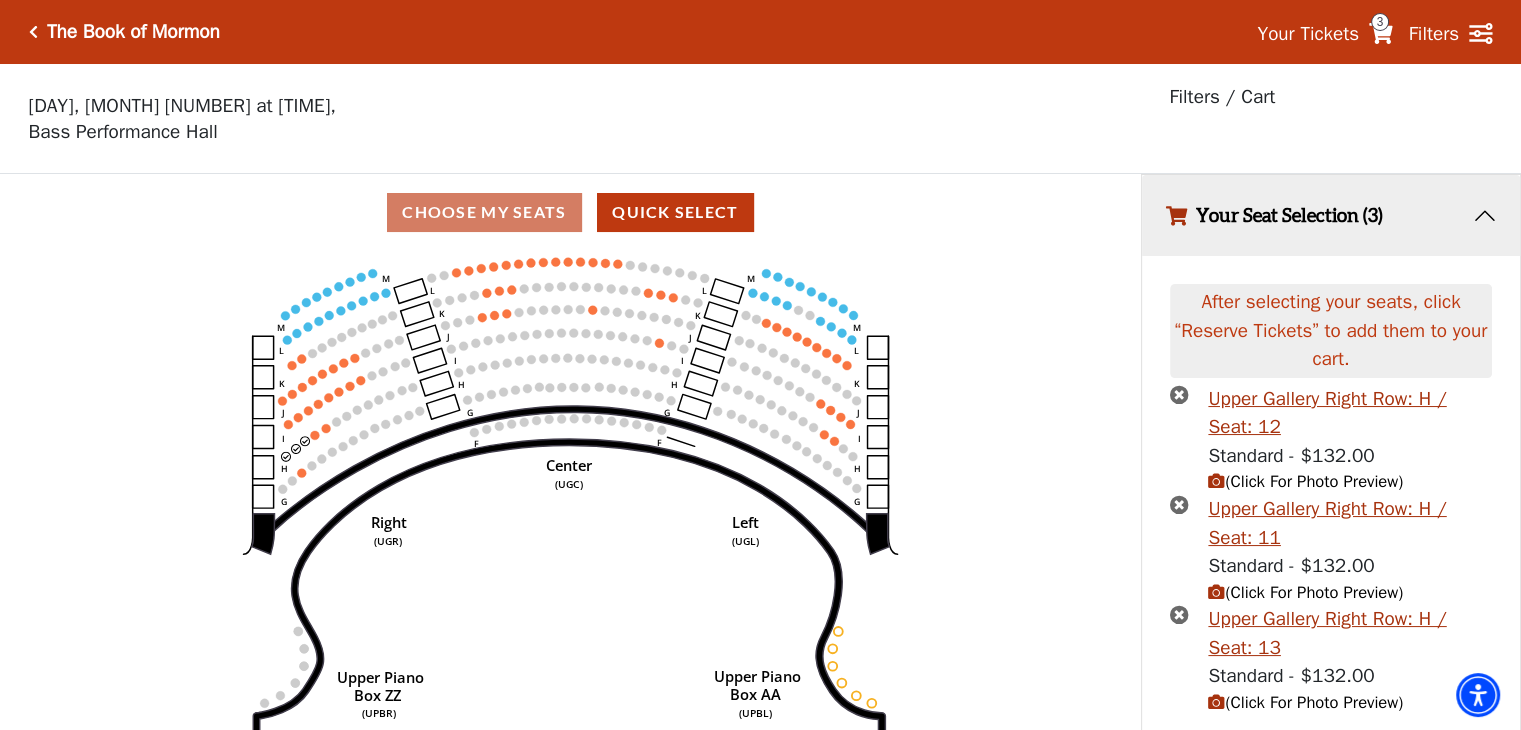 scroll, scrollTop: 60, scrollLeft: 0, axis: vertical 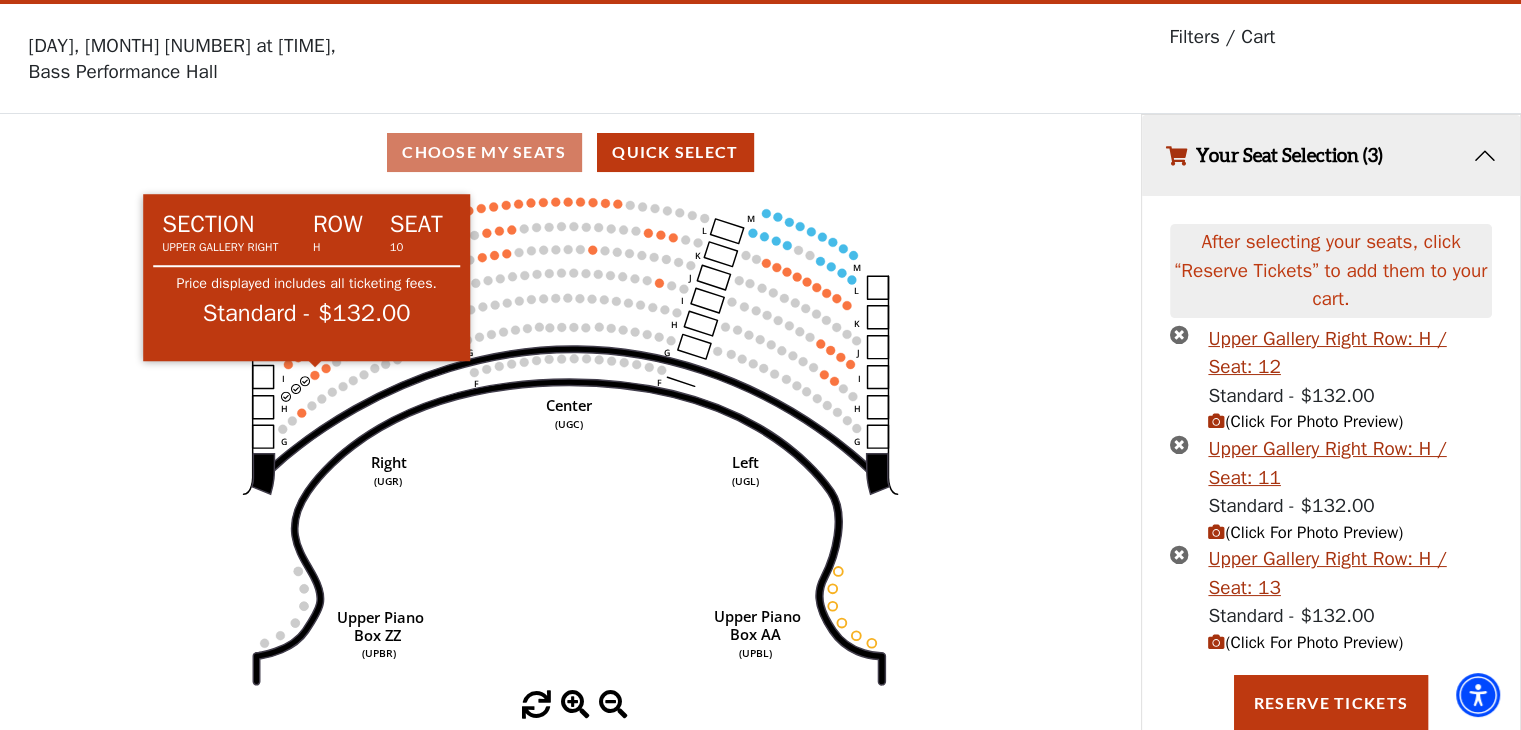 click 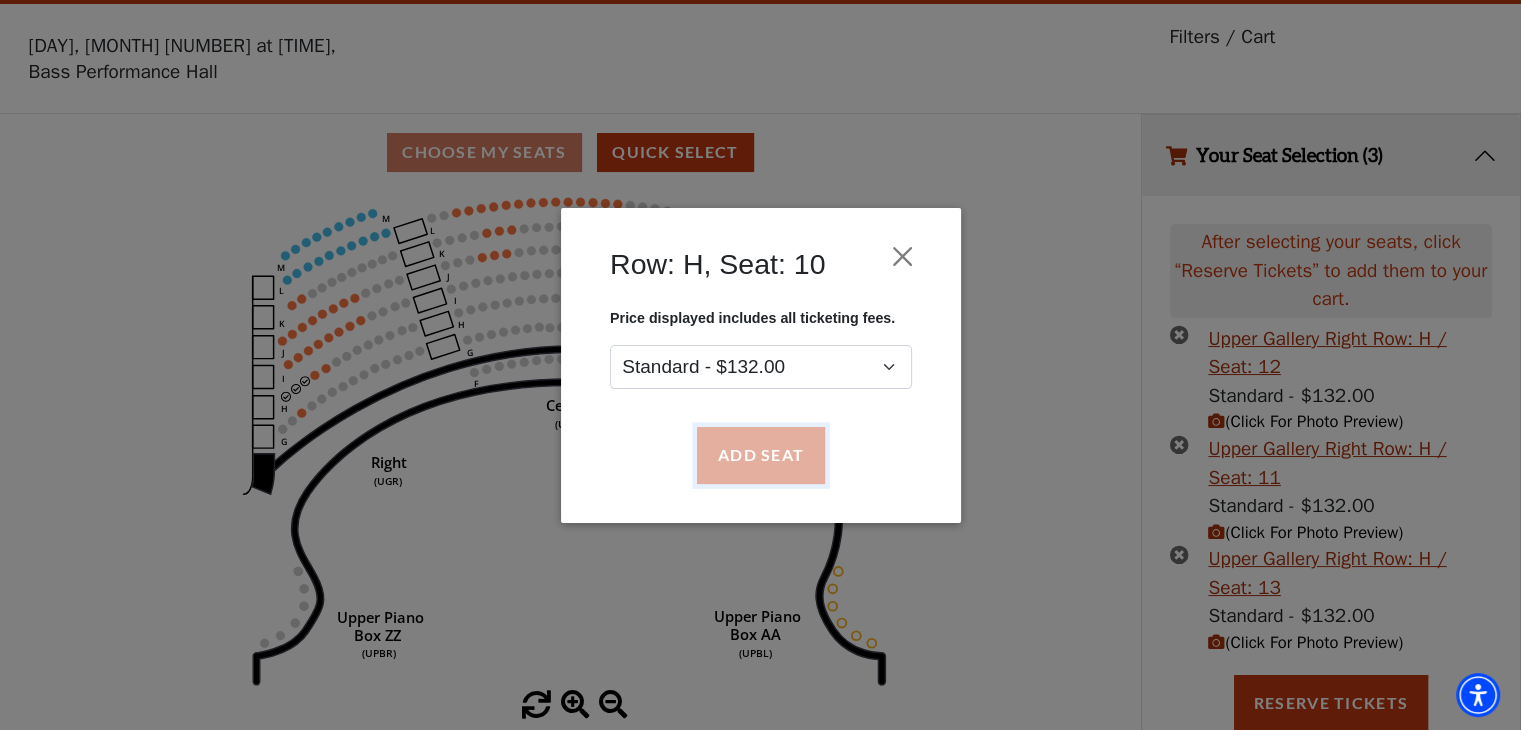 click on "Add Seat" at bounding box center (760, 455) 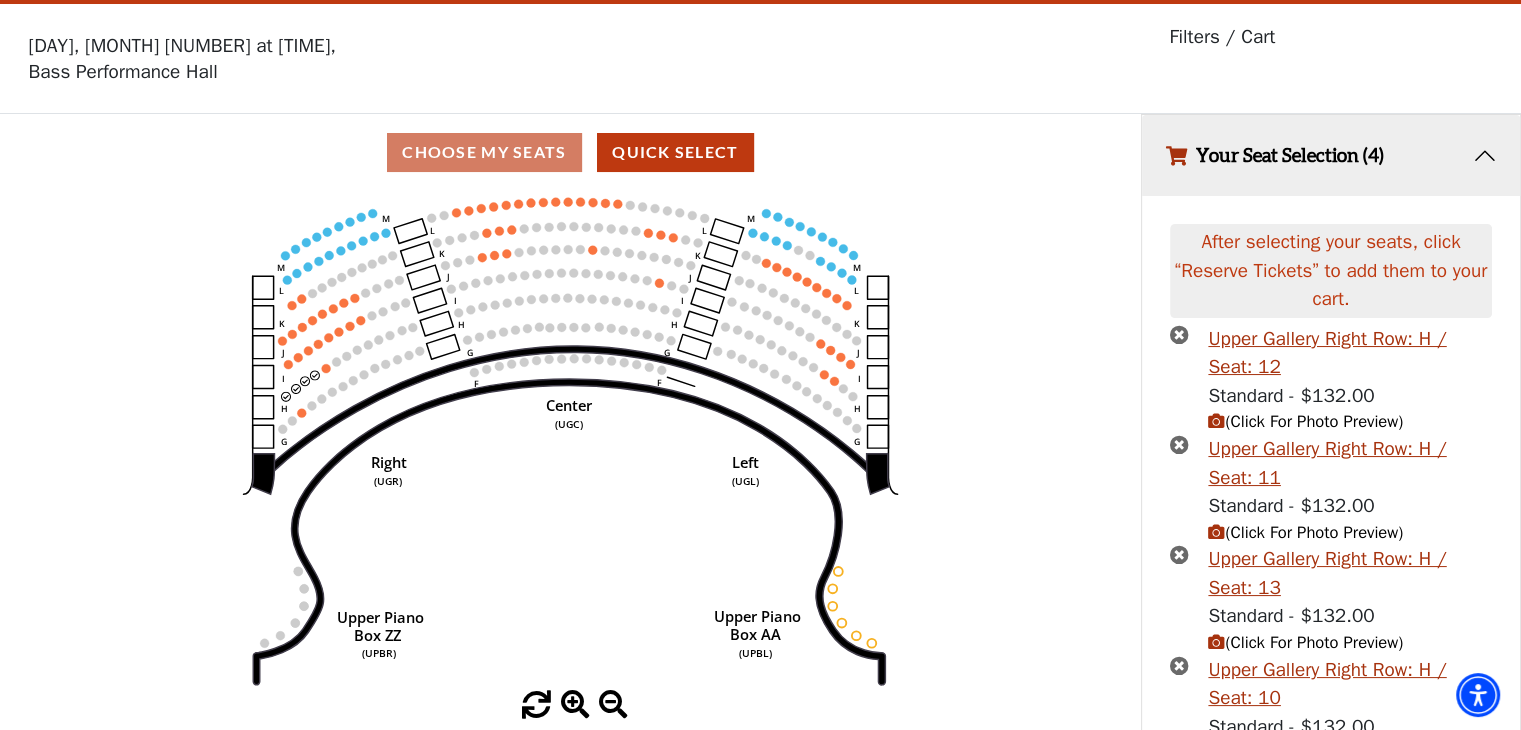scroll, scrollTop: 170, scrollLeft: 0, axis: vertical 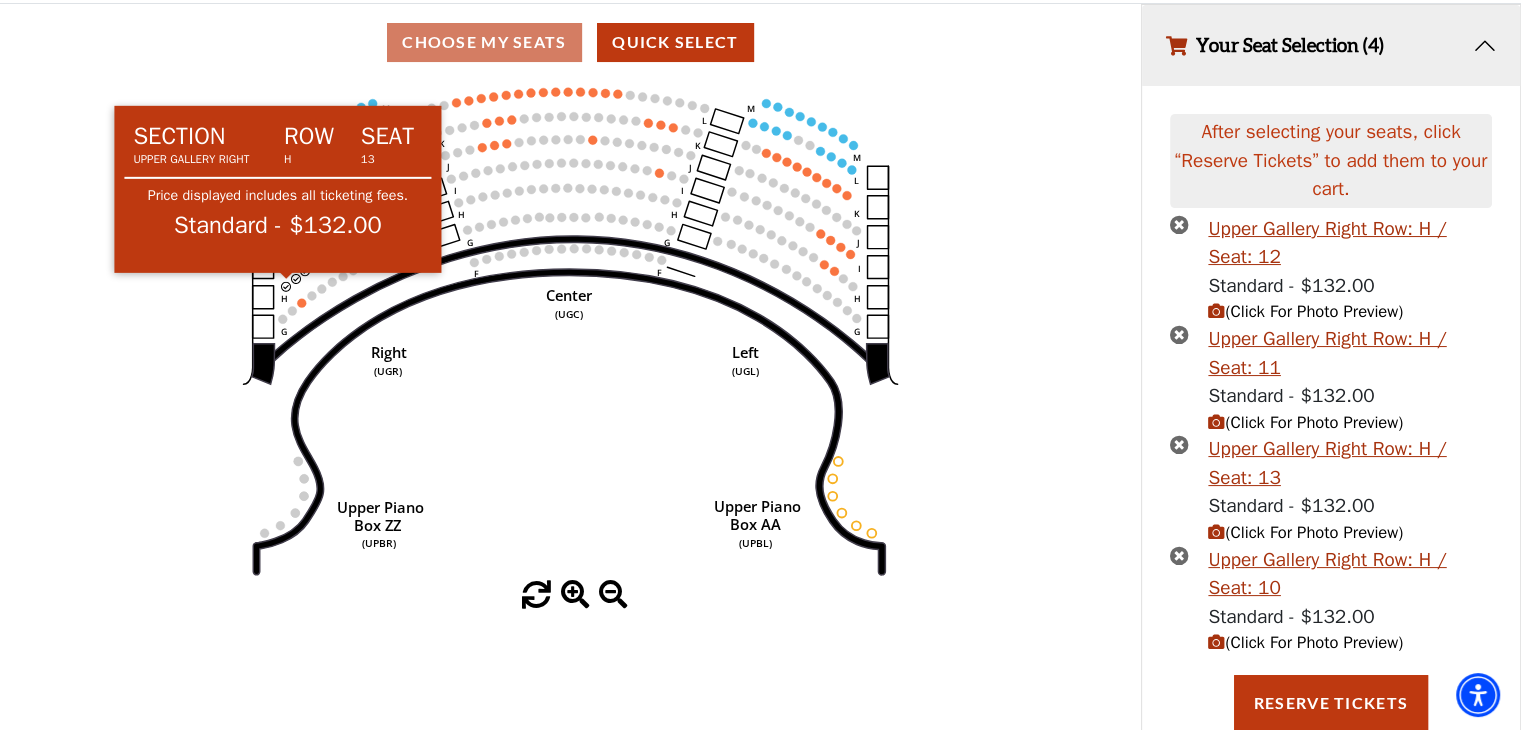 click 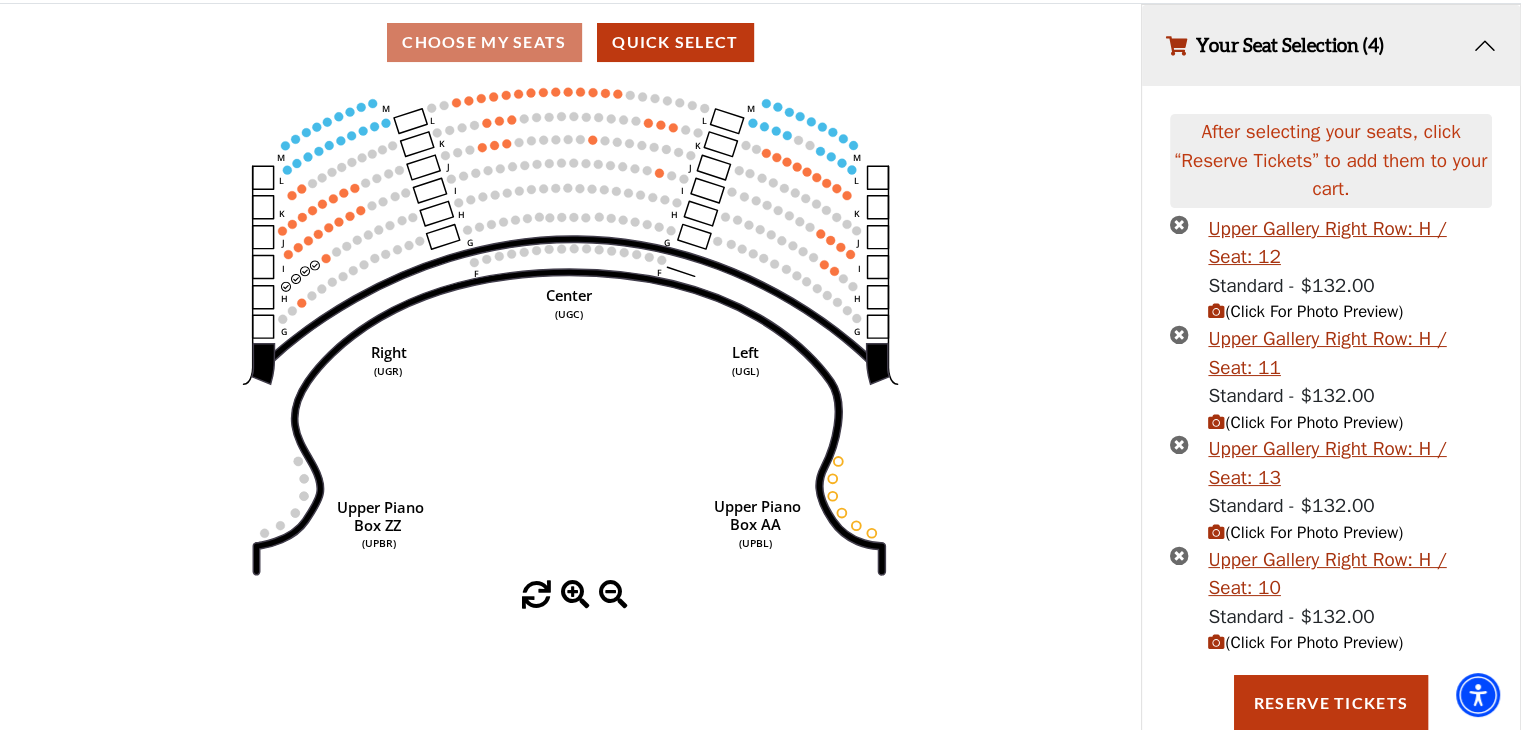 click at bounding box center [1179, 444] 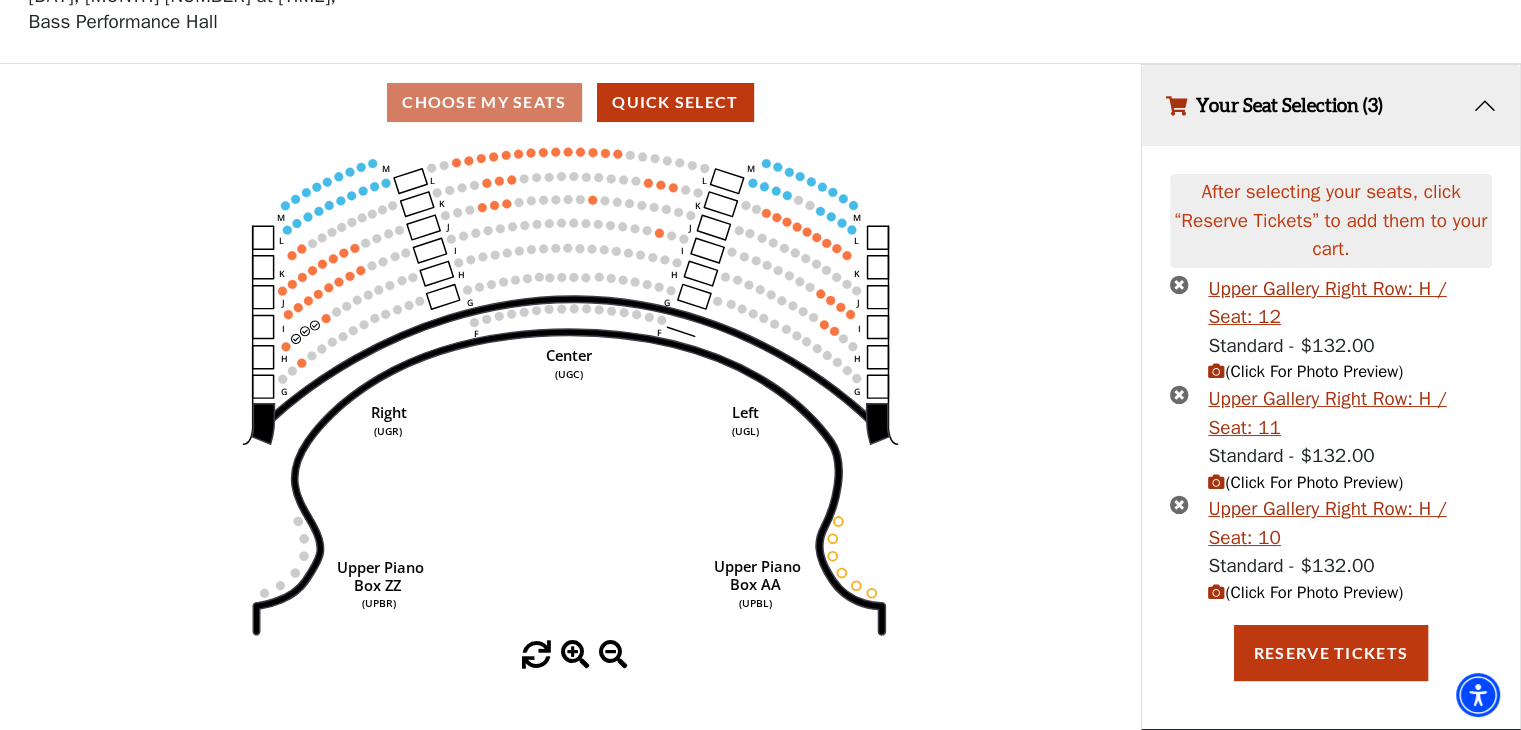 scroll, scrollTop: 108, scrollLeft: 0, axis: vertical 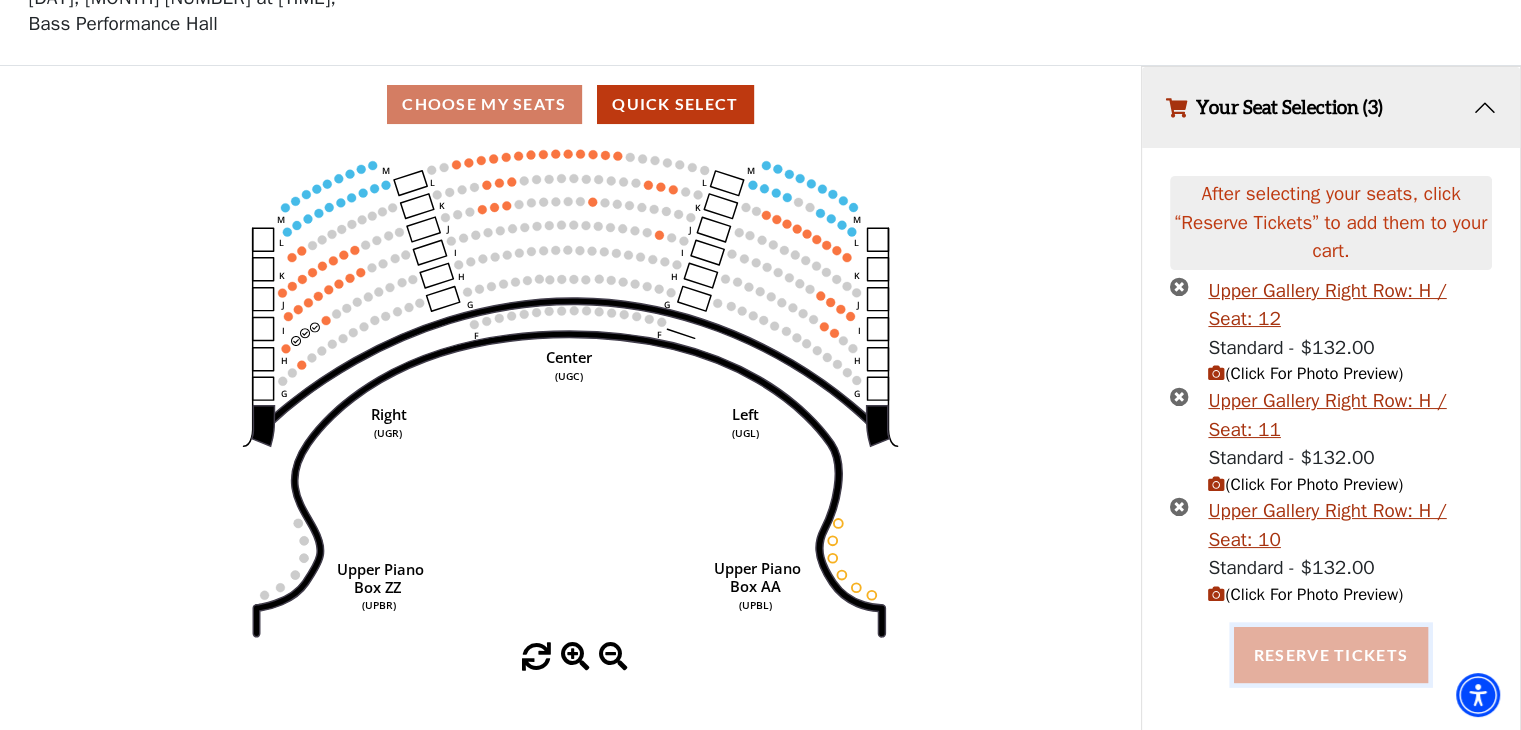click on "Reserve Tickets" at bounding box center (1331, 655) 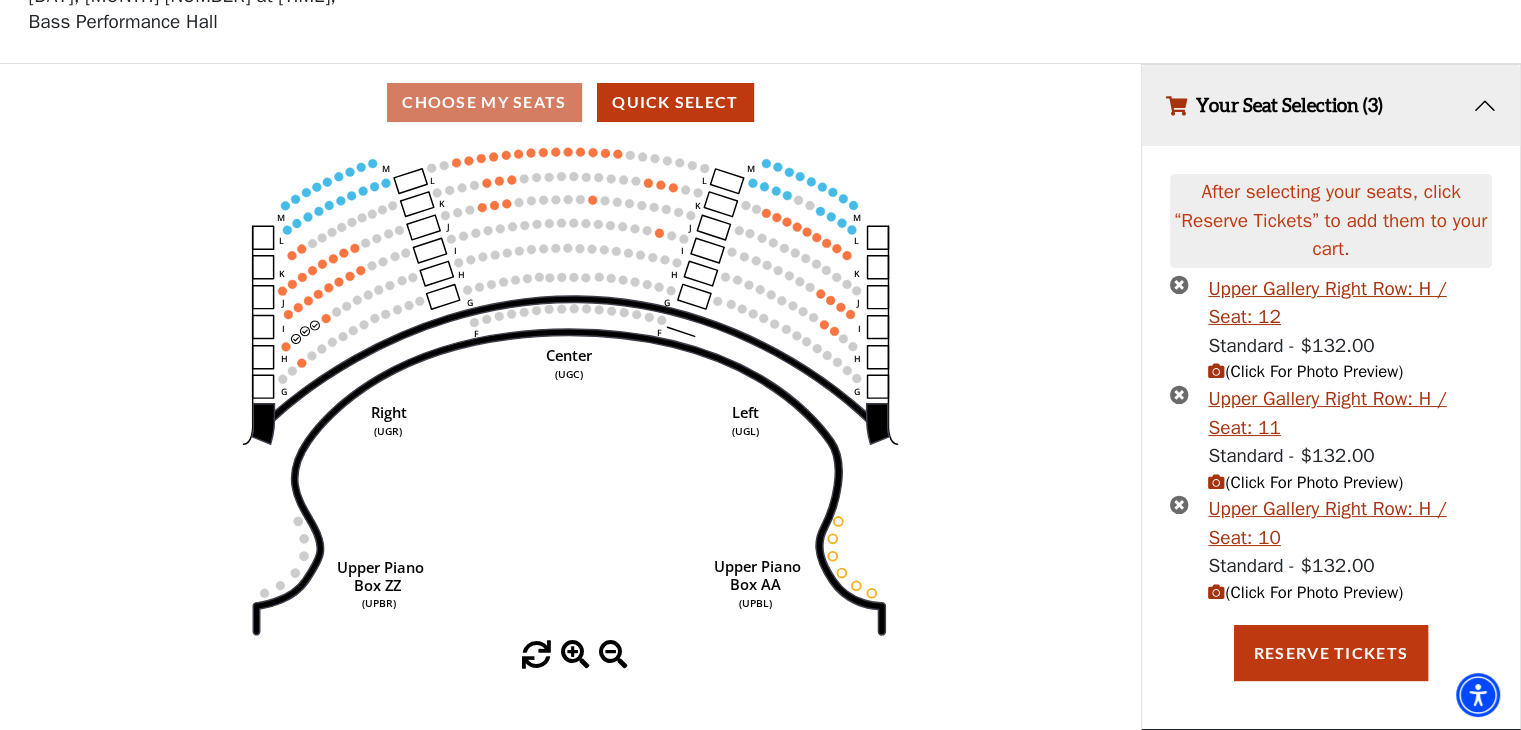 scroll, scrollTop: 108, scrollLeft: 0, axis: vertical 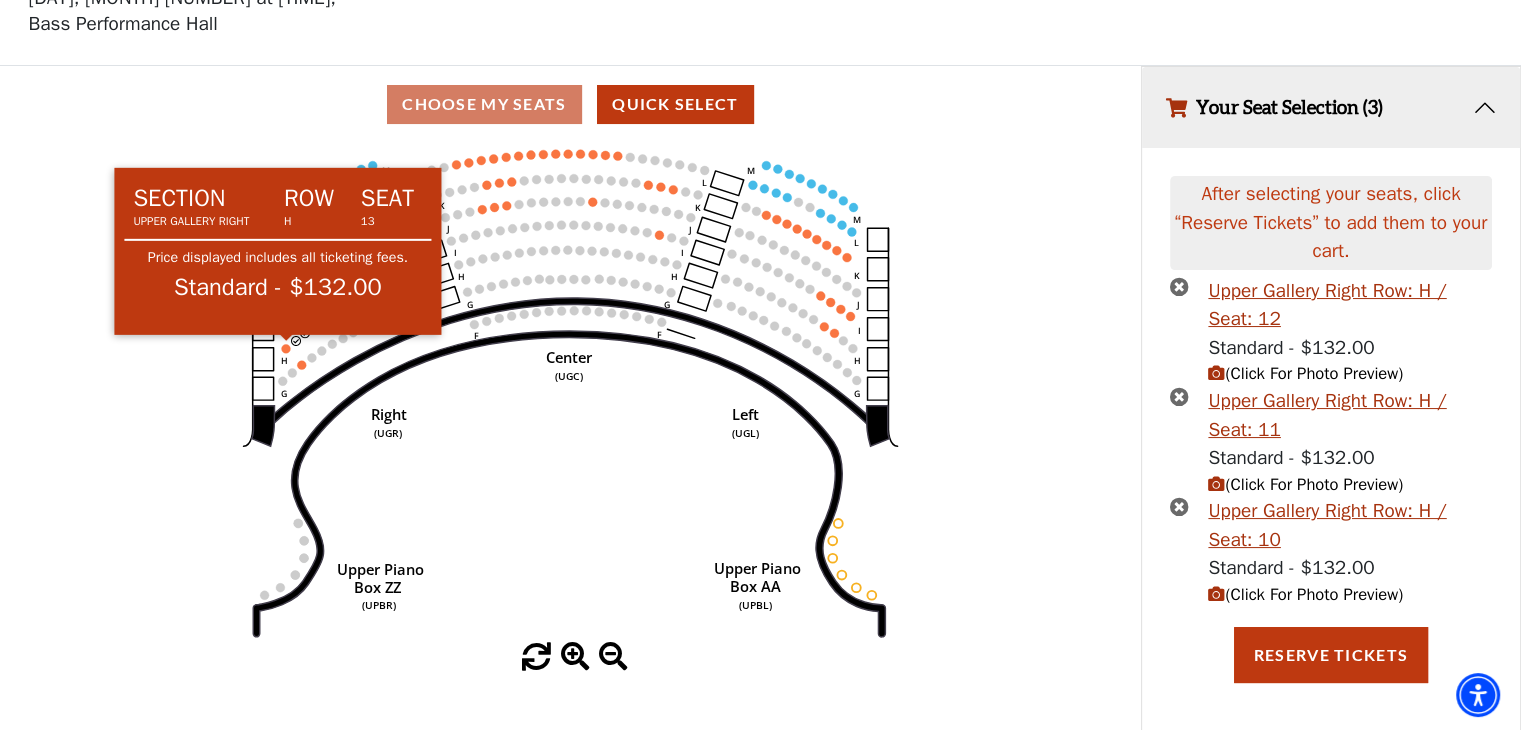 click 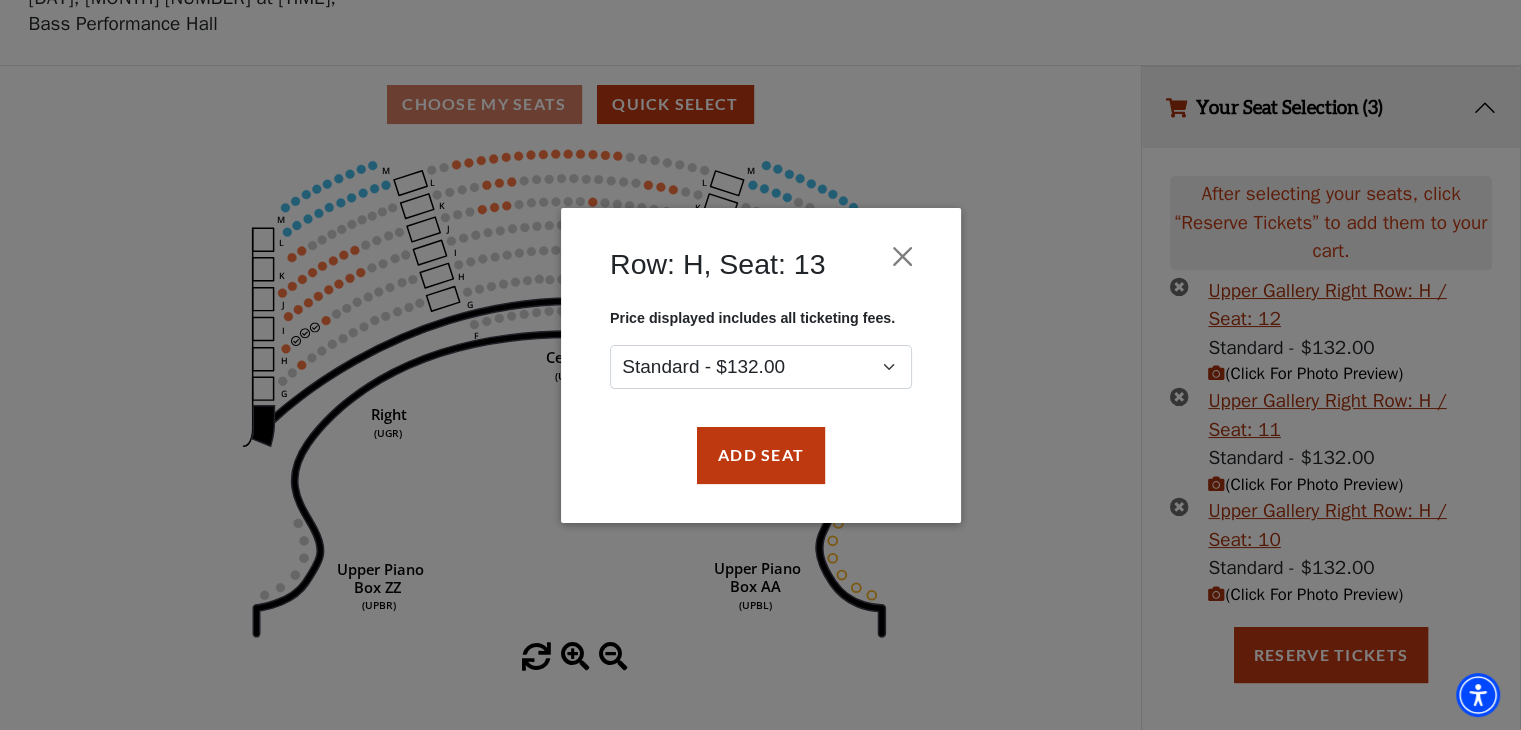 click on "Row: H, Seat: 13
Price displayed includes all ticketing fees.
Standard - $132.00
Add Seat" at bounding box center (760, 365) 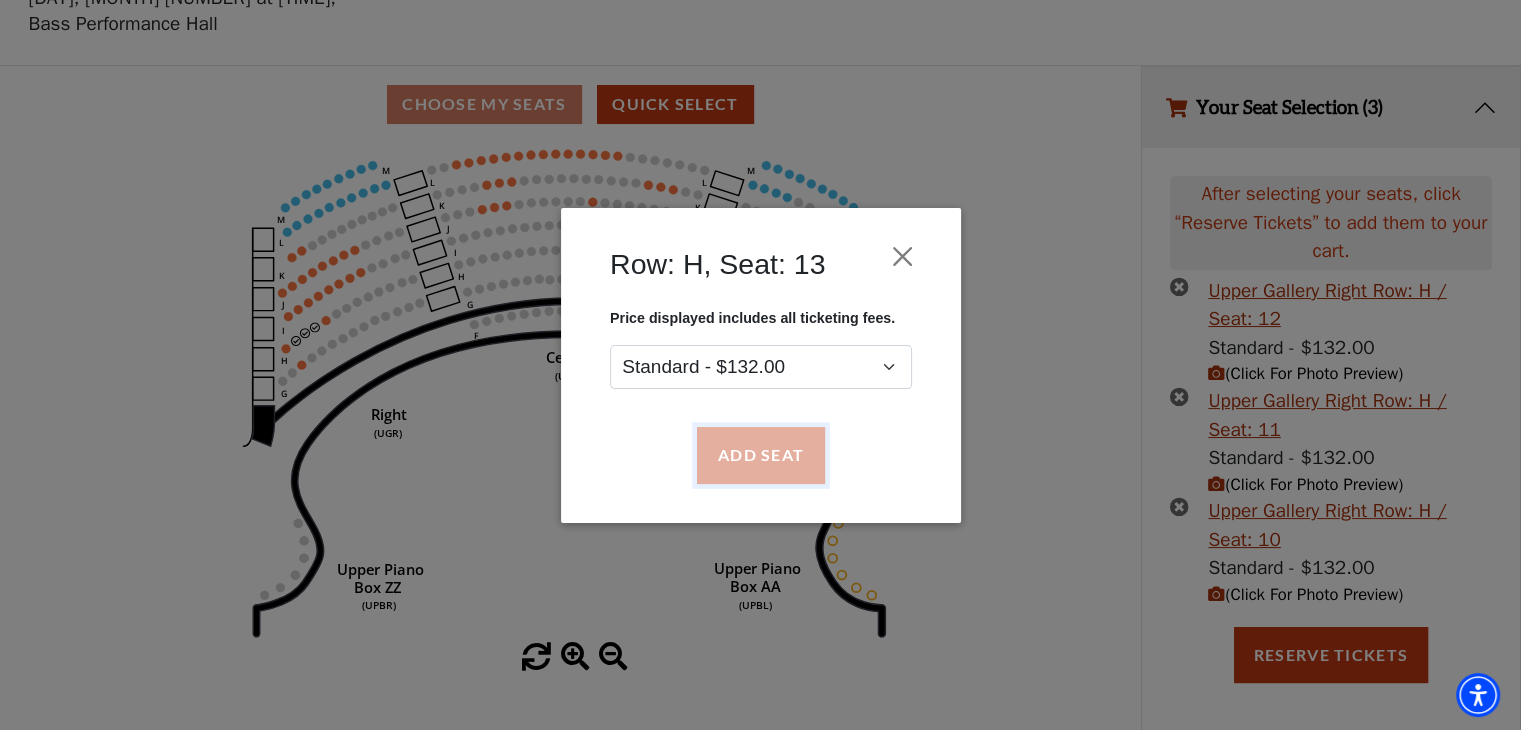 click on "Add Seat" at bounding box center (760, 455) 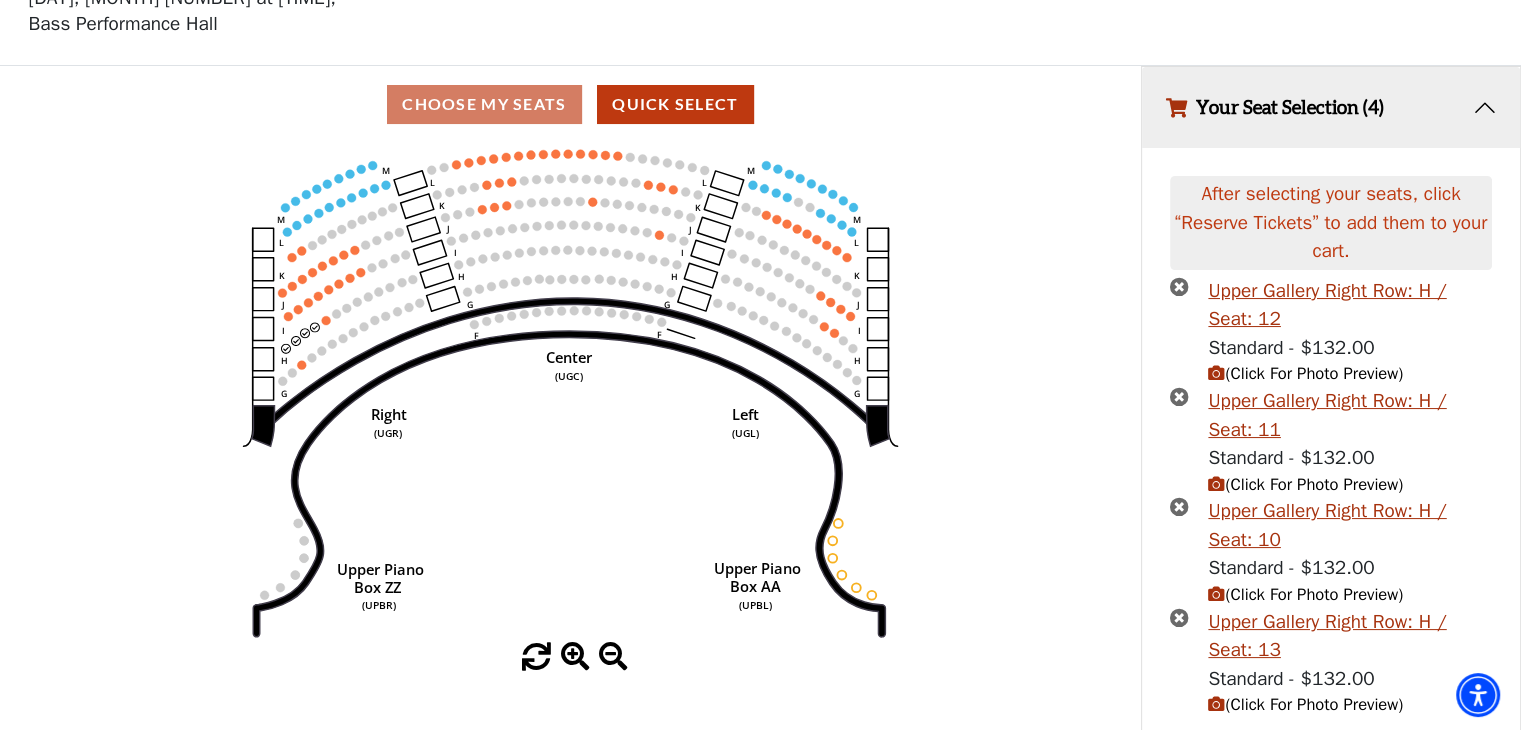 scroll, scrollTop: 170, scrollLeft: 0, axis: vertical 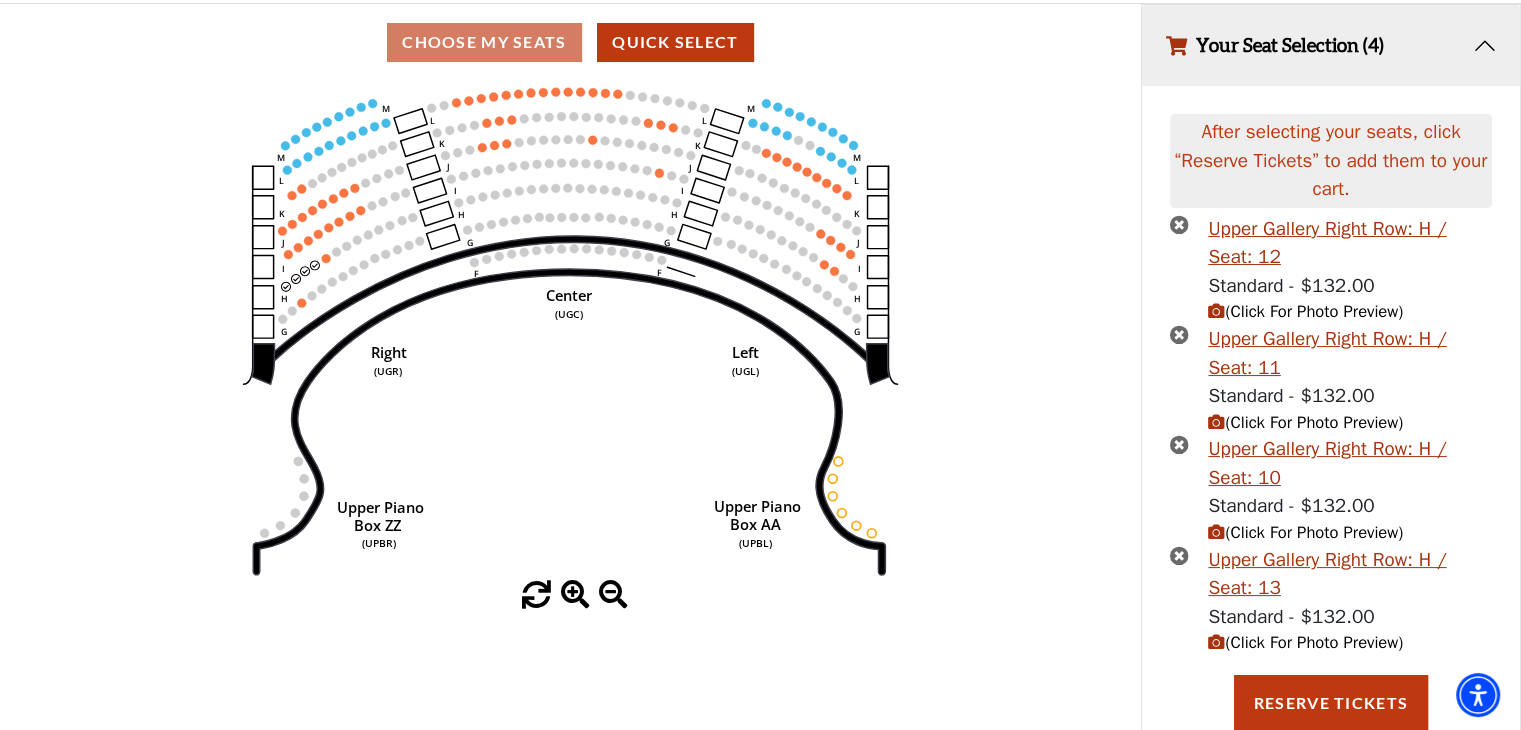 click at bounding box center [1179, 444] 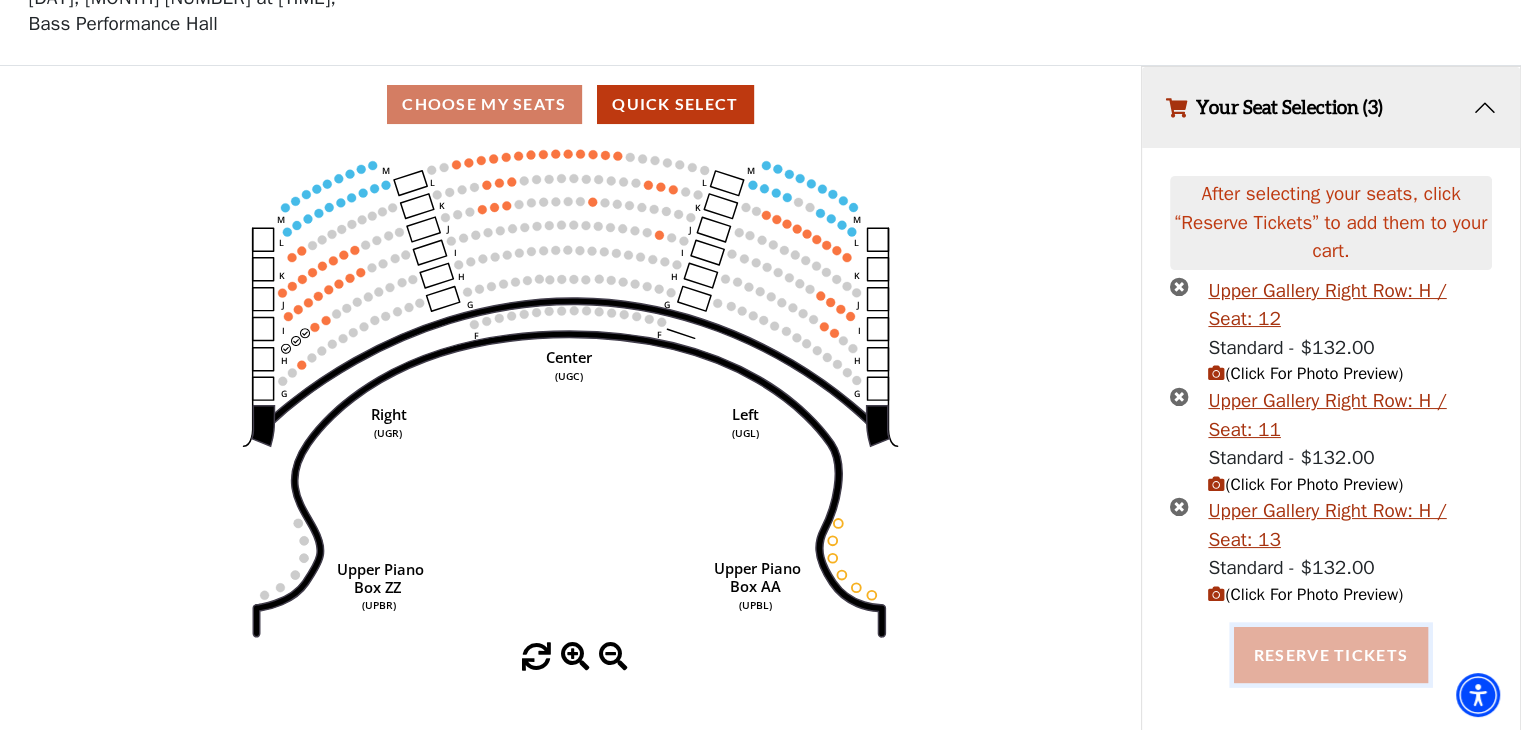 click on "Reserve Tickets" at bounding box center (1331, 655) 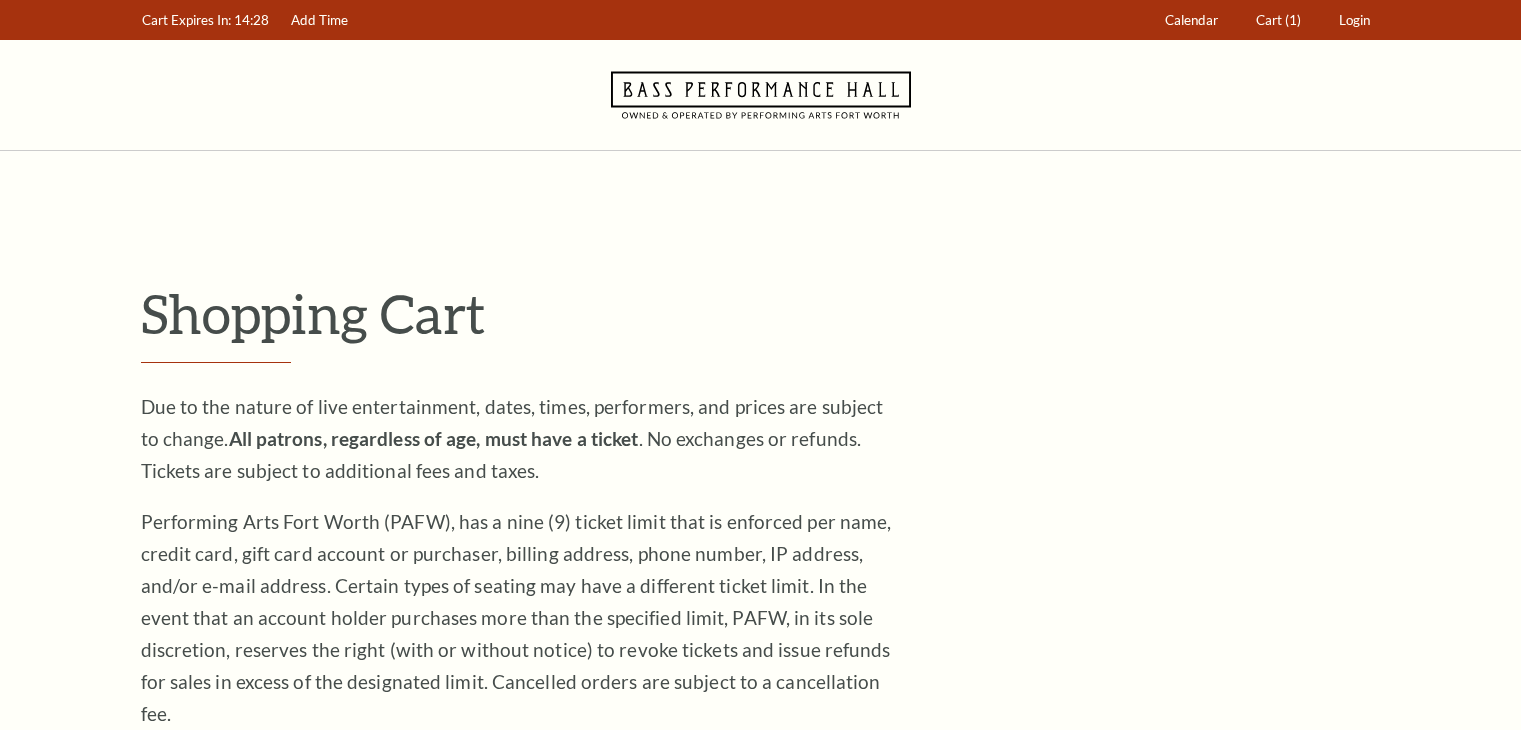 scroll, scrollTop: 0, scrollLeft: 0, axis: both 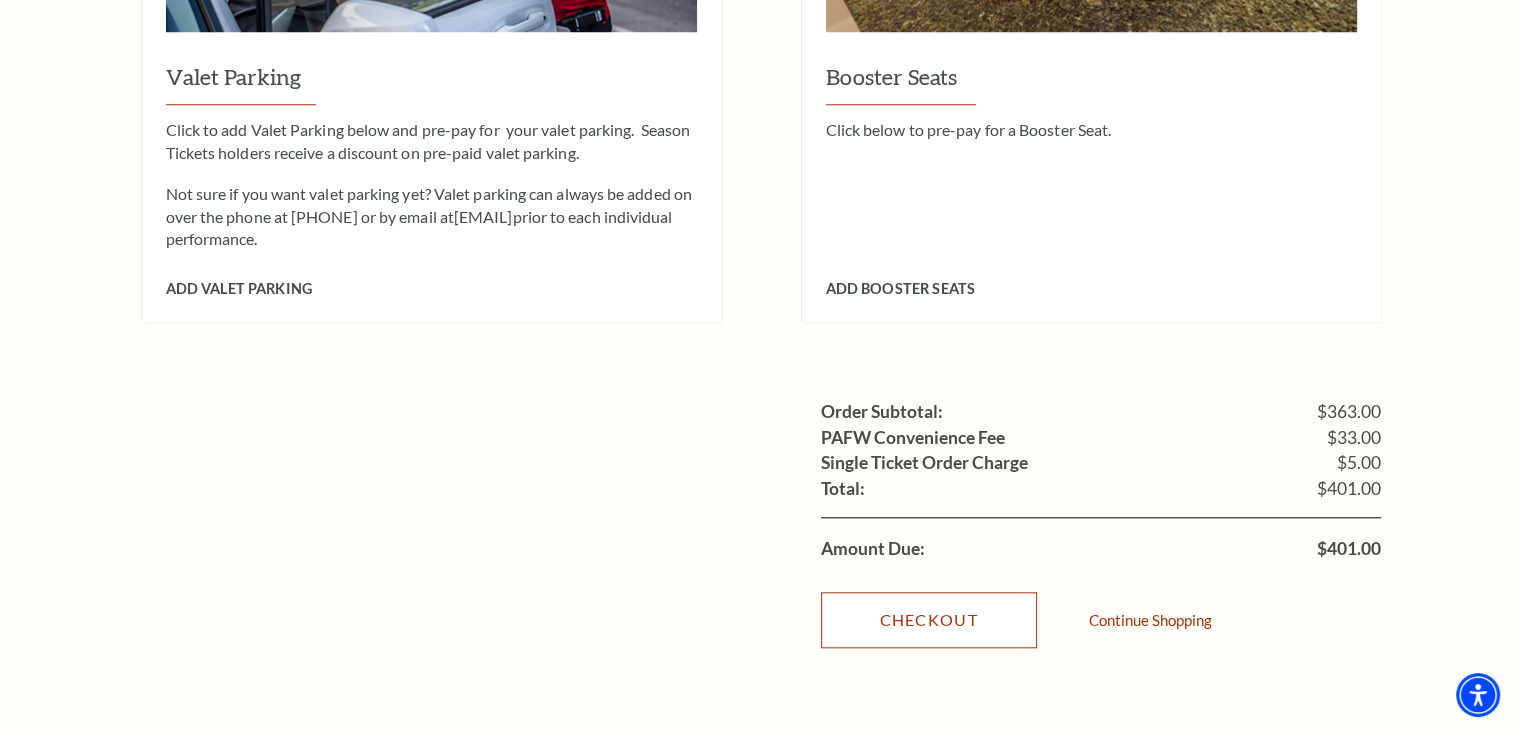 click on "Checkout" at bounding box center (929, 620) 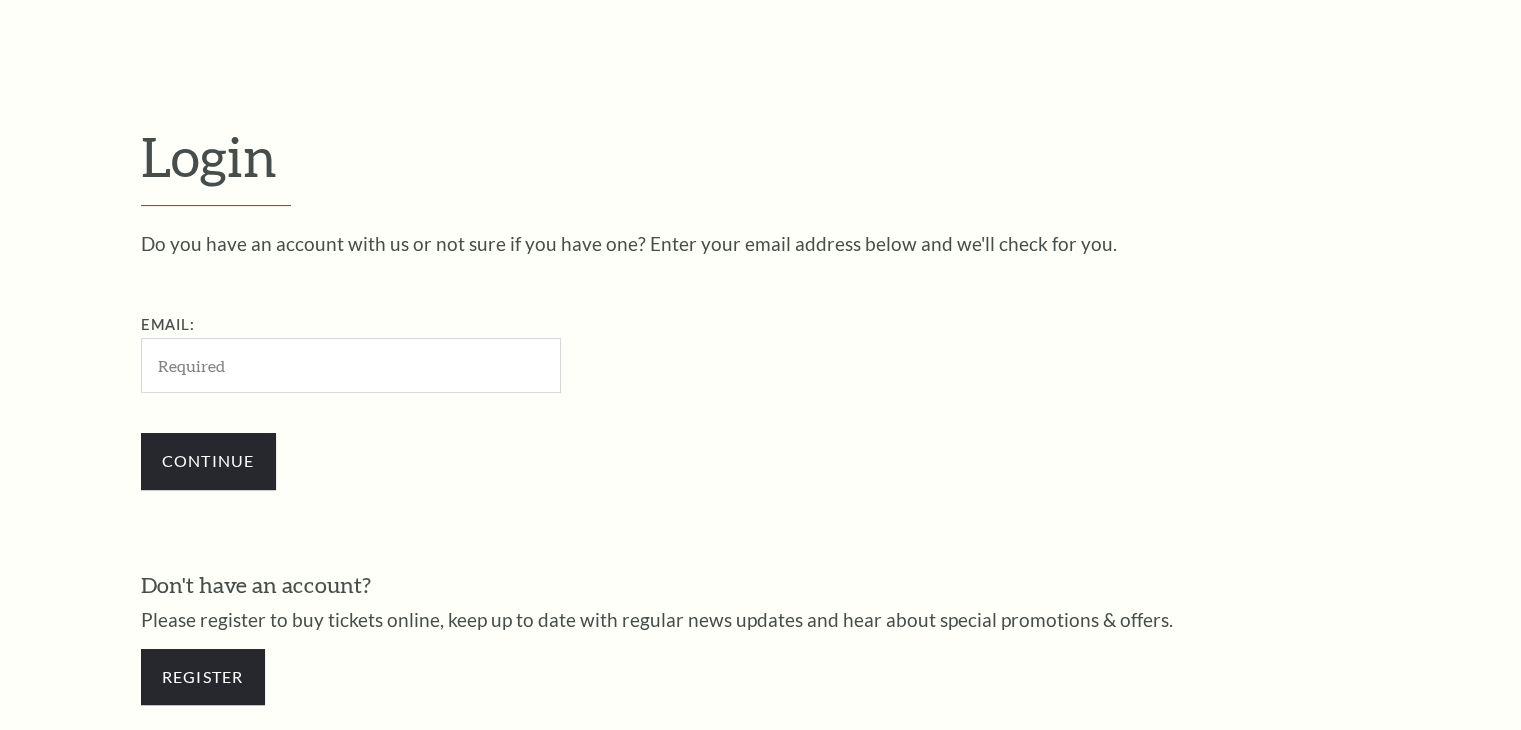 scroll, scrollTop: 559, scrollLeft: 0, axis: vertical 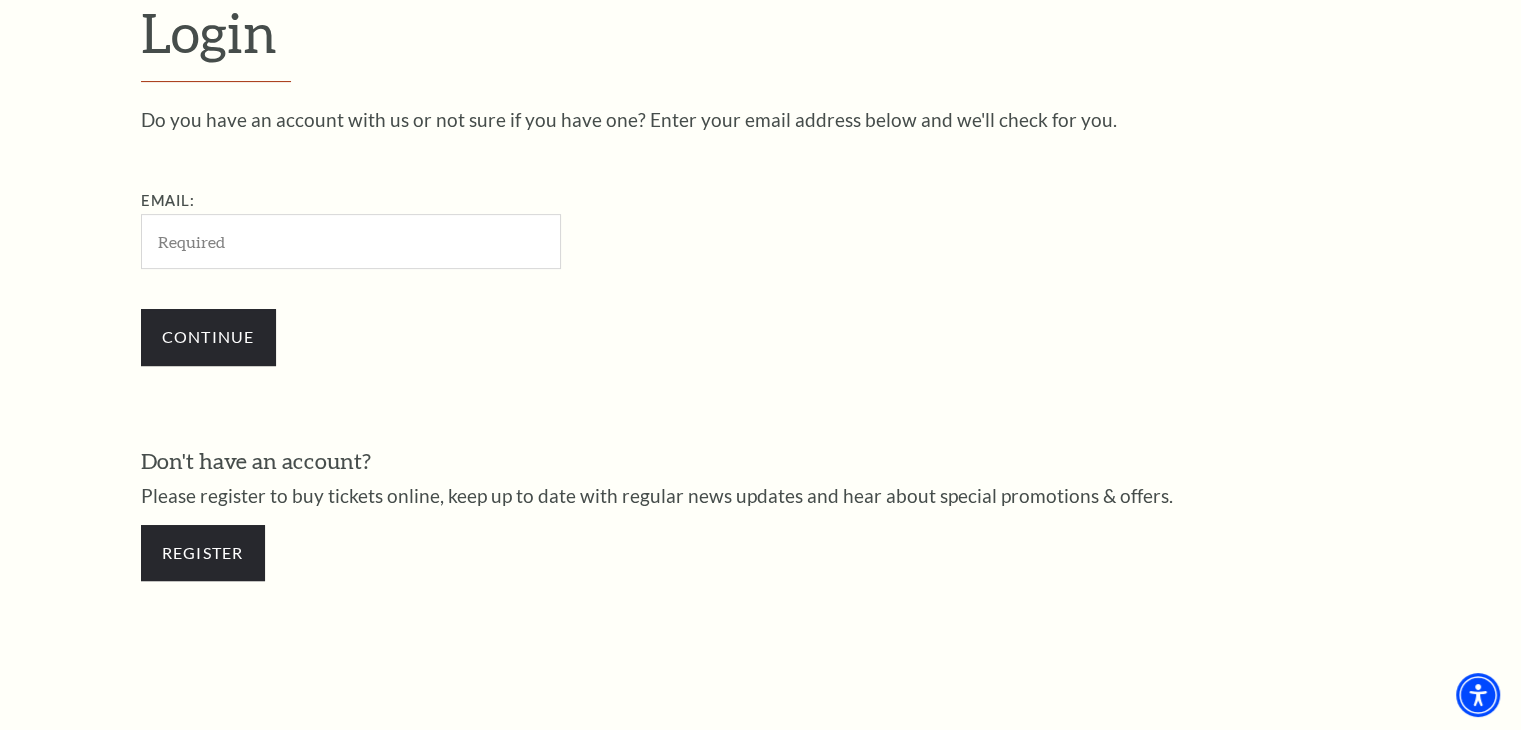 click on "Email:" at bounding box center [351, 241] 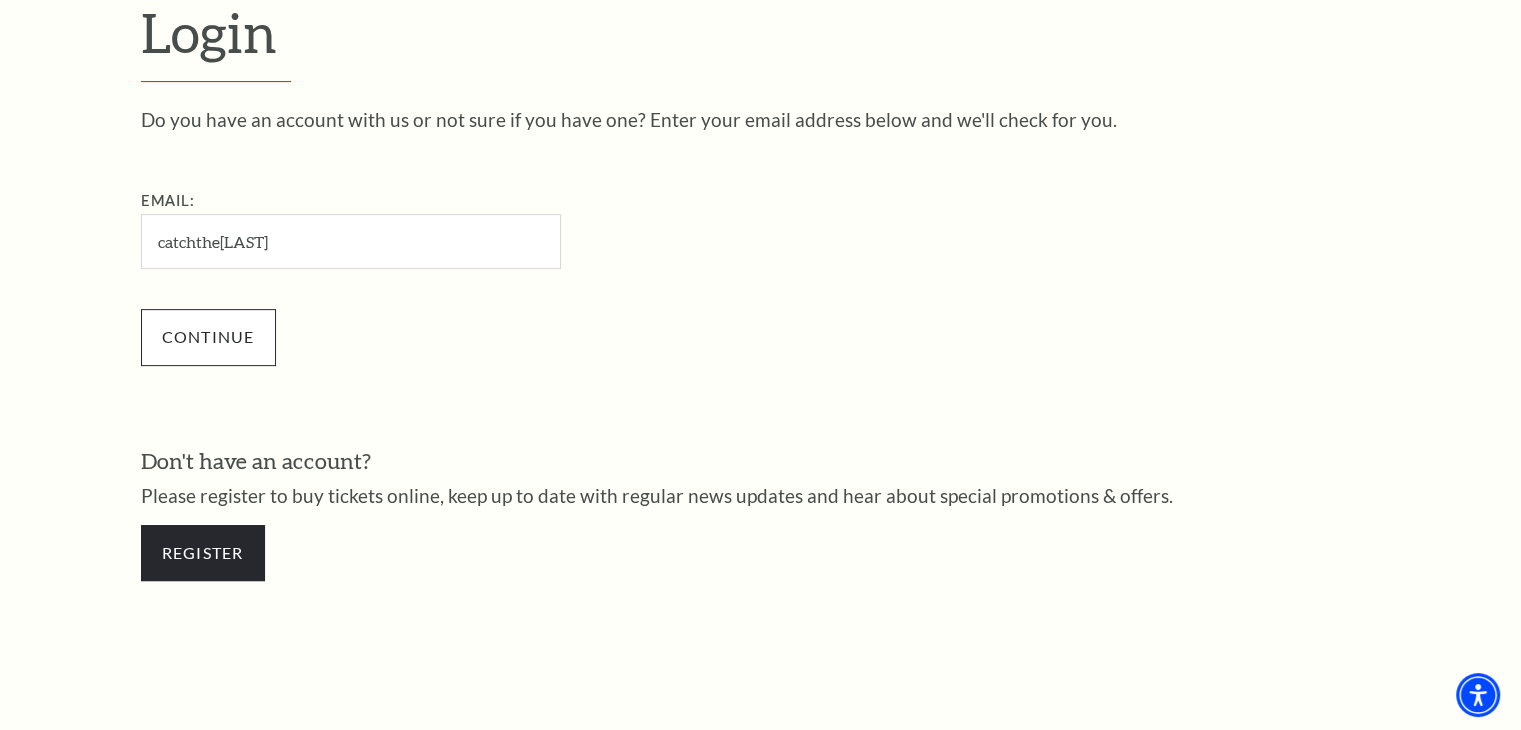type on "catchtheallens@[EMAIL]" 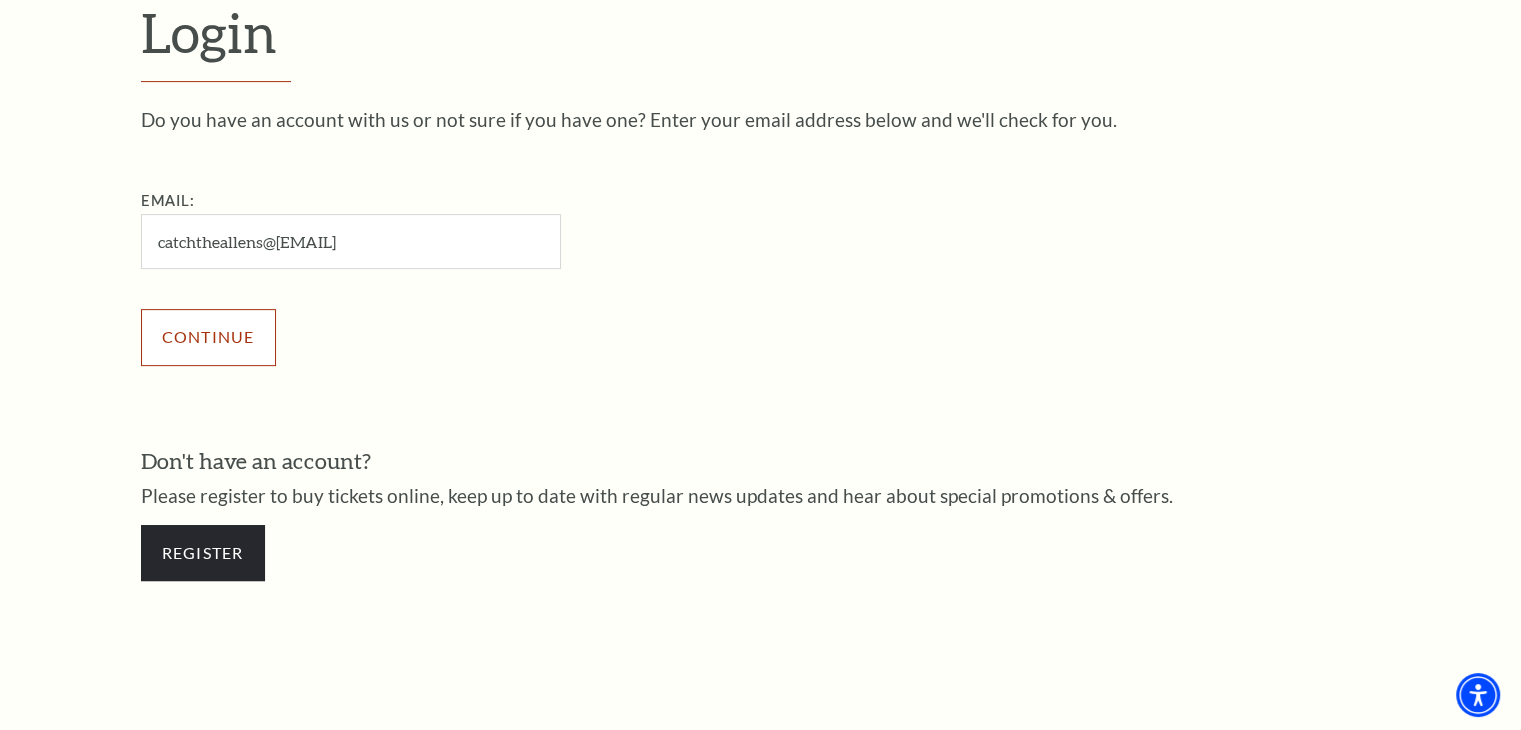 click on "Continue" at bounding box center (208, 337) 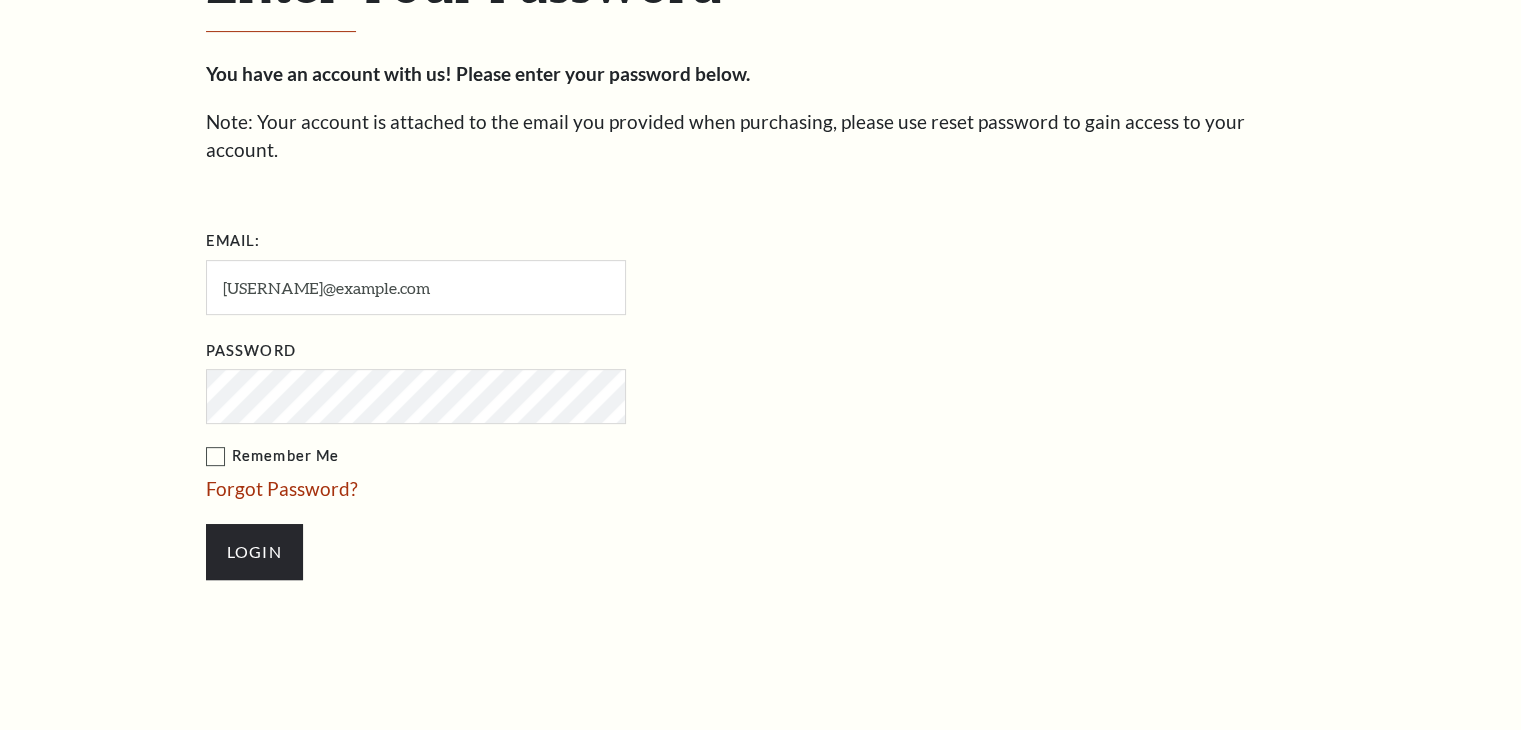 scroll, scrollTop: 0, scrollLeft: 0, axis: both 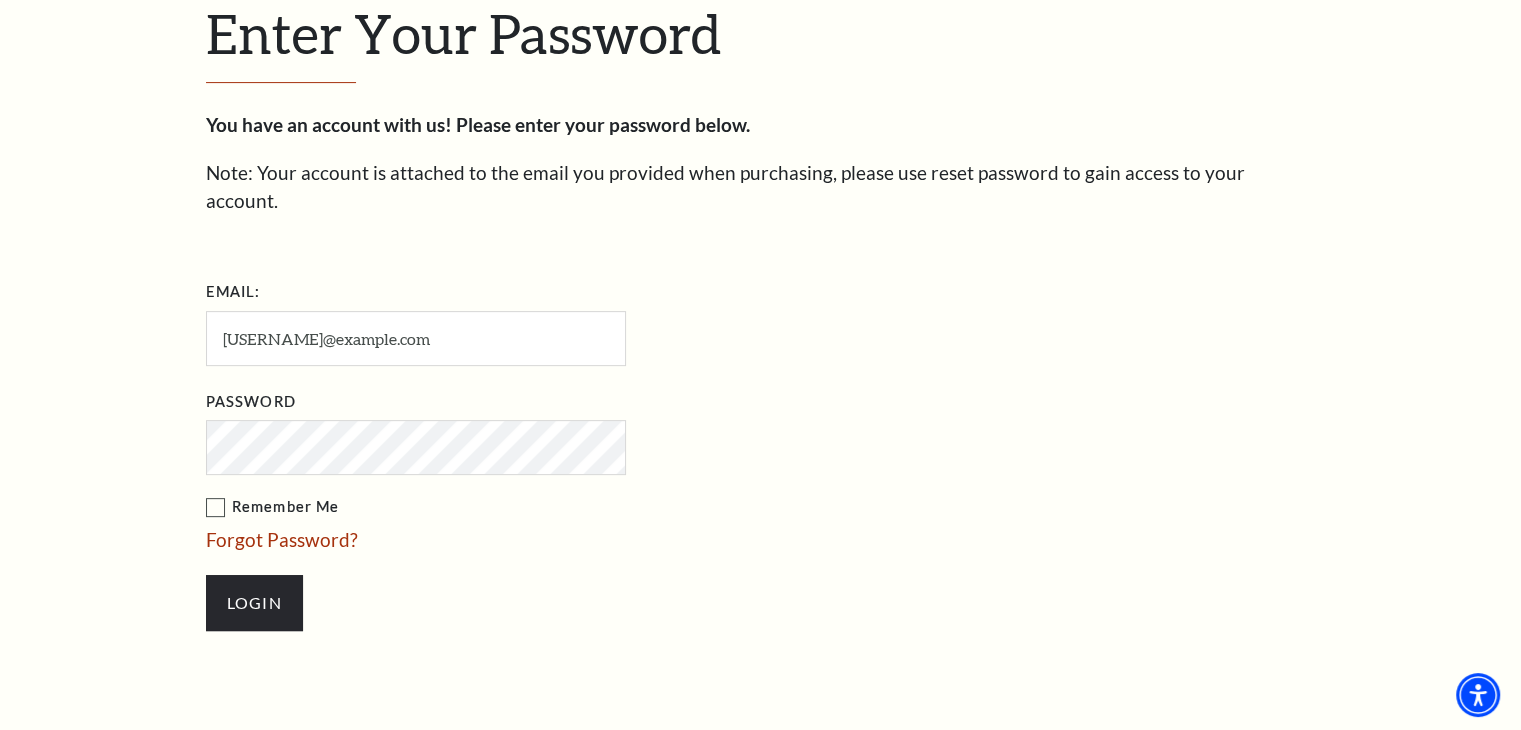 click on "Remember Me" at bounding box center (516, 507) 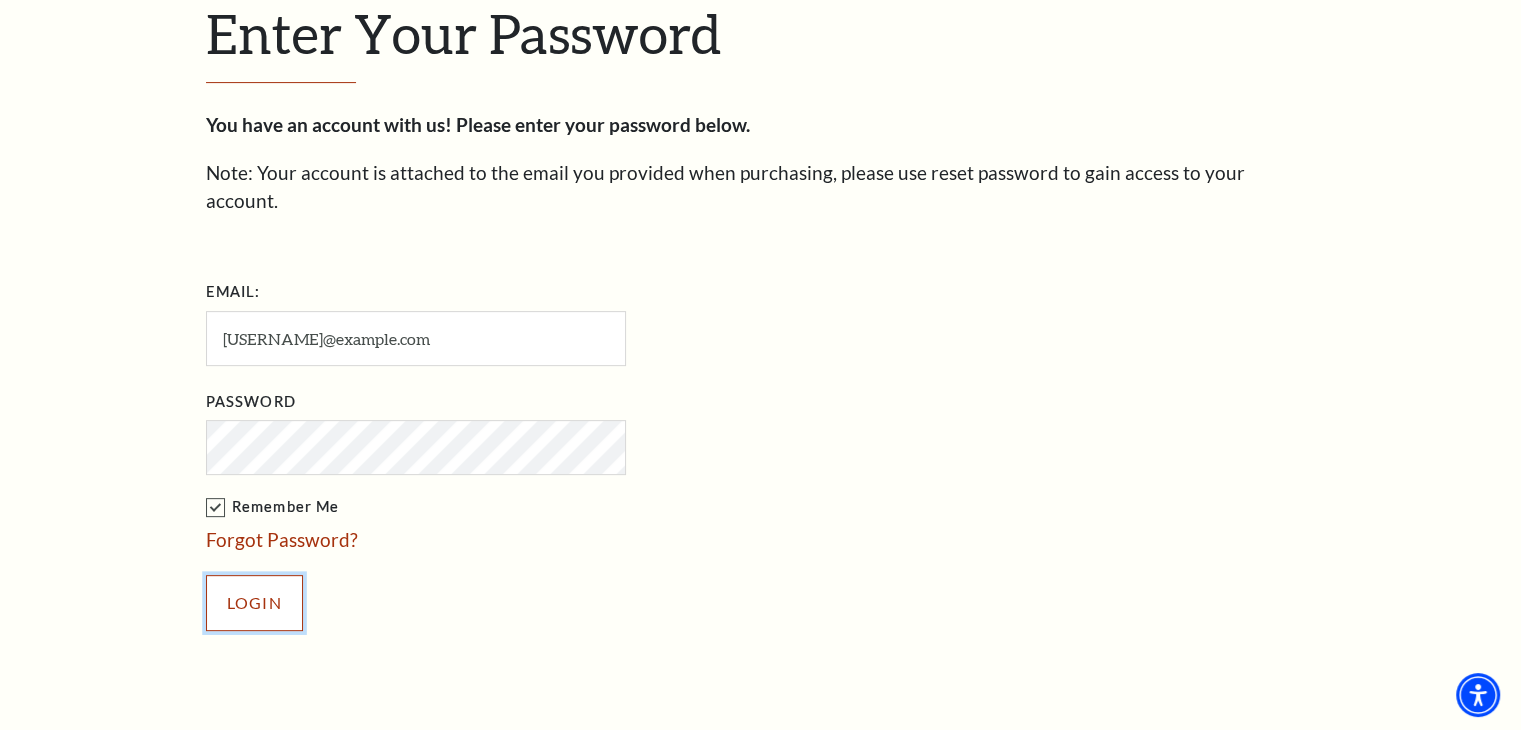 click on "Login" at bounding box center (254, 603) 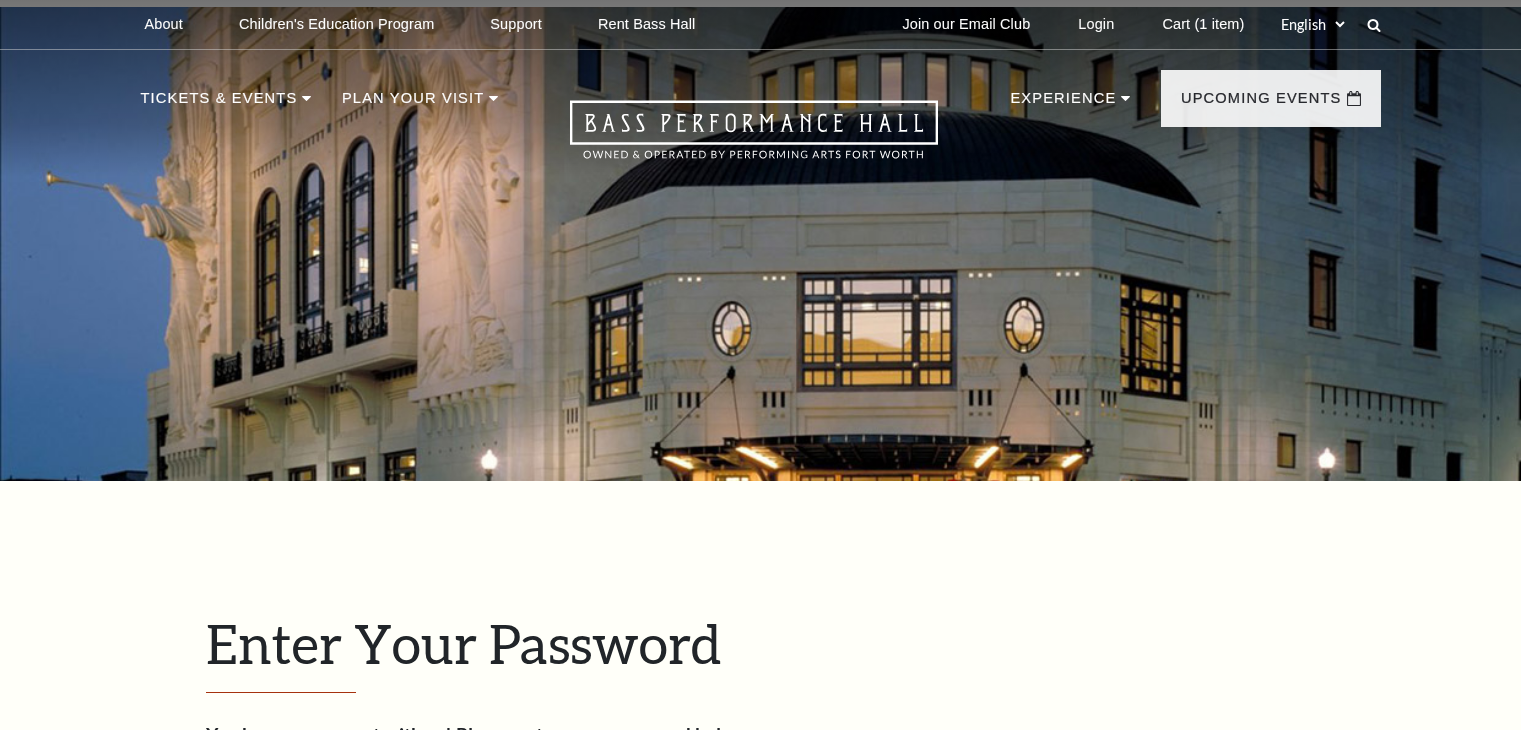 scroll, scrollTop: 690, scrollLeft: 0, axis: vertical 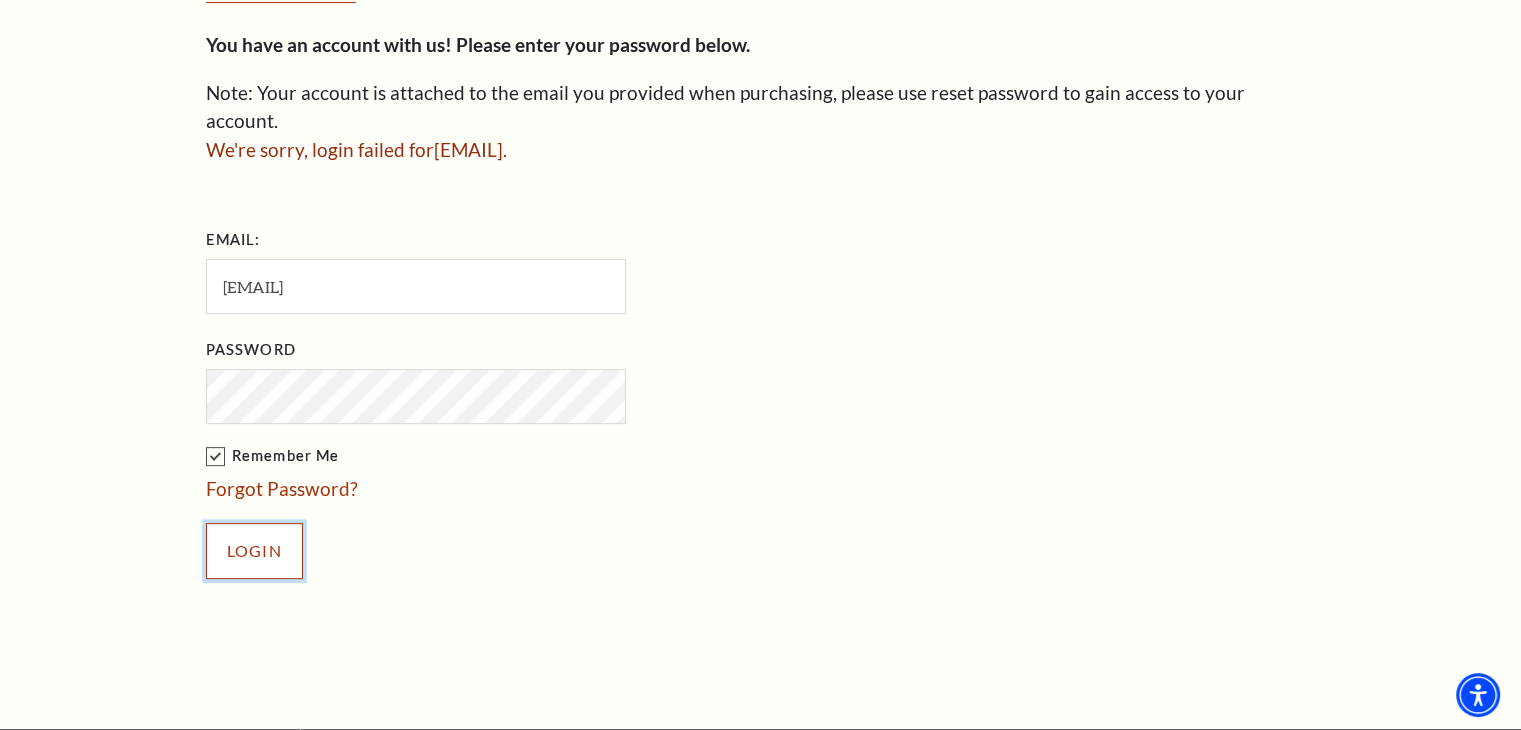 click on "Login" at bounding box center [254, 551] 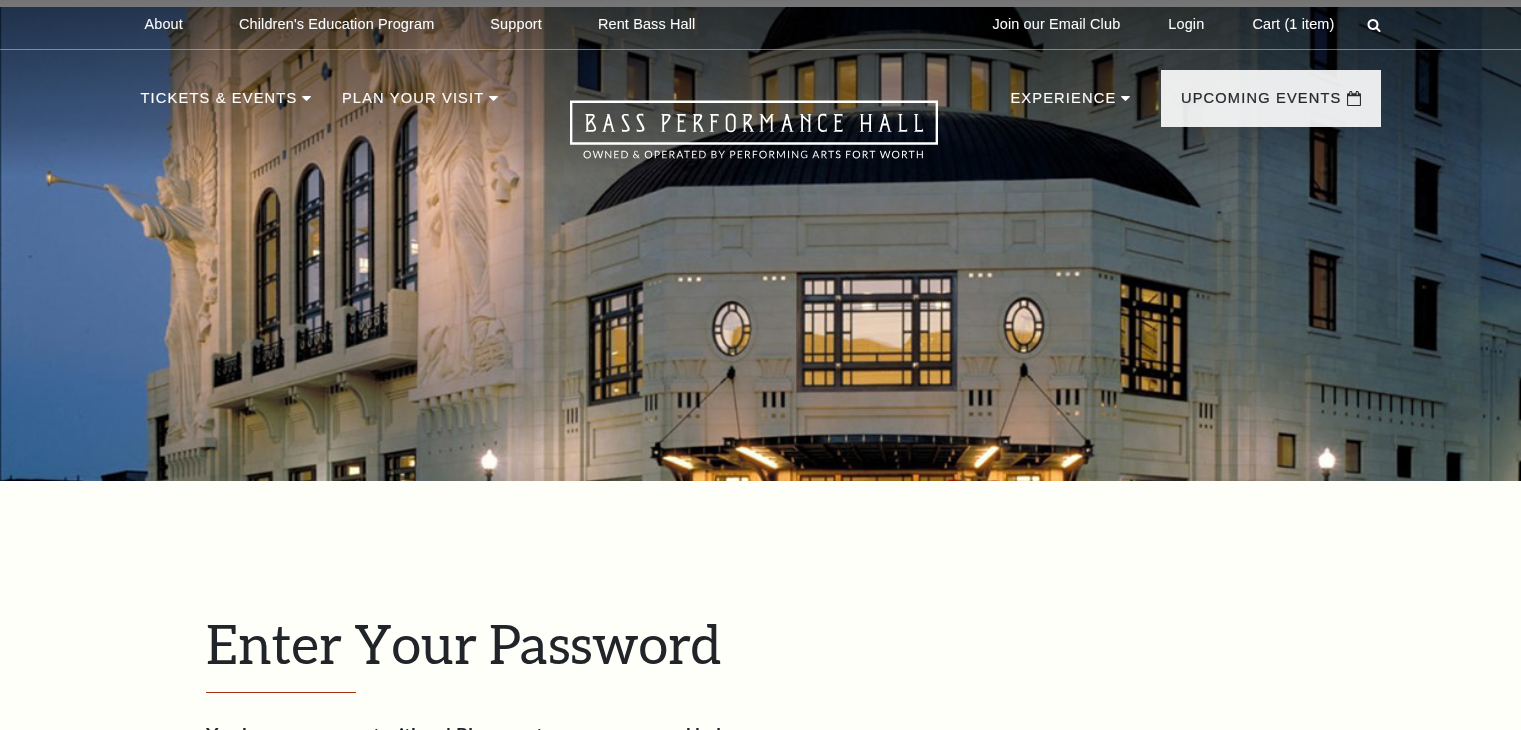 scroll, scrollTop: 690, scrollLeft: 0, axis: vertical 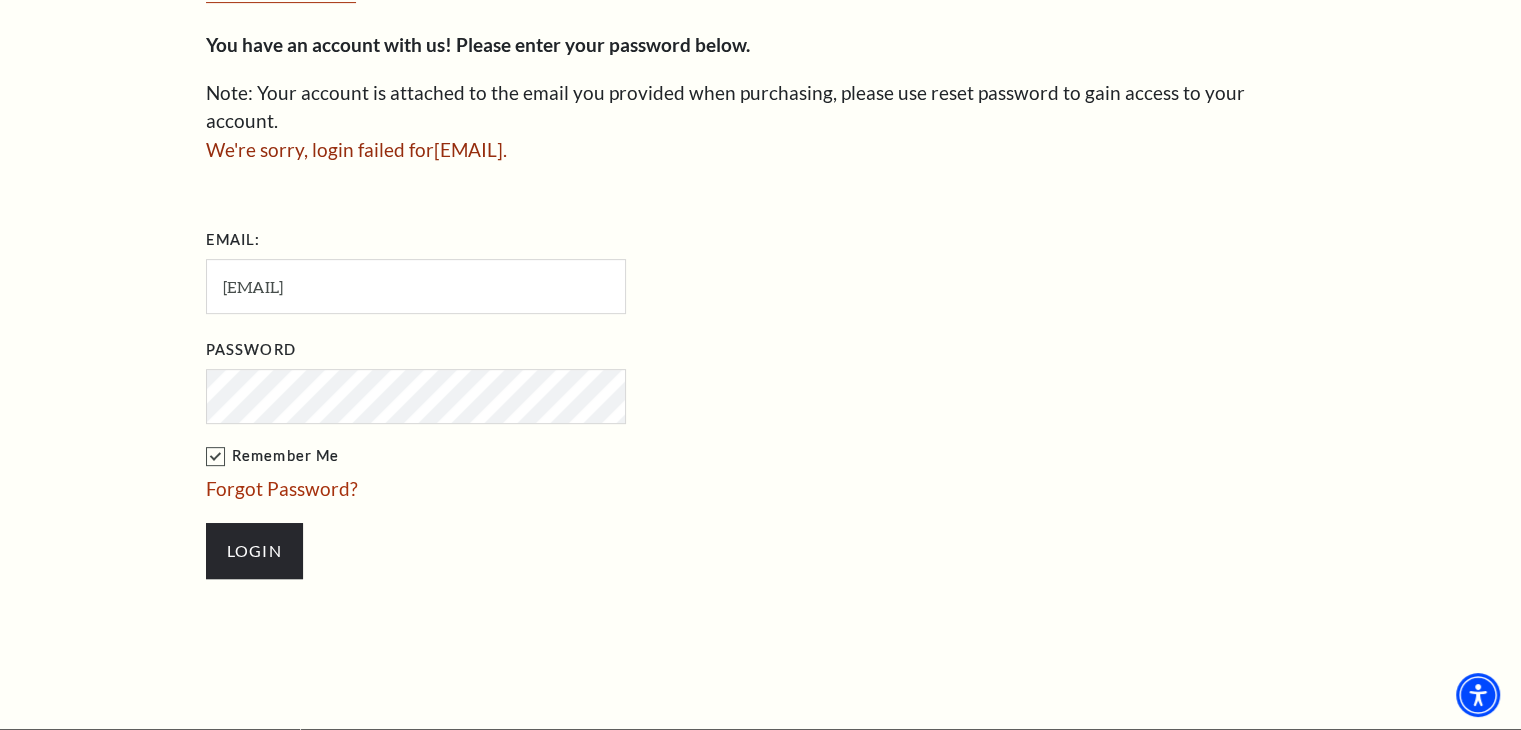 click on "Login" at bounding box center (254, 551) 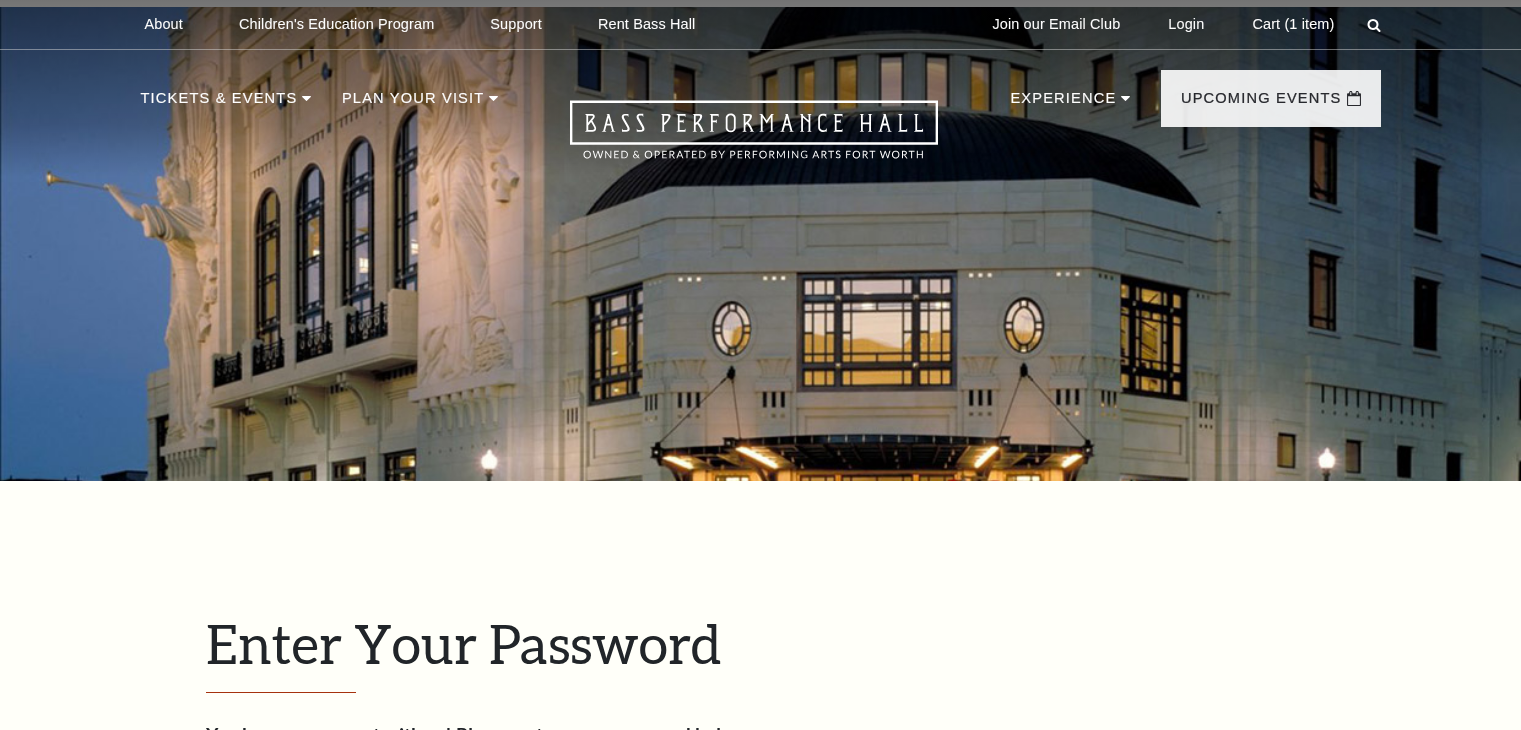 scroll, scrollTop: 658, scrollLeft: 0, axis: vertical 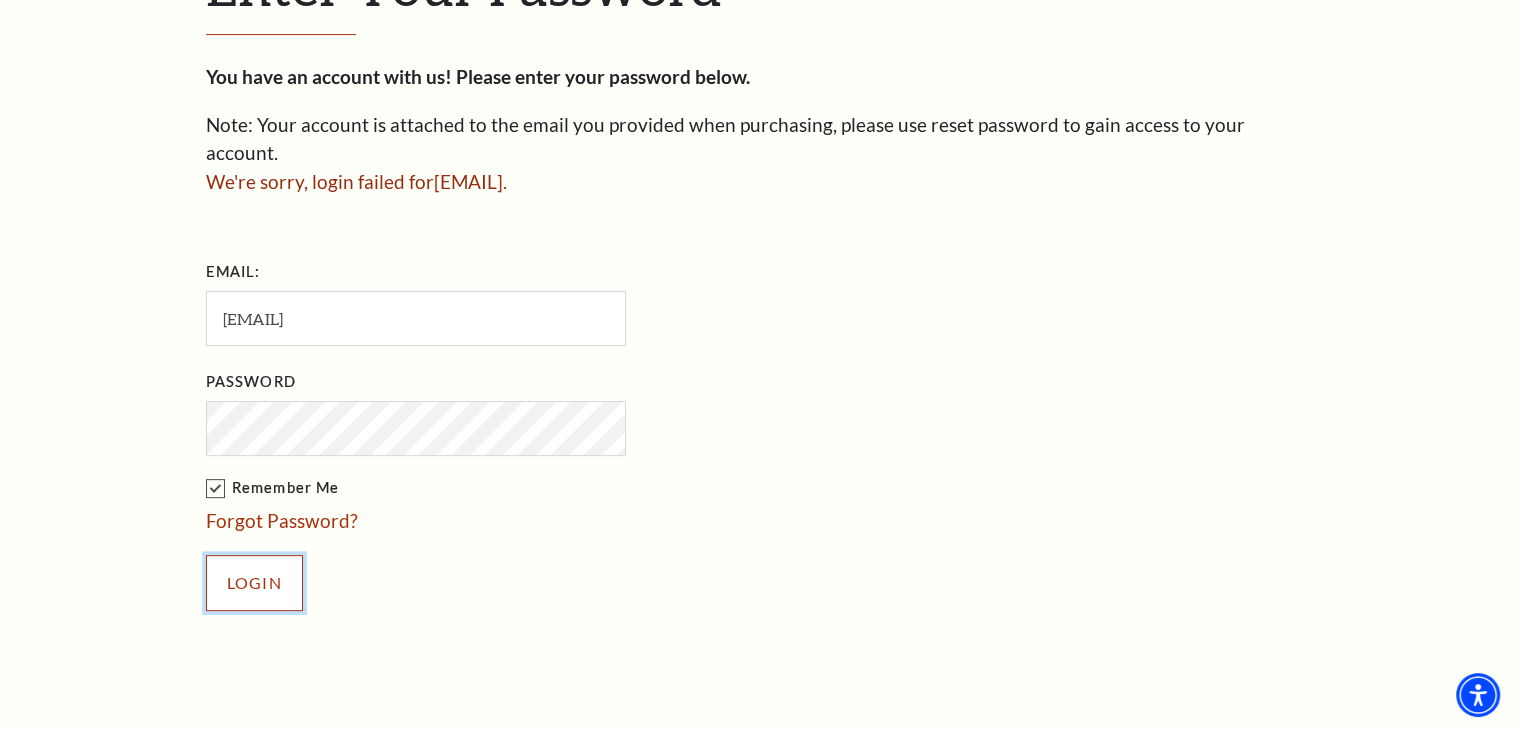 click on "Login" at bounding box center (254, 583) 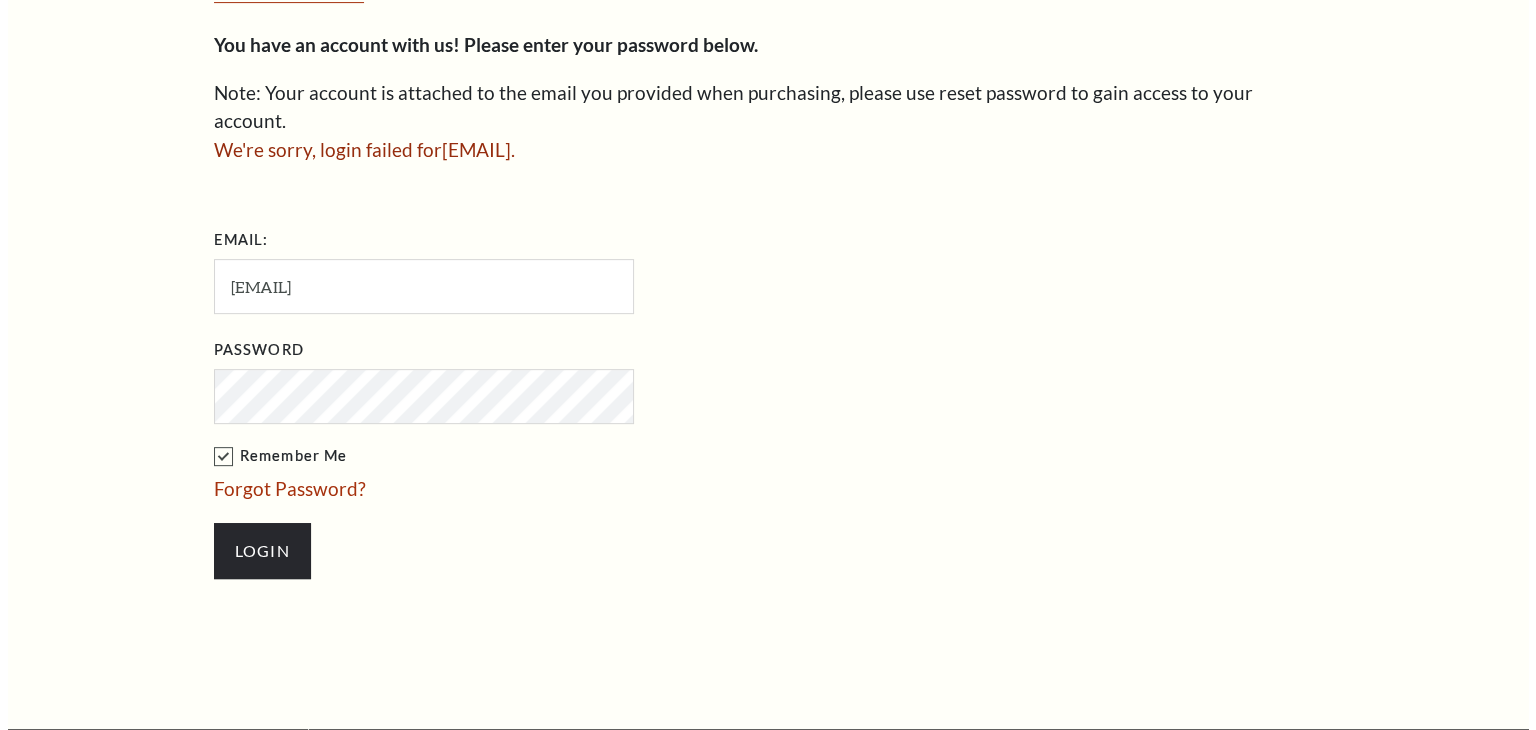 scroll, scrollTop: 0, scrollLeft: 0, axis: both 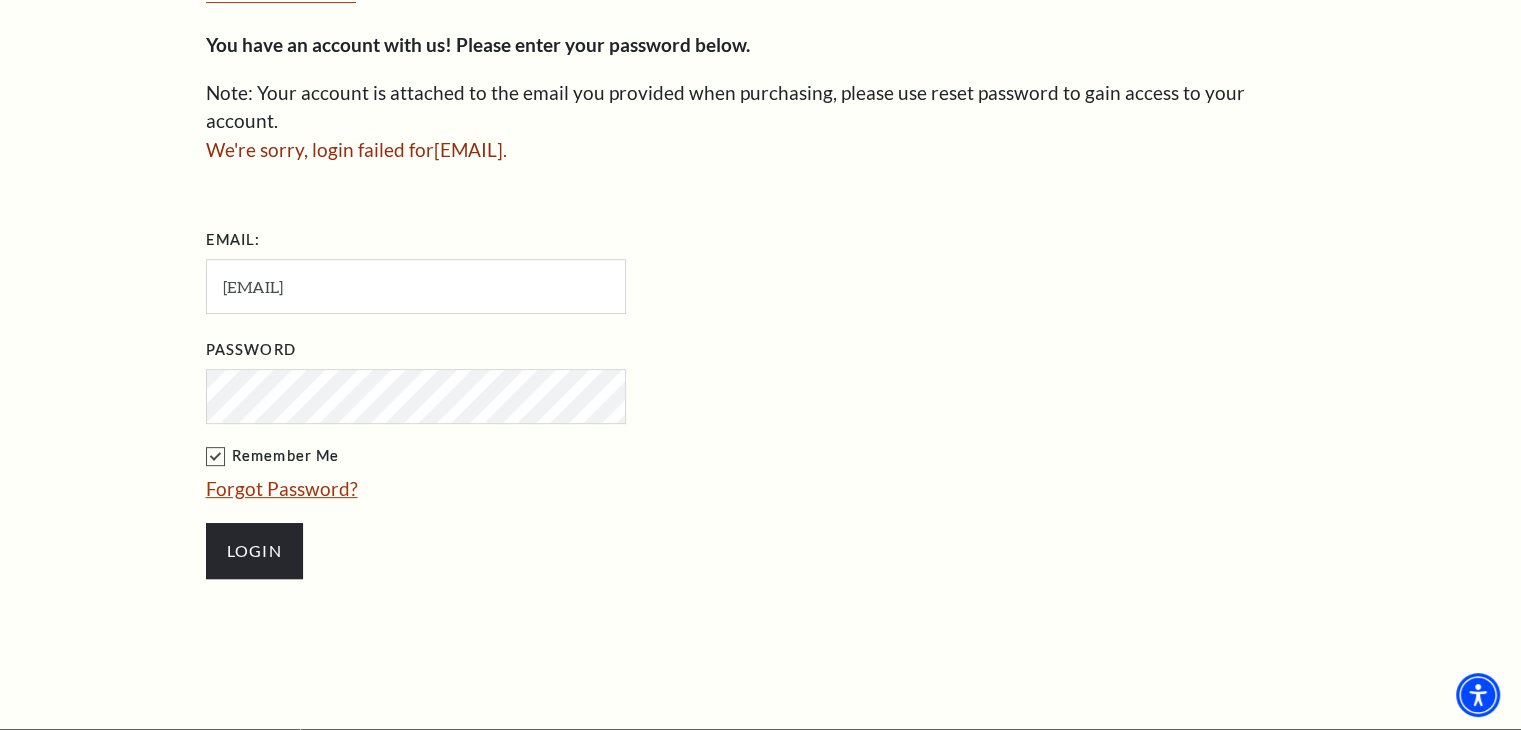 click on "Forgot Password?" at bounding box center [282, 488] 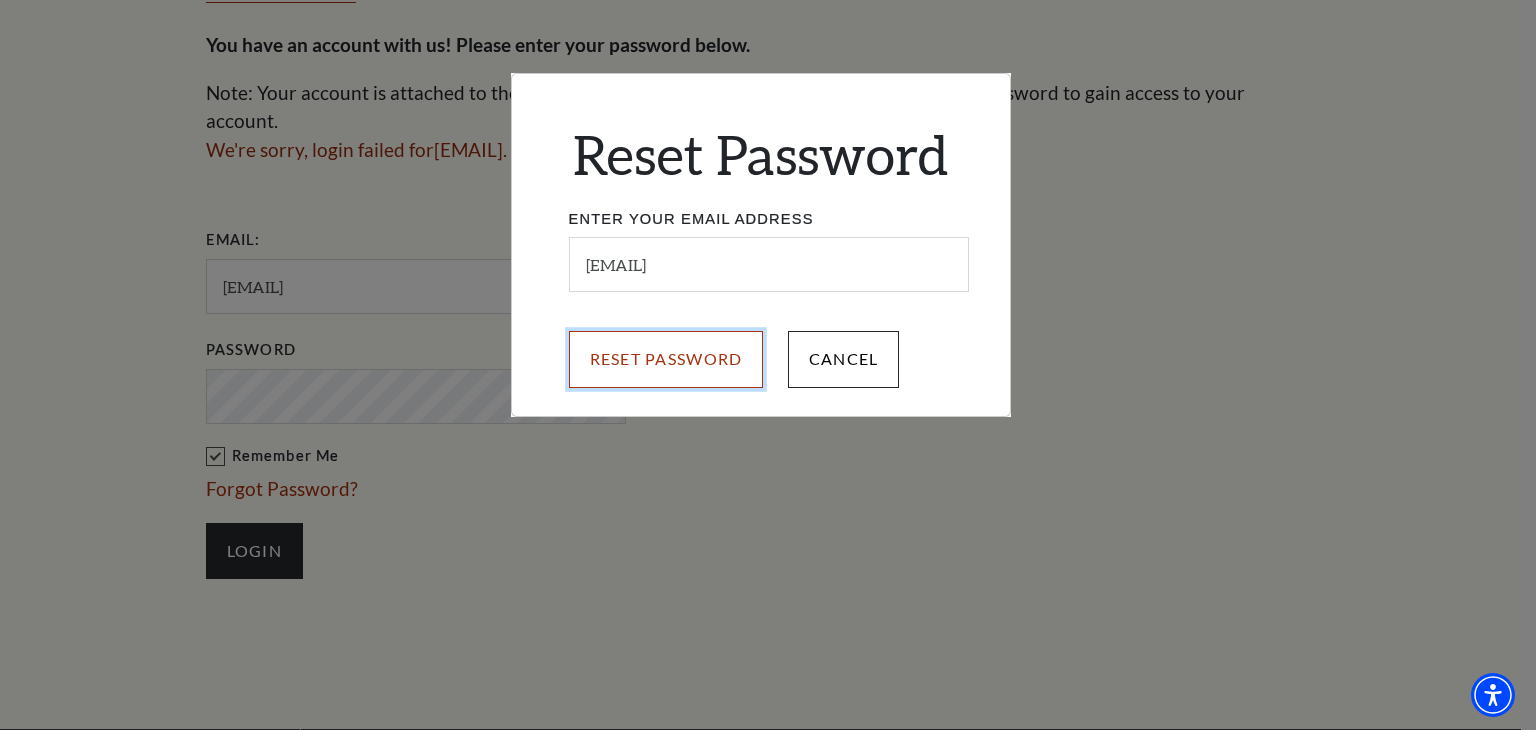 click on "Reset Password" at bounding box center [666, 359] 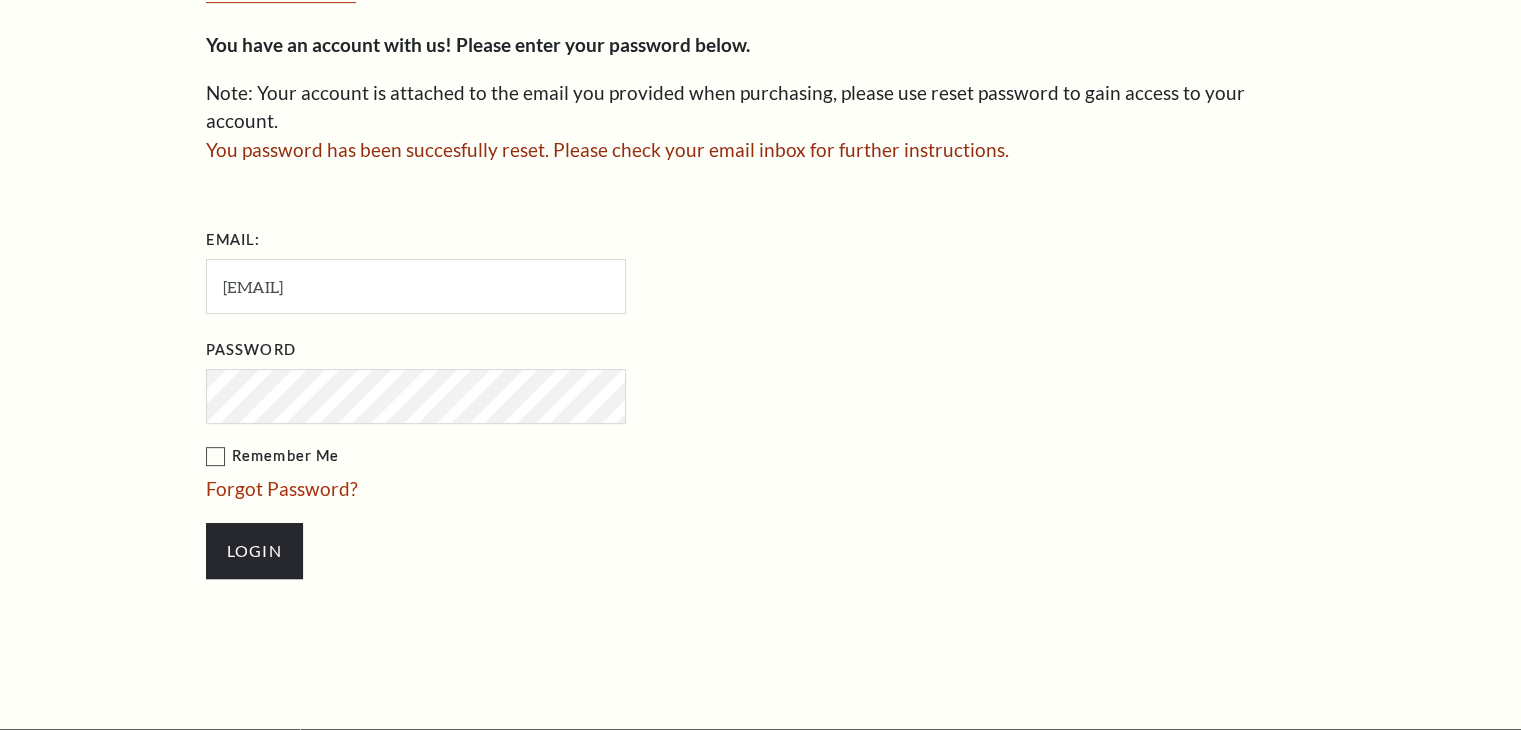 scroll, scrollTop: 690, scrollLeft: 0, axis: vertical 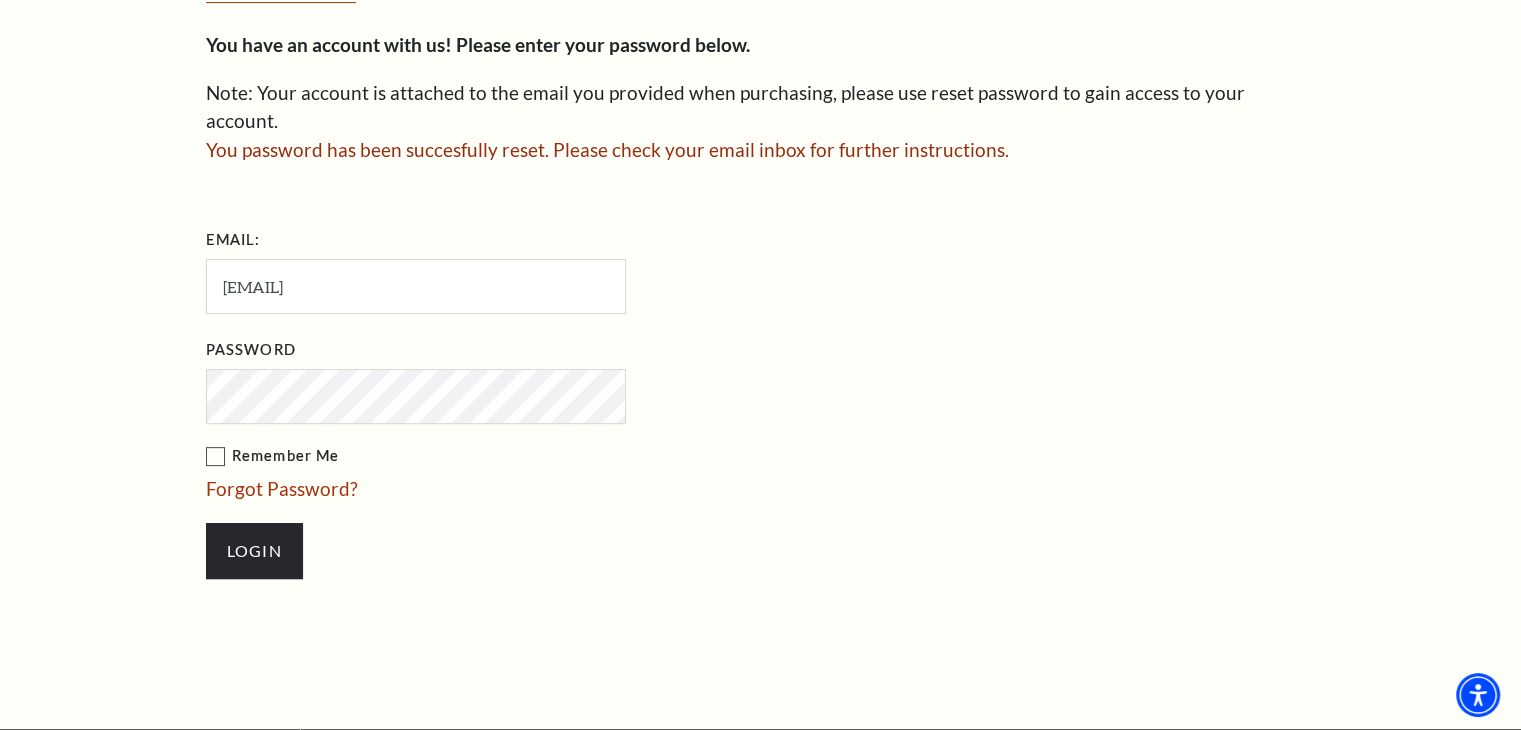 click on "Login" at bounding box center [254, 551] 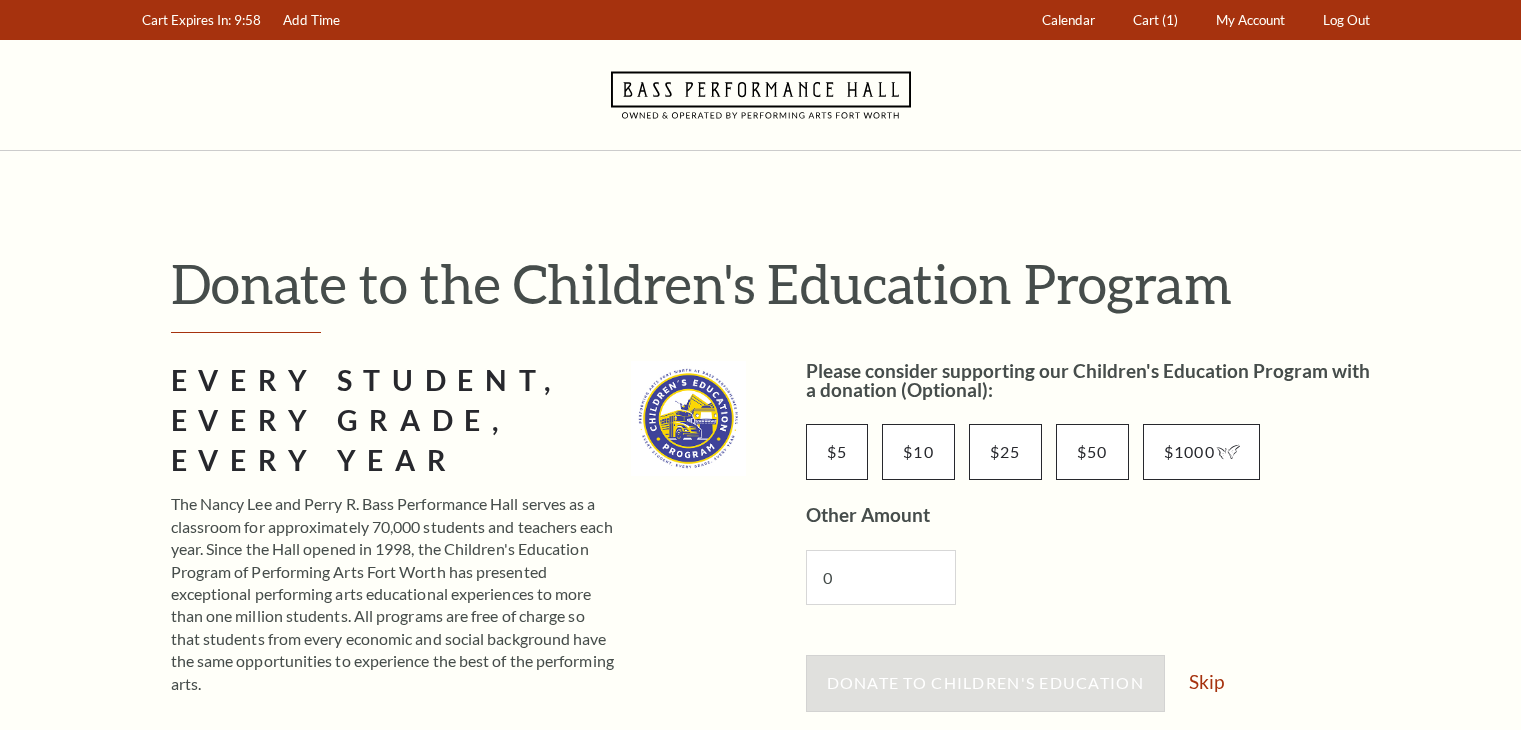 scroll, scrollTop: 0, scrollLeft: 0, axis: both 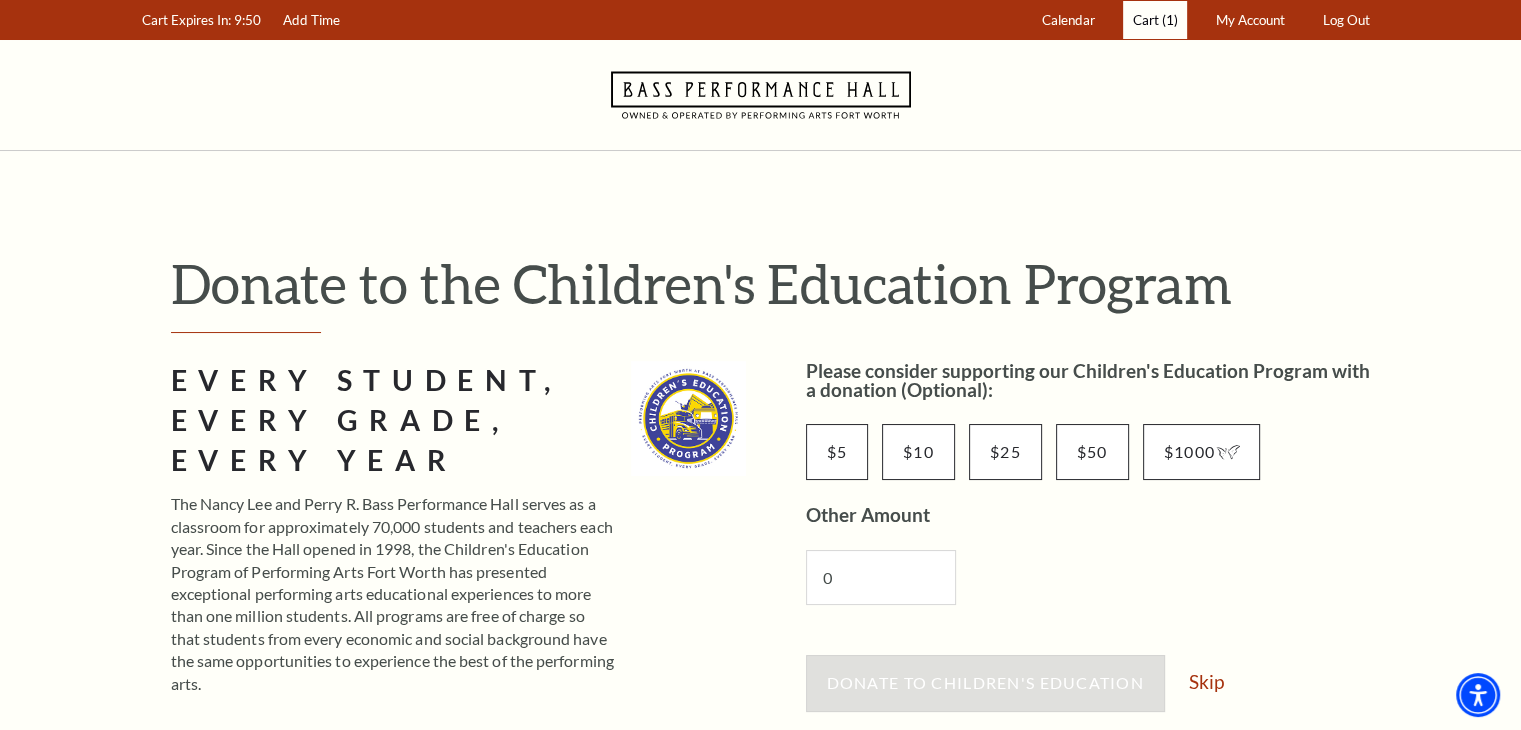 click on "(1)" at bounding box center [1170, 20] 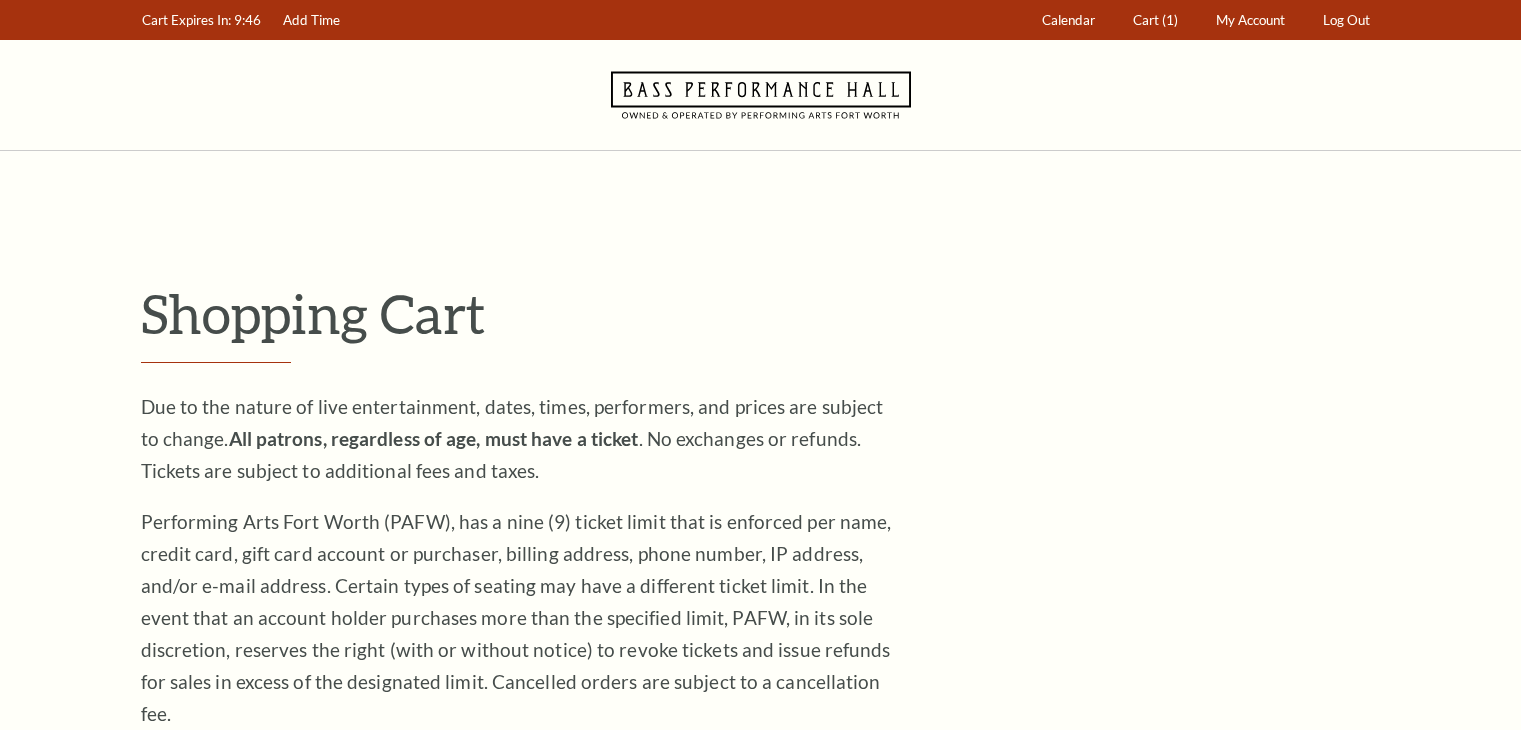 scroll, scrollTop: 0, scrollLeft: 0, axis: both 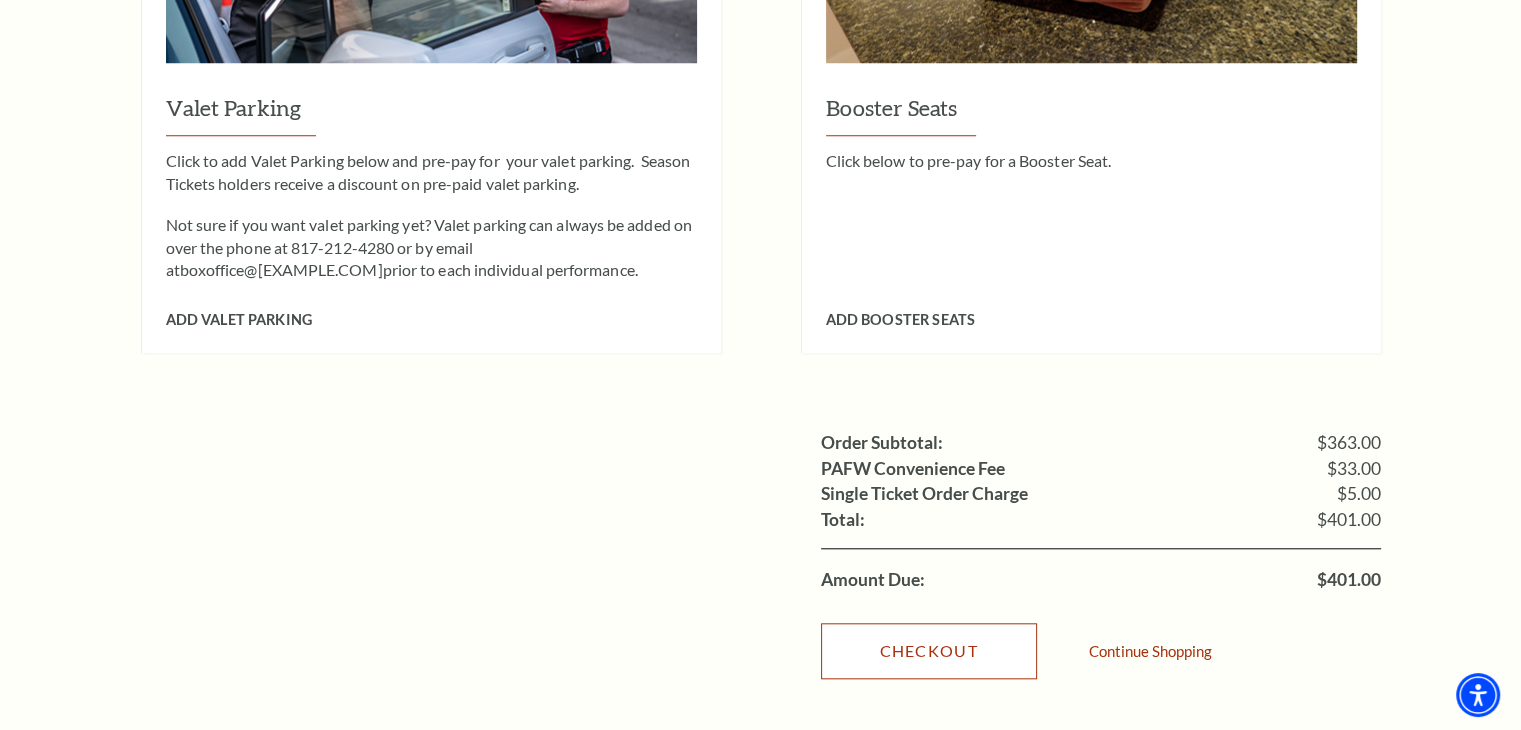 click on "Checkout" at bounding box center [929, 651] 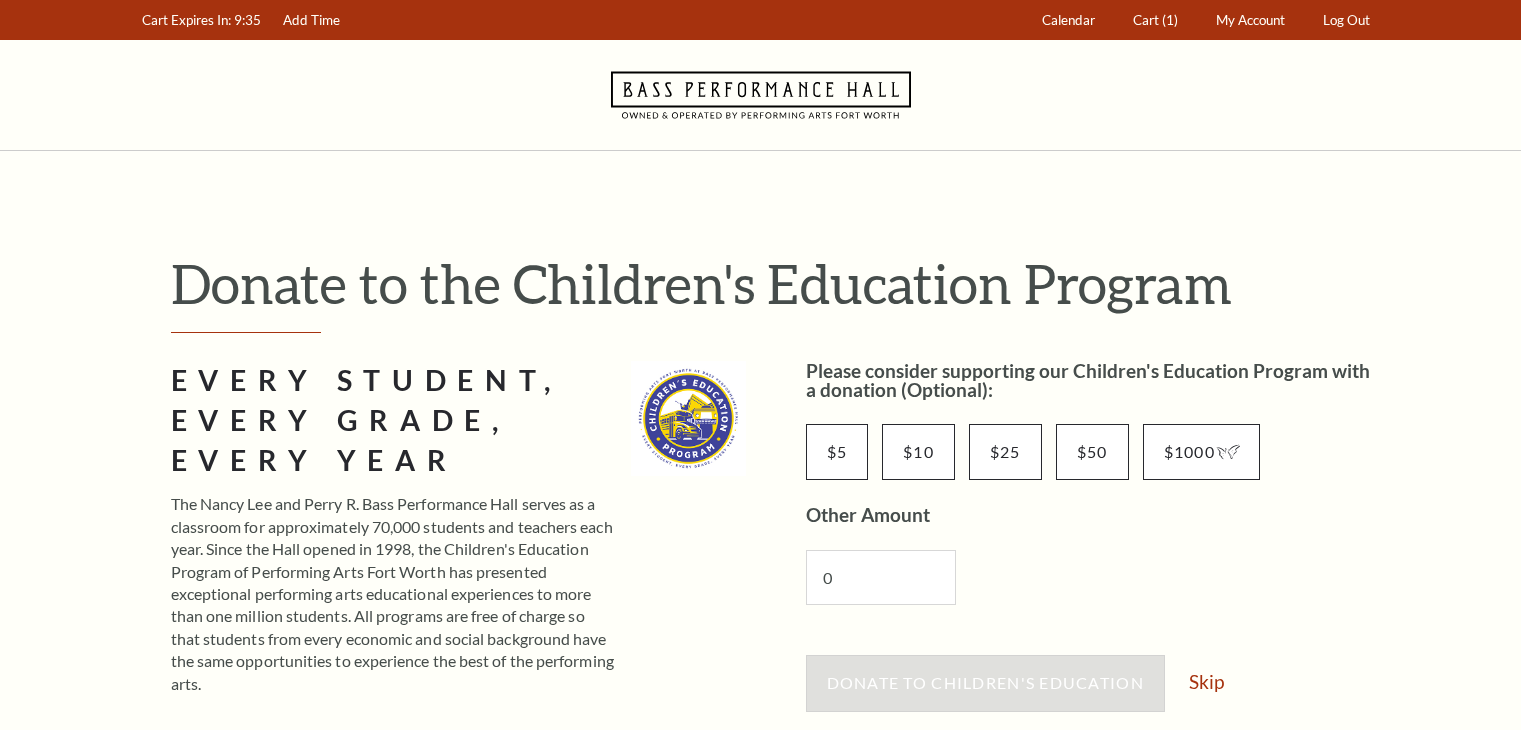 scroll, scrollTop: 0, scrollLeft: 0, axis: both 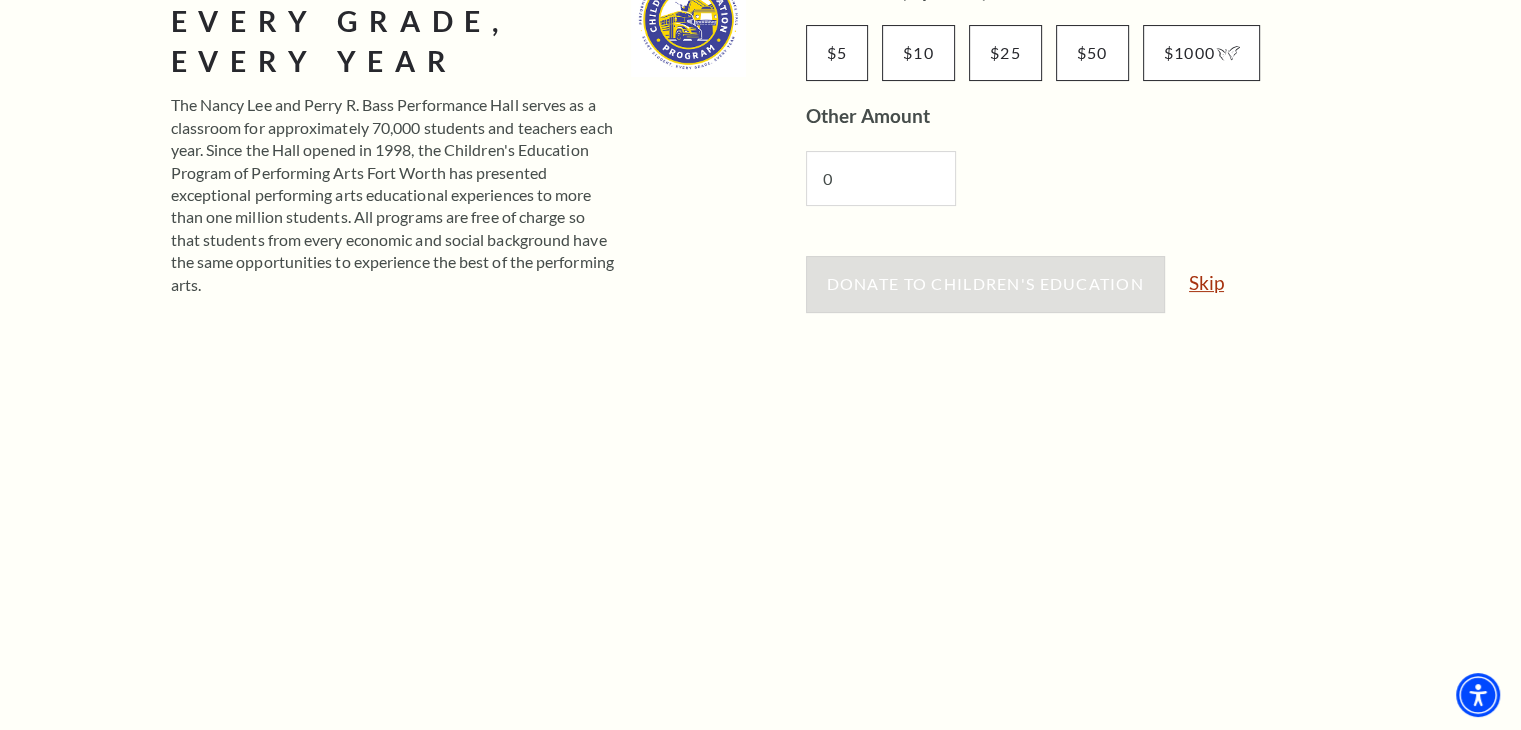 click on "Skip" at bounding box center [1206, 282] 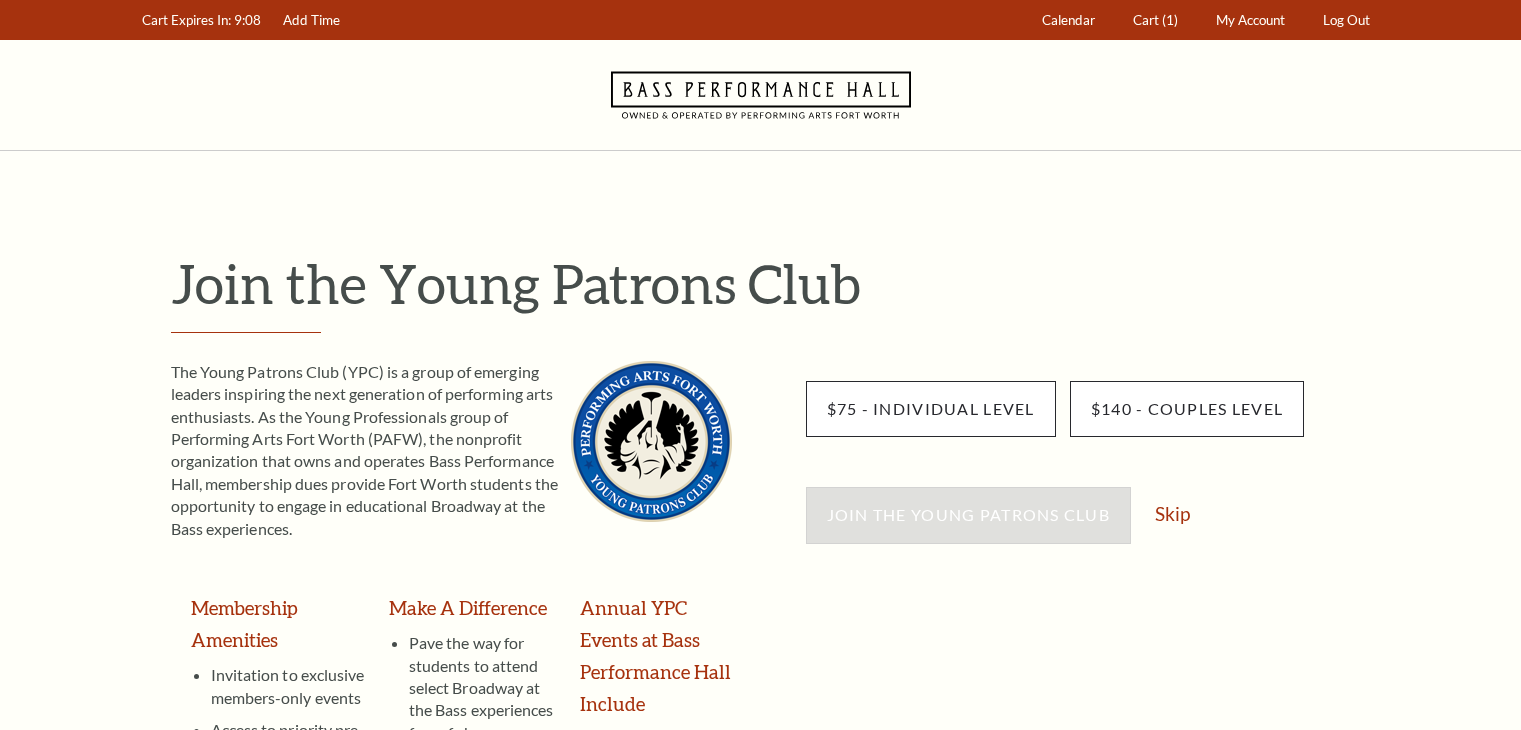 scroll, scrollTop: 0, scrollLeft: 0, axis: both 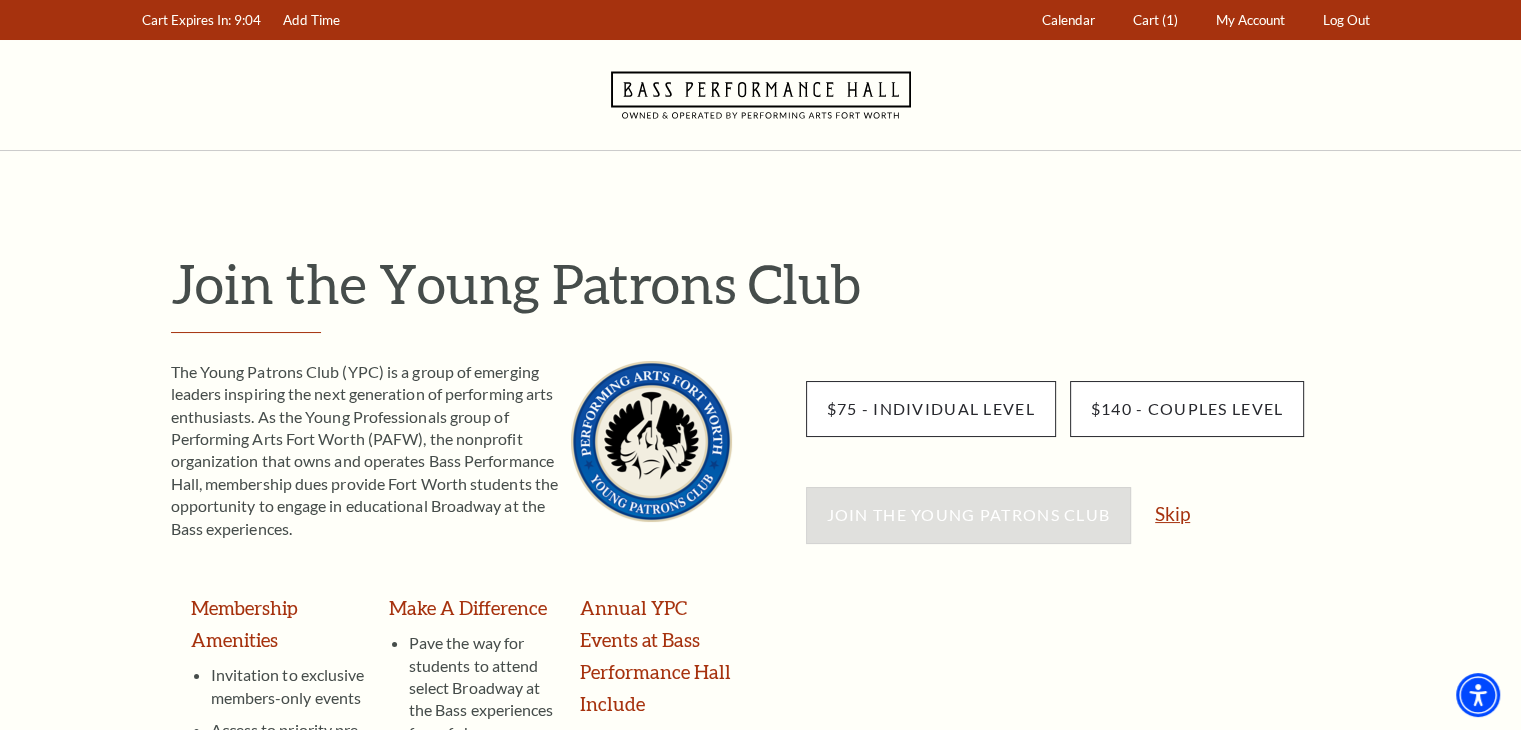 click on "Skip" at bounding box center (1172, 513) 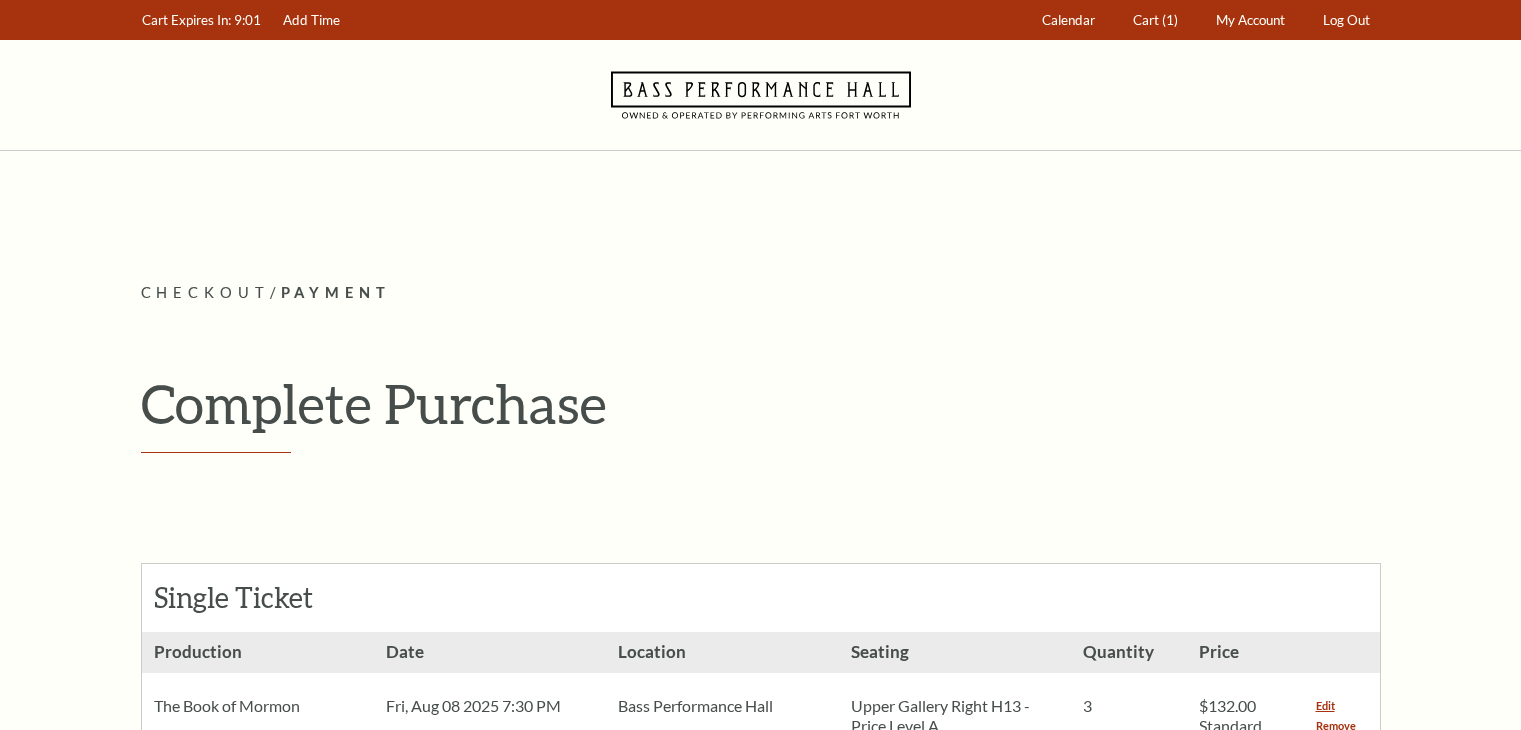 scroll, scrollTop: 0, scrollLeft: 0, axis: both 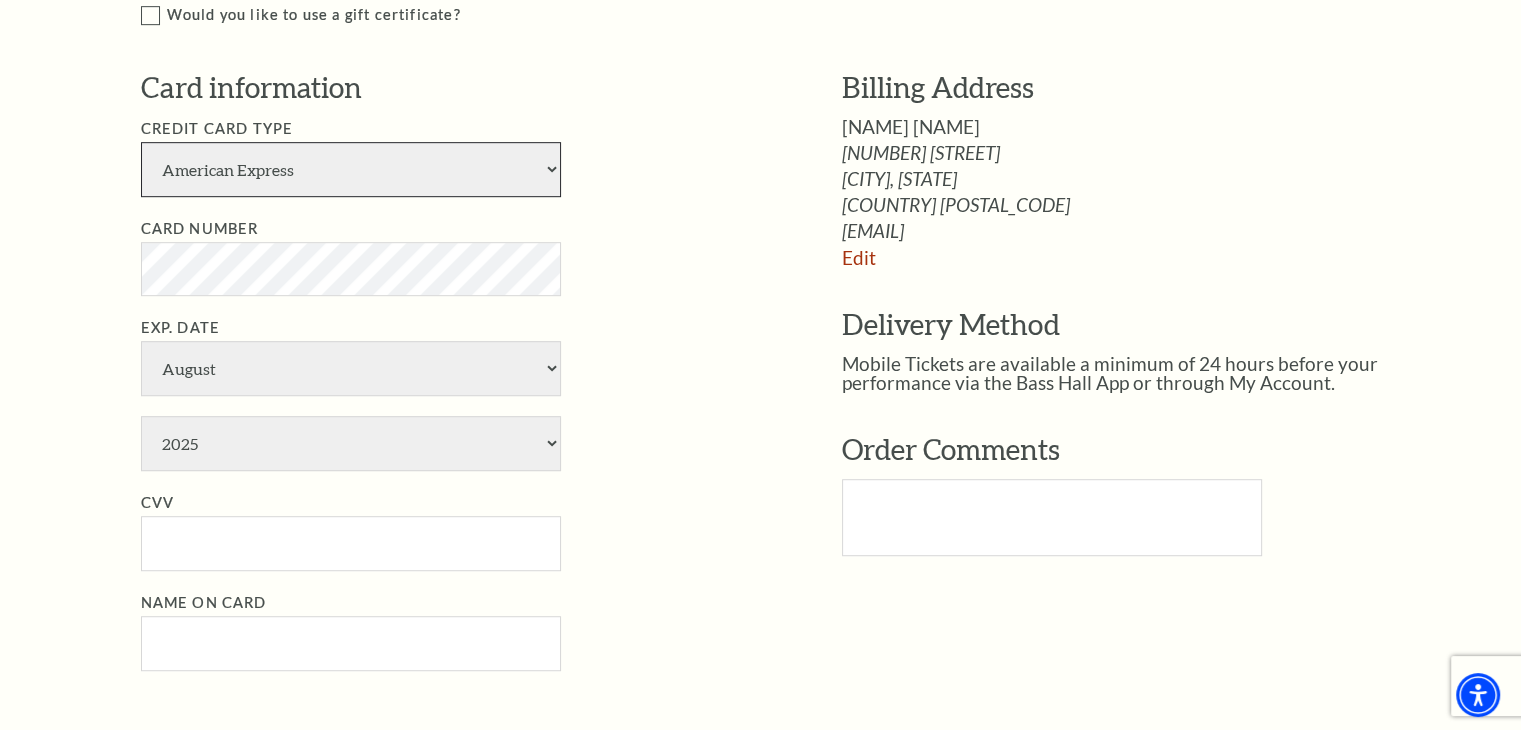 click on "American Express
Visa
Master Card
Discover" at bounding box center (351, 169) 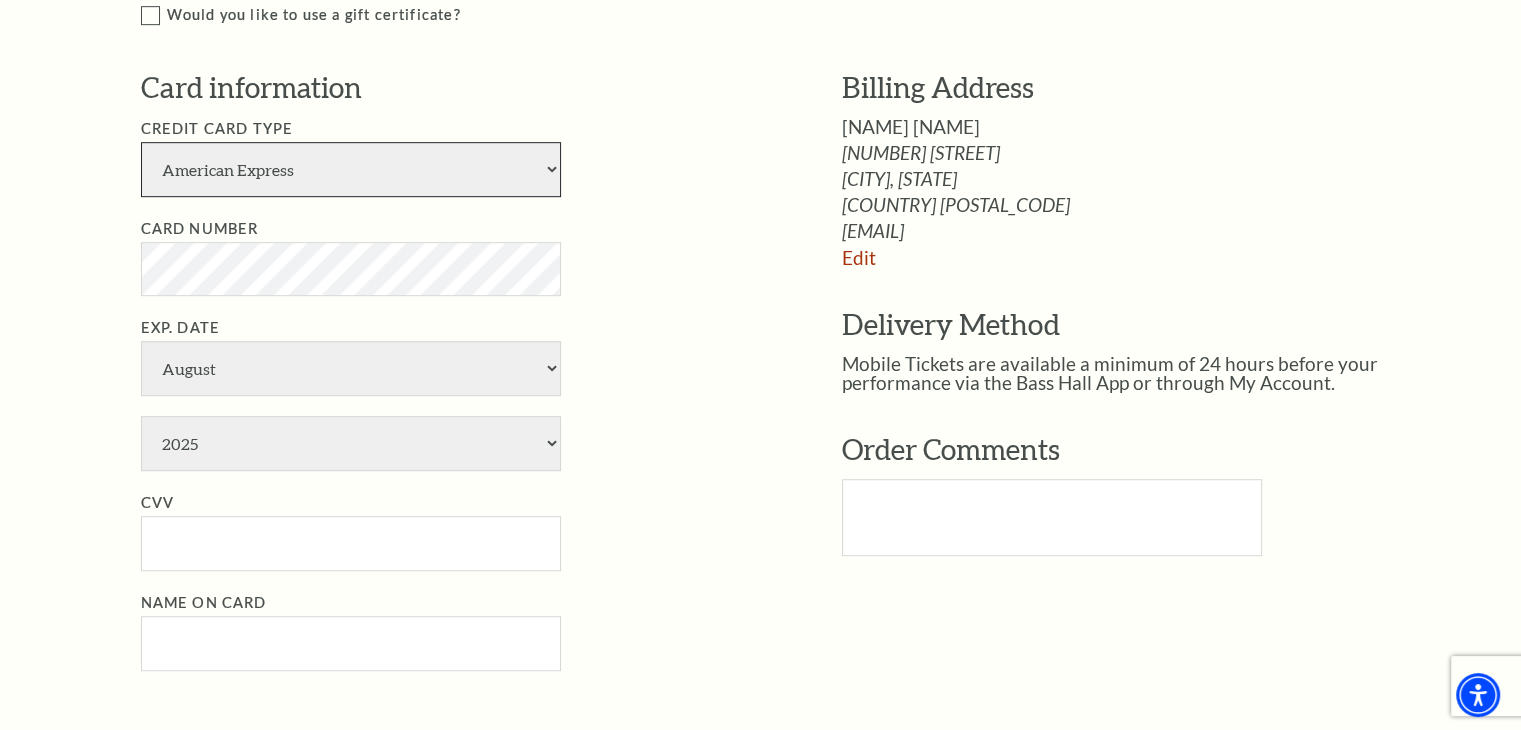 select on "25" 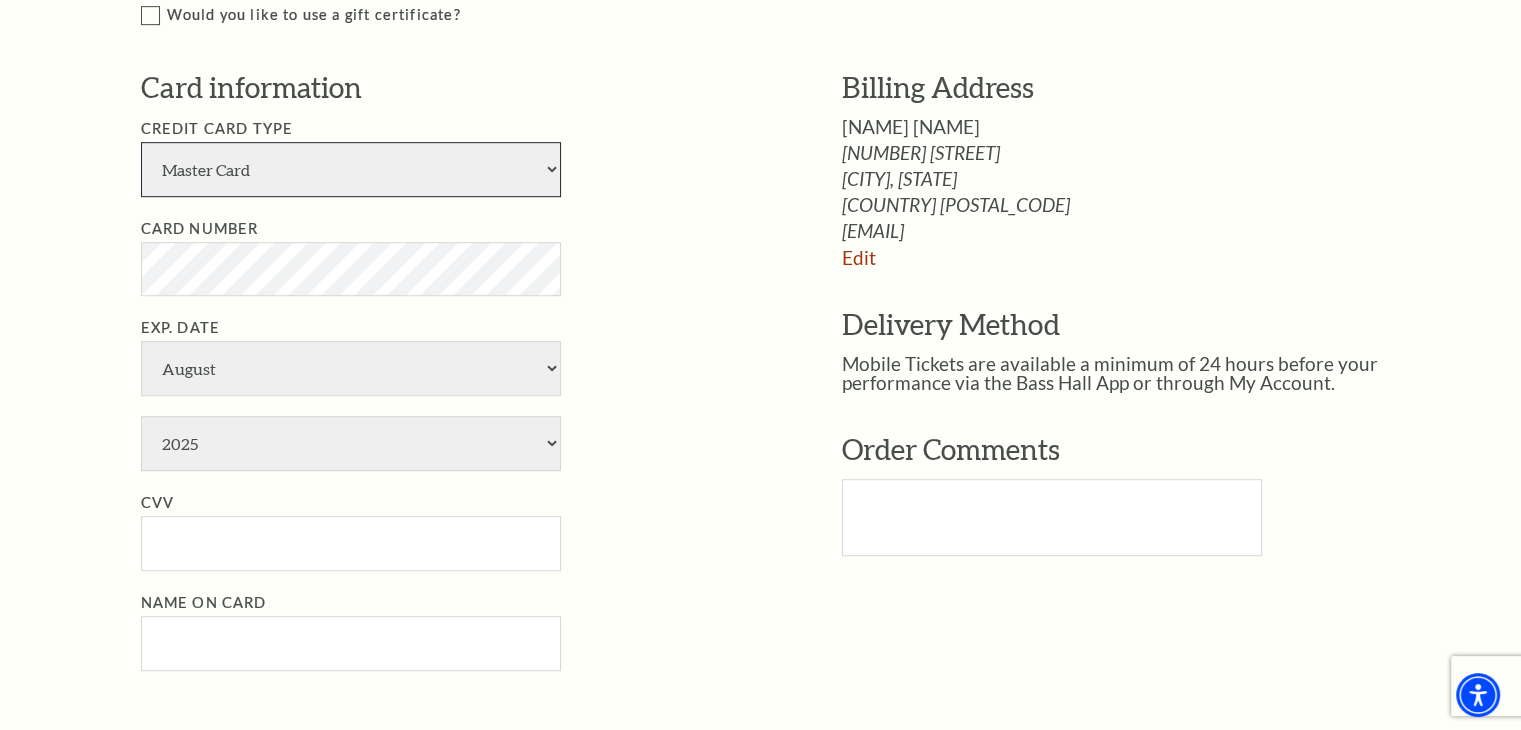 click on "American Express
Visa
Master Card
Discover" at bounding box center (351, 169) 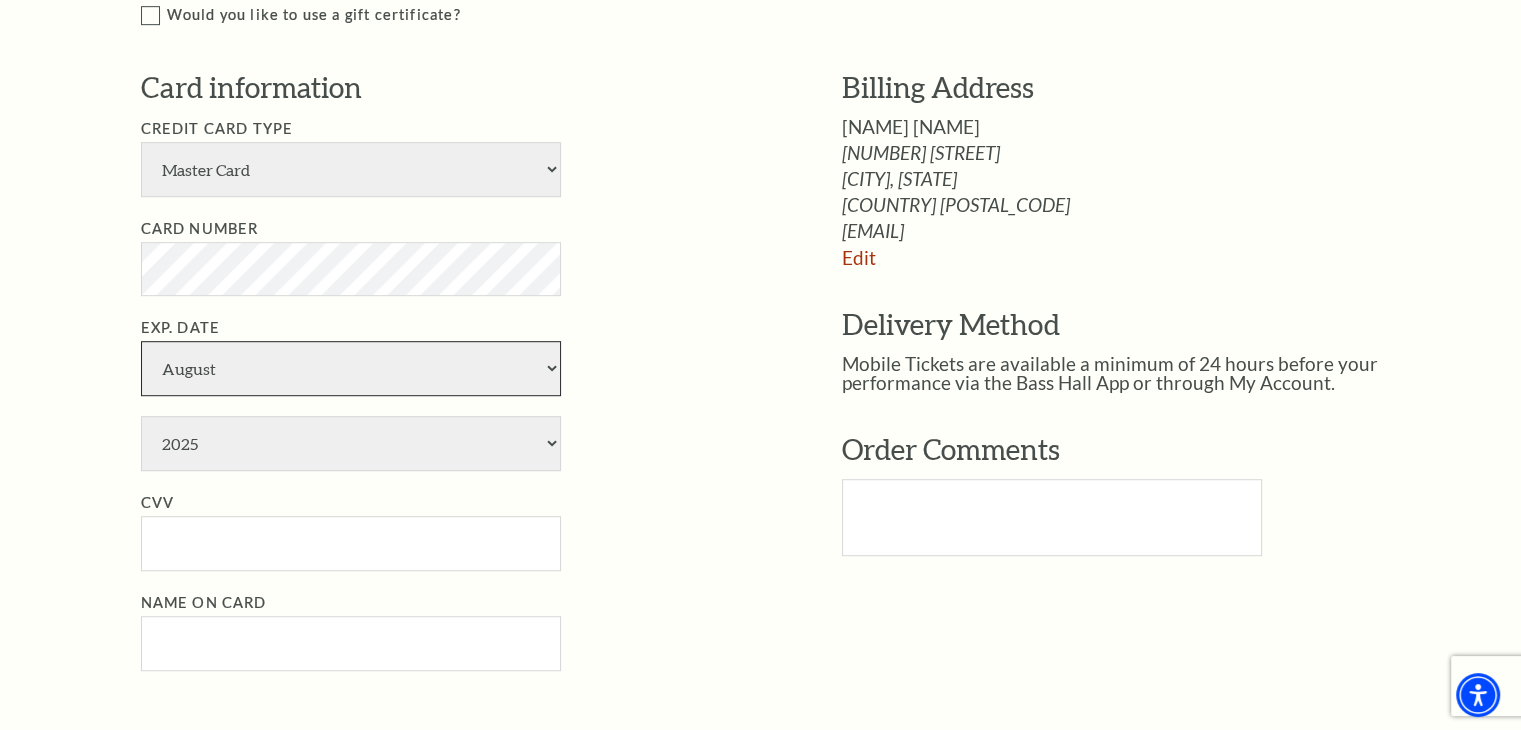 click on "January
February
March
April
May
June
July
August
September
October
November
December" at bounding box center [351, 368] 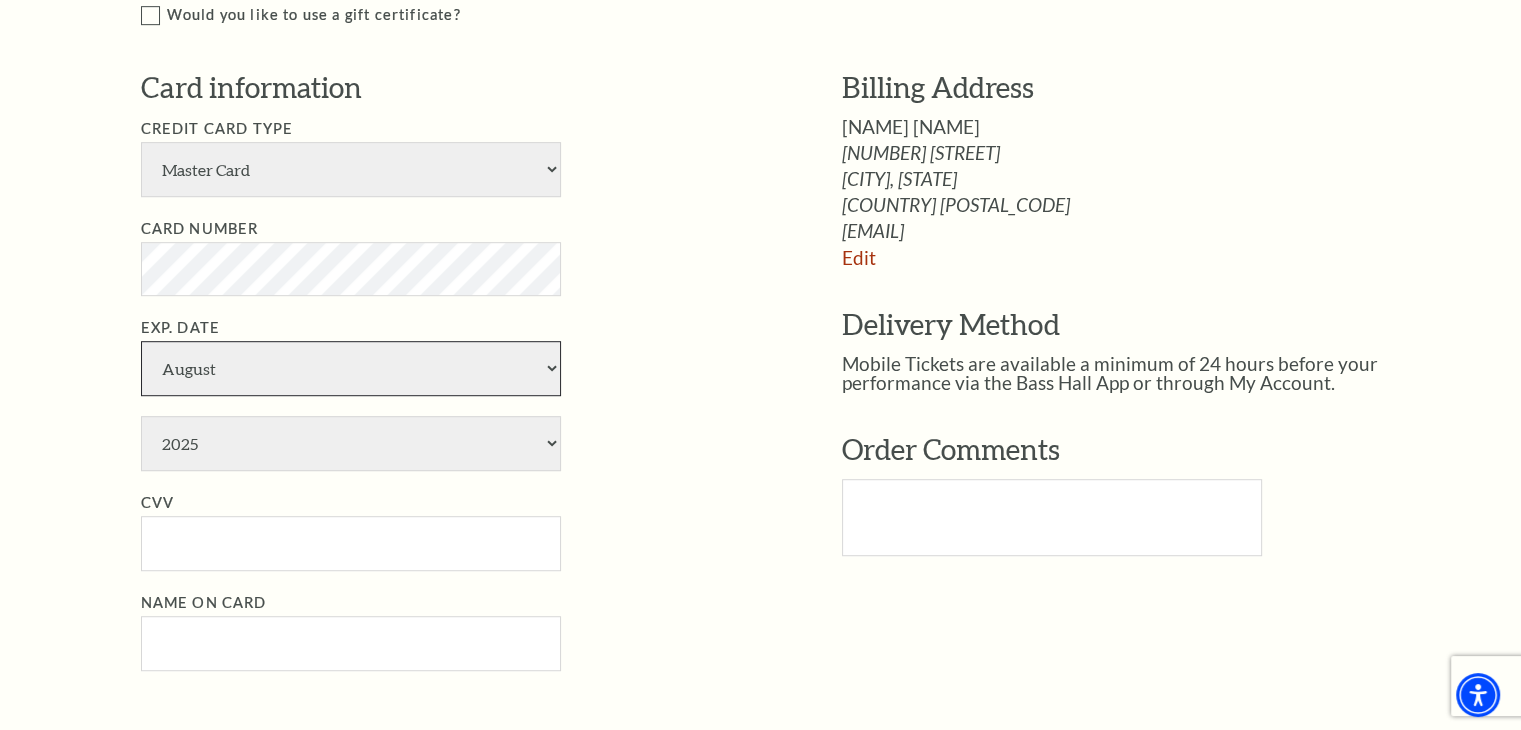 select on "7" 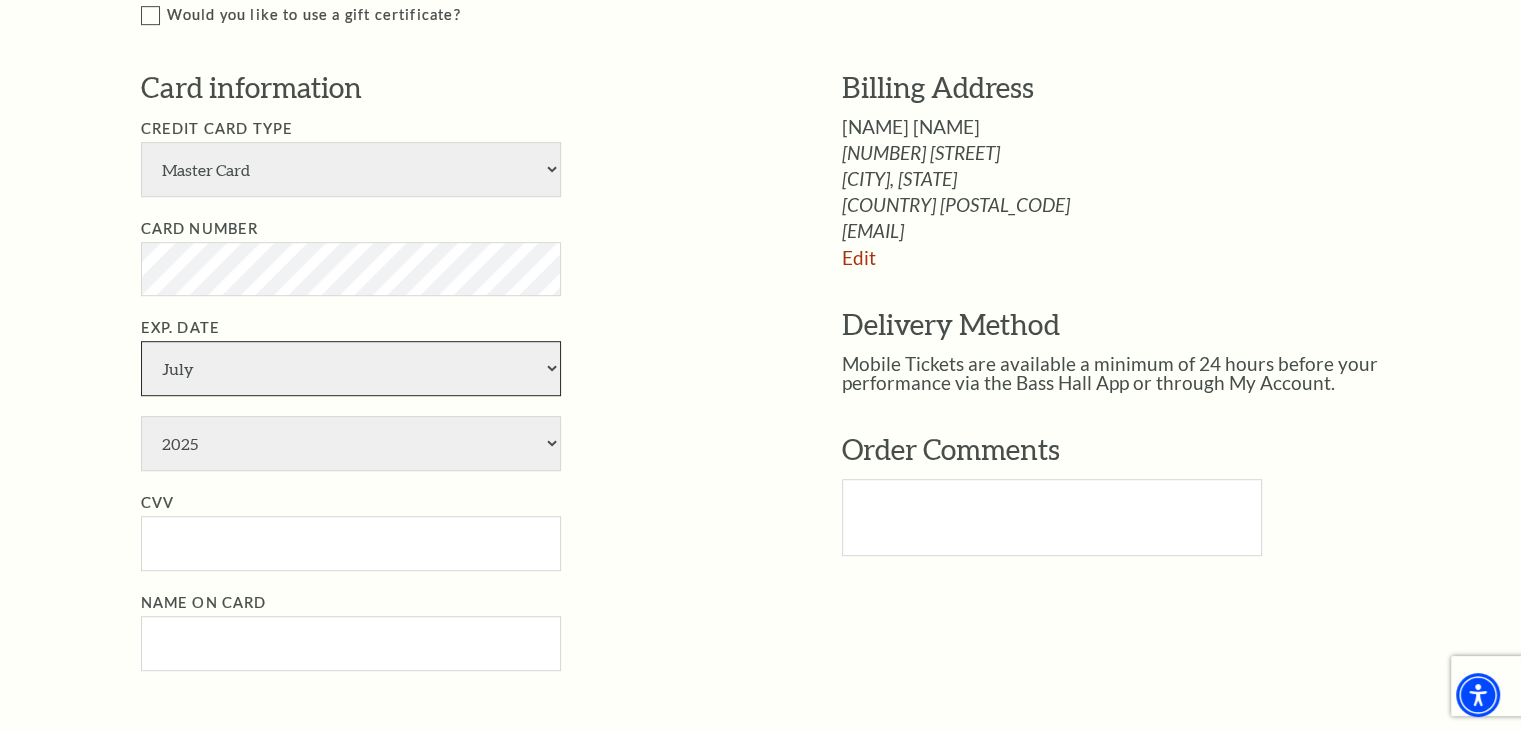 click on "January
February
March
April
May
June
July
August
September
October
November
December" at bounding box center [351, 368] 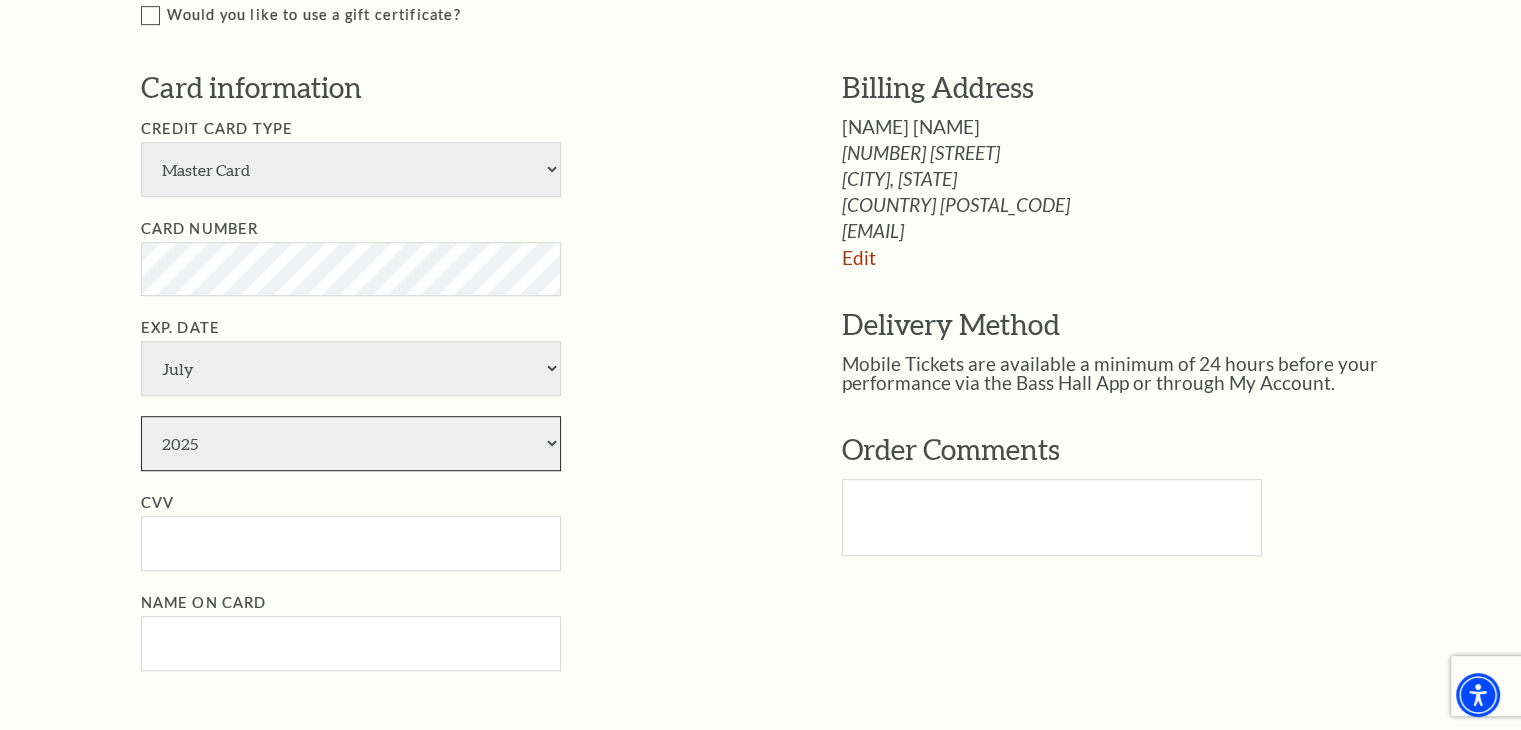 click on "2025
2026
2027
2028
2029
2030
2031
2032
2033
2034" at bounding box center [351, 443] 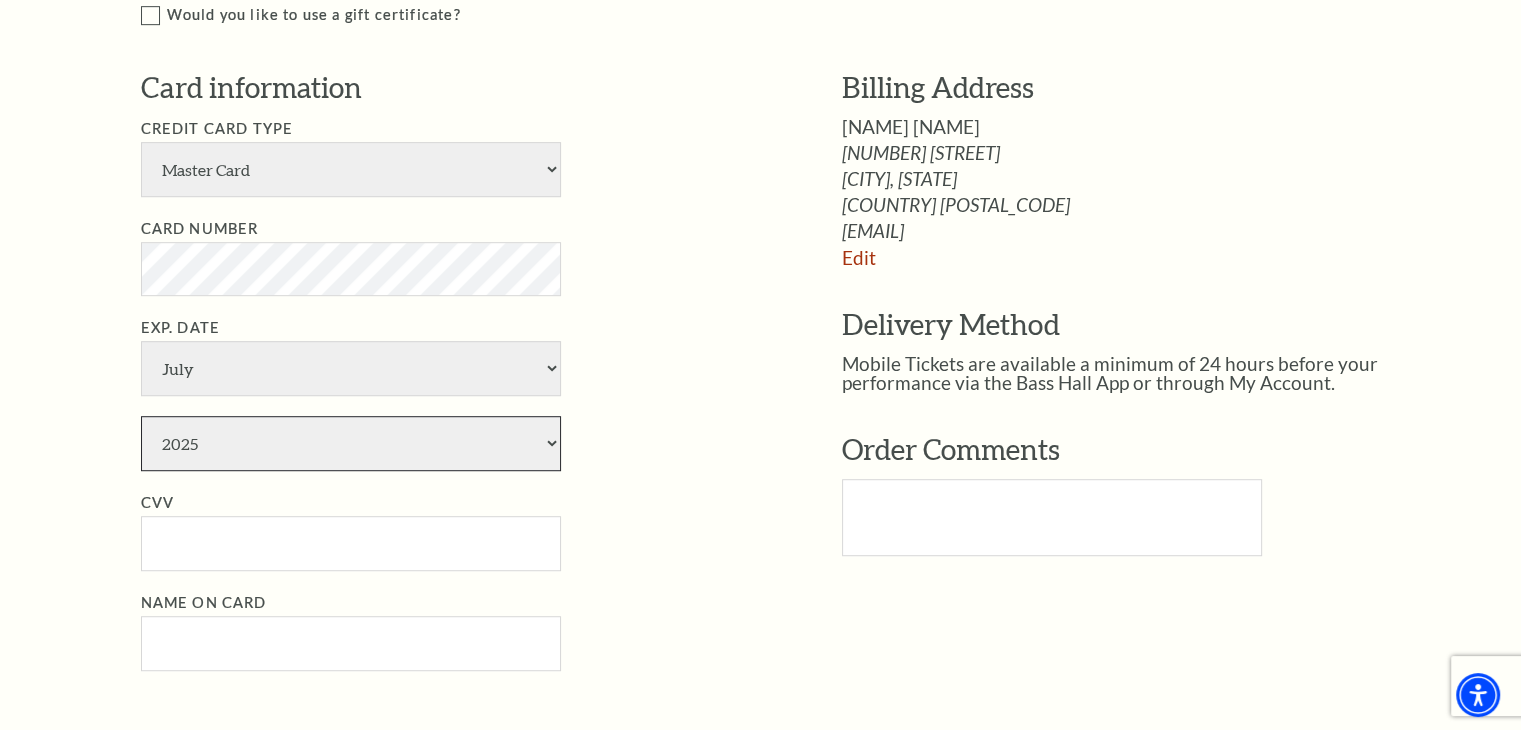 select on "2029" 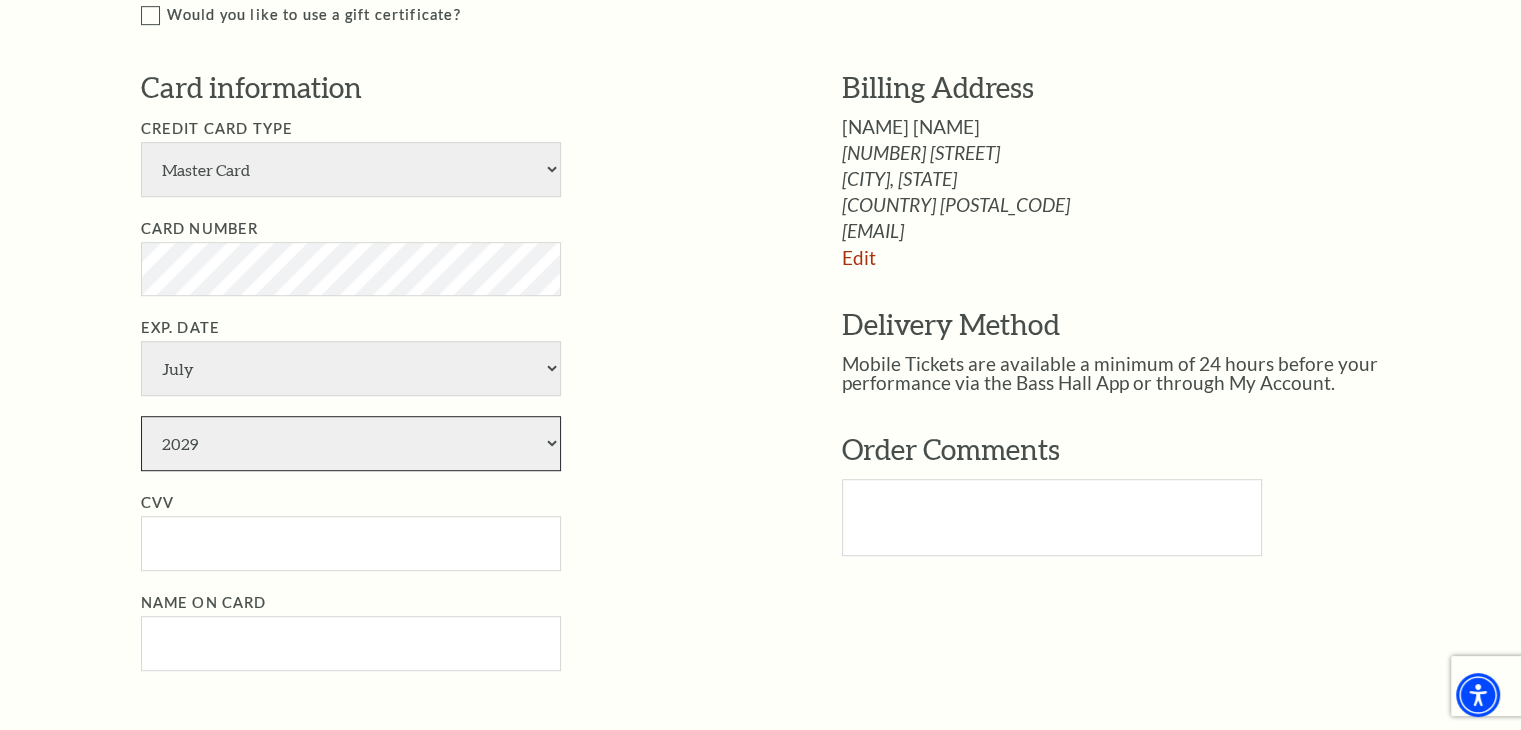 click on "2025
2026
2027
2028
2029
2030
2031
2032
2033
2034" at bounding box center [351, 443] 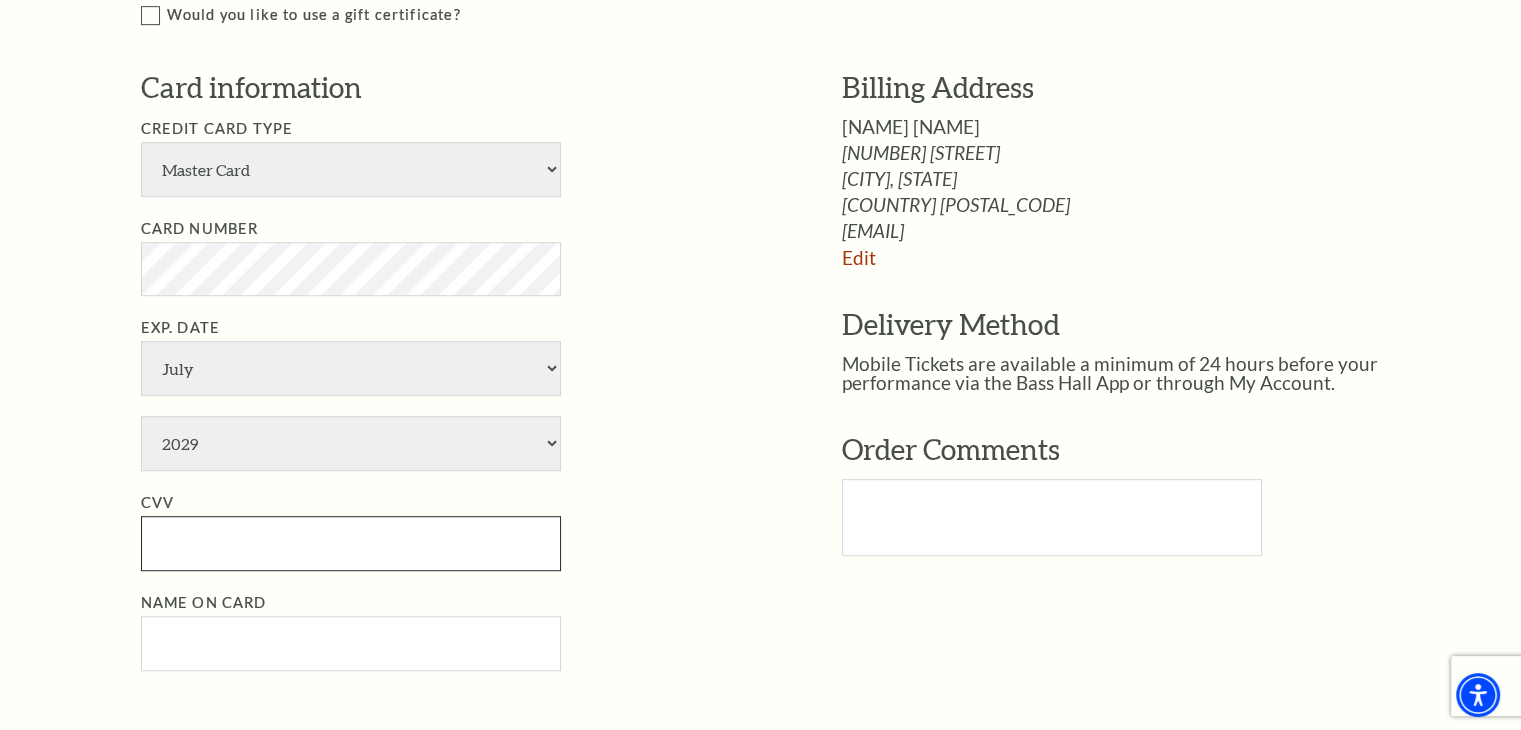 click on "CVV" at bounding box center (351, 543) 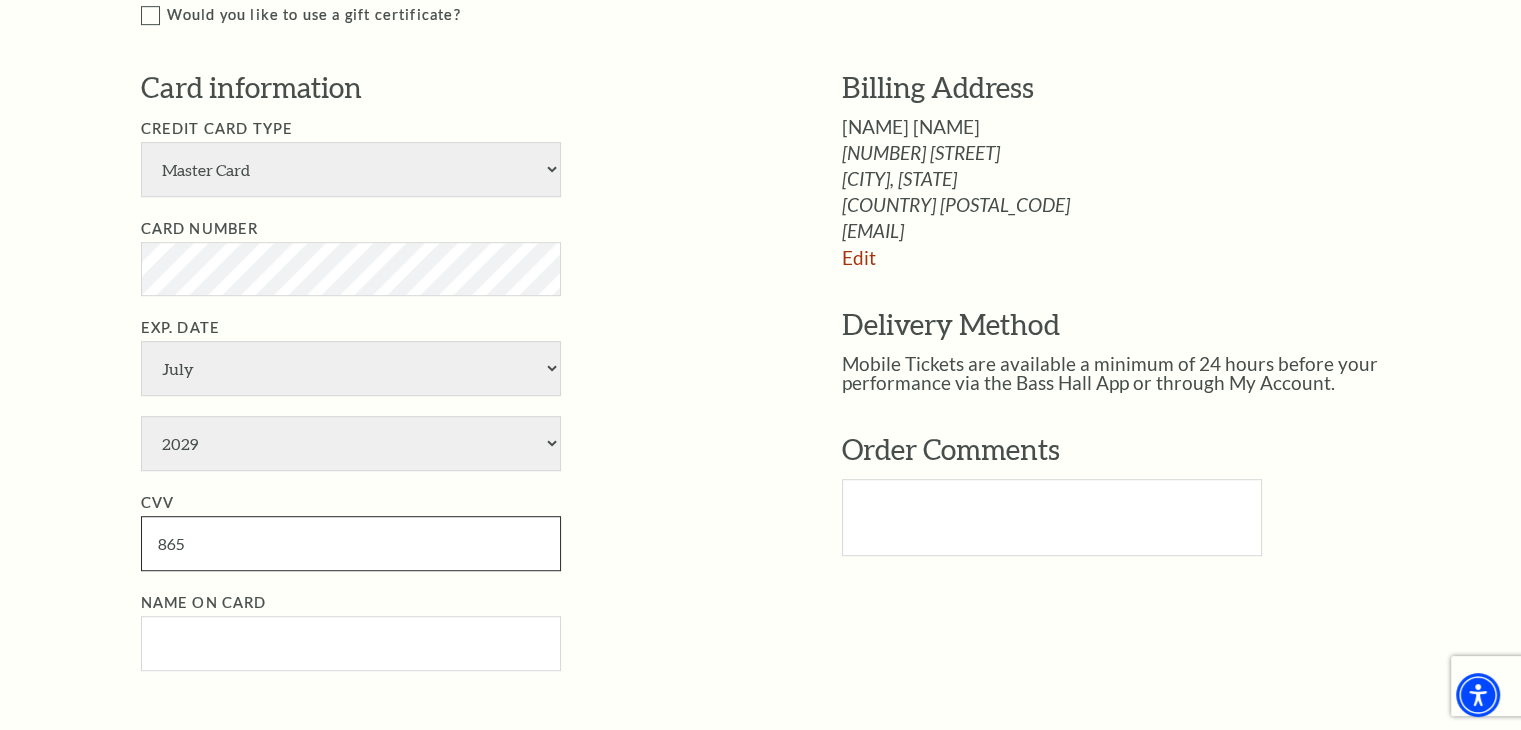 type on "865" 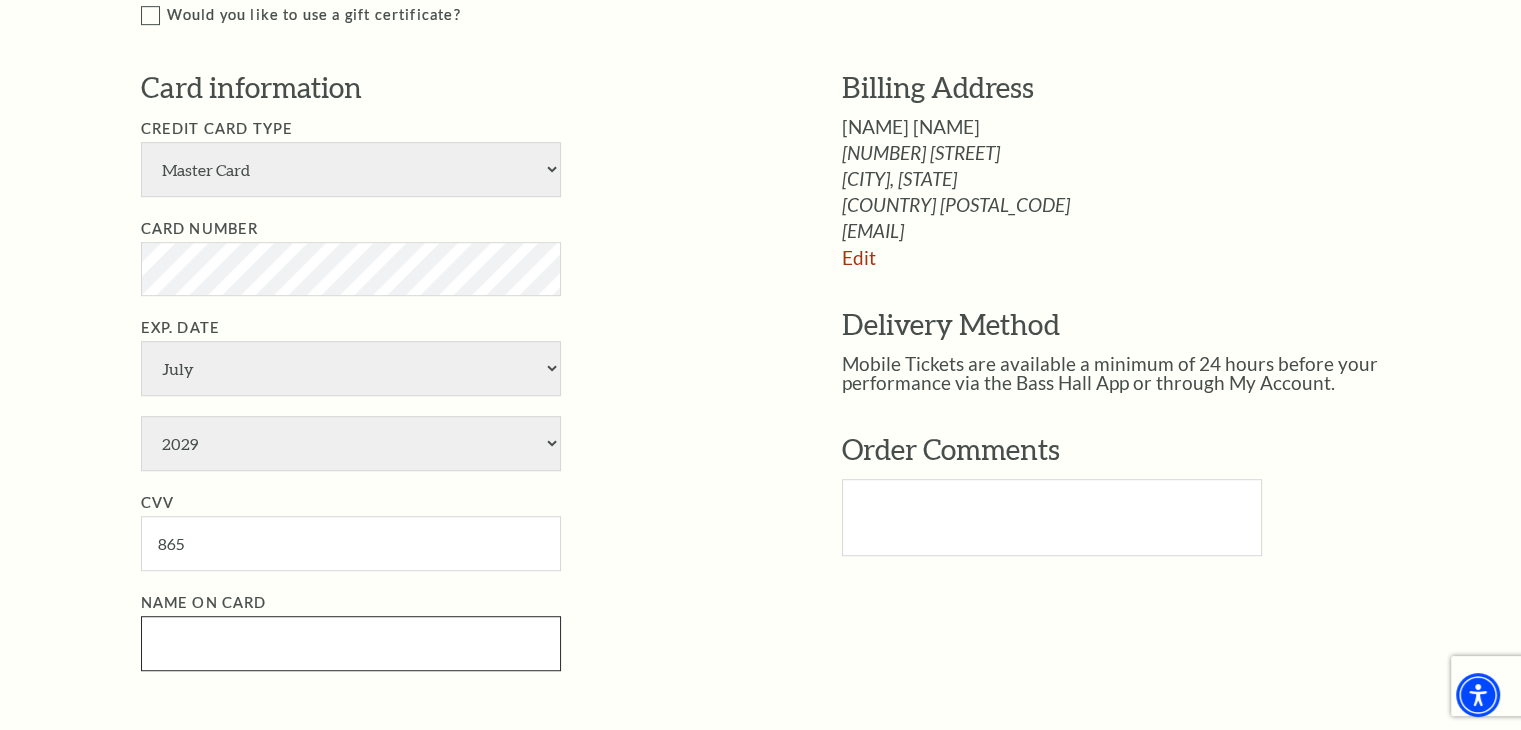 click on "Name on Card" at bounding box center (351, 643) 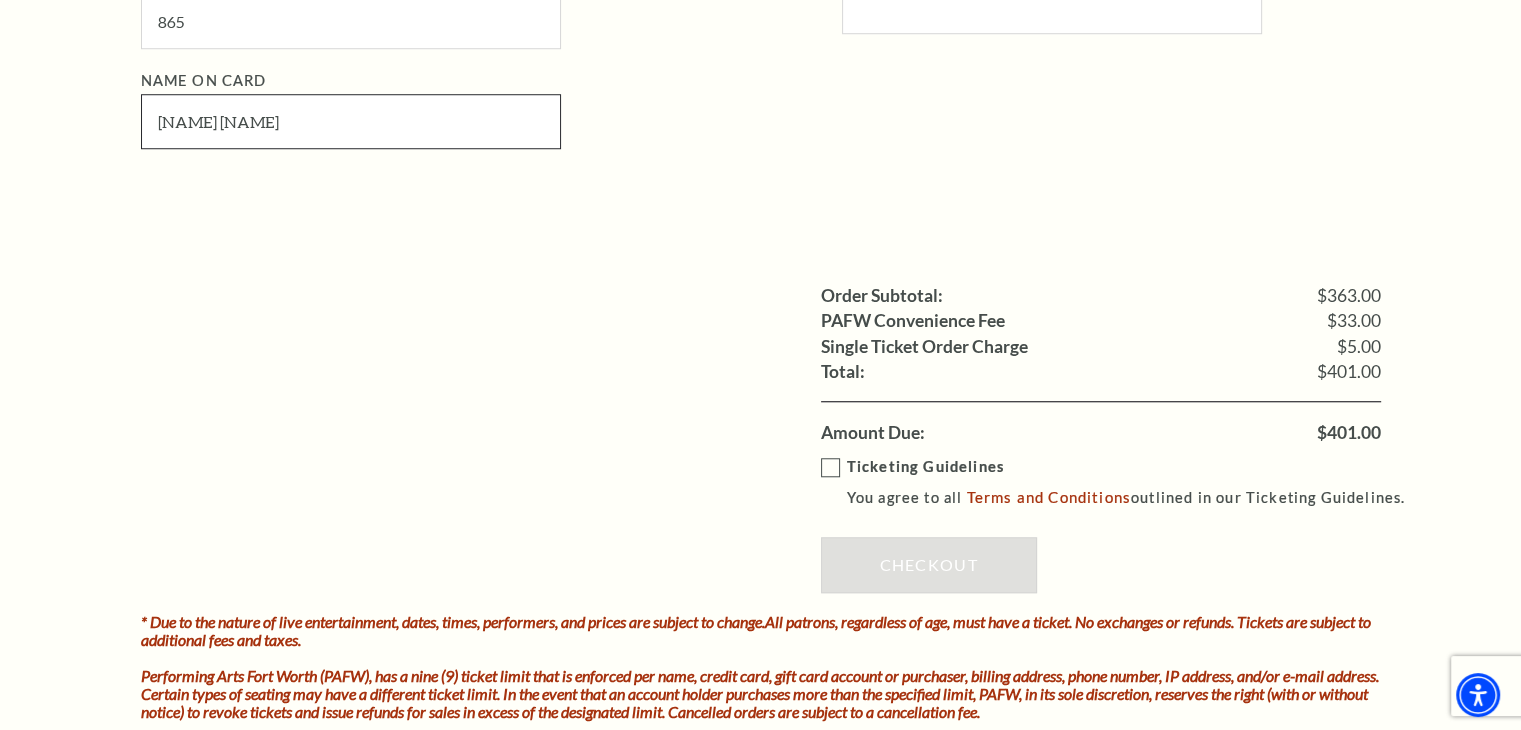 scroll, scrollTop: 1707, scrollLeft: 0, axis: vertical 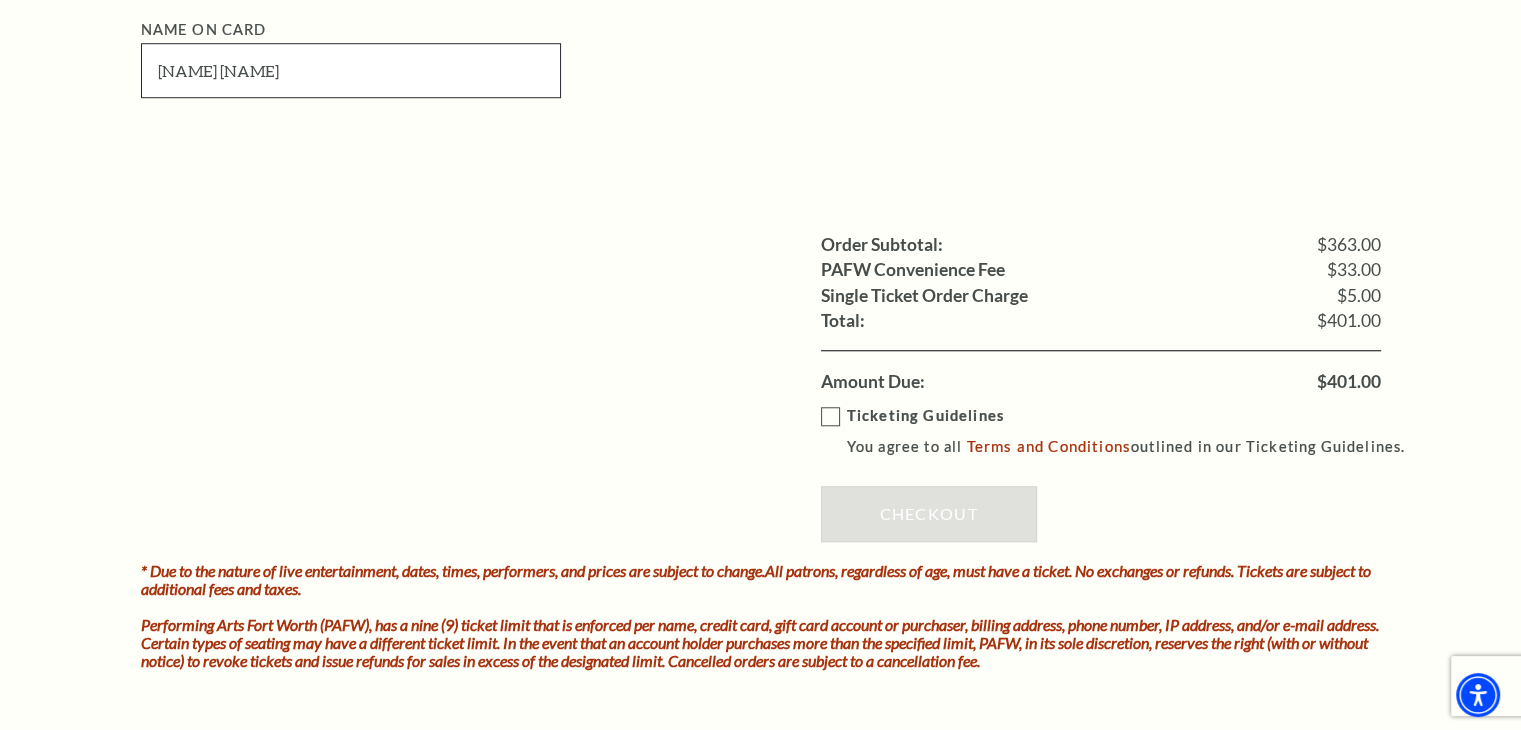 type on "[NAME] [NAME]" 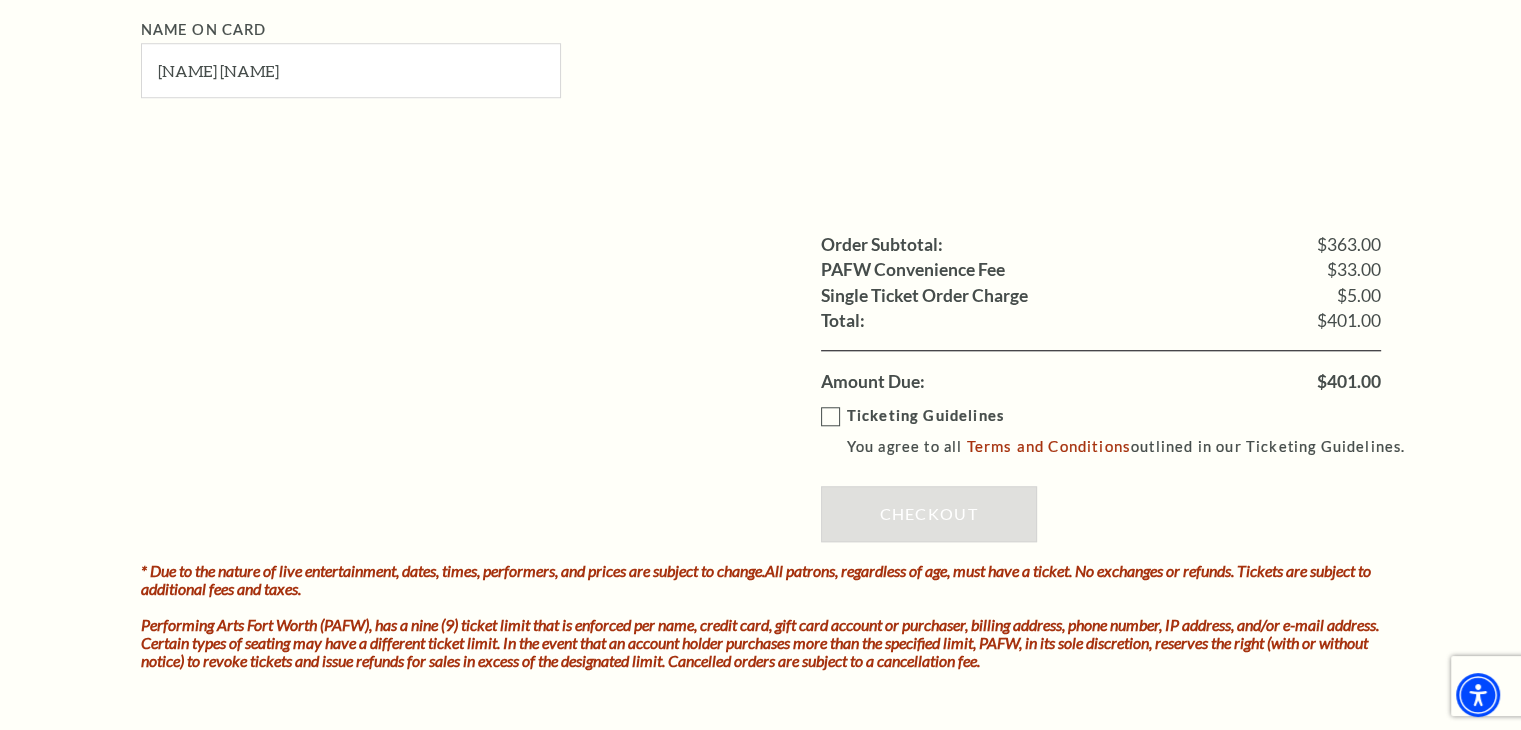click on "Ticketing Guidelines
You agree to all   Terms and Conditions  outlined in our Ticketing Guidelines." at bounding box center (1122, 431) 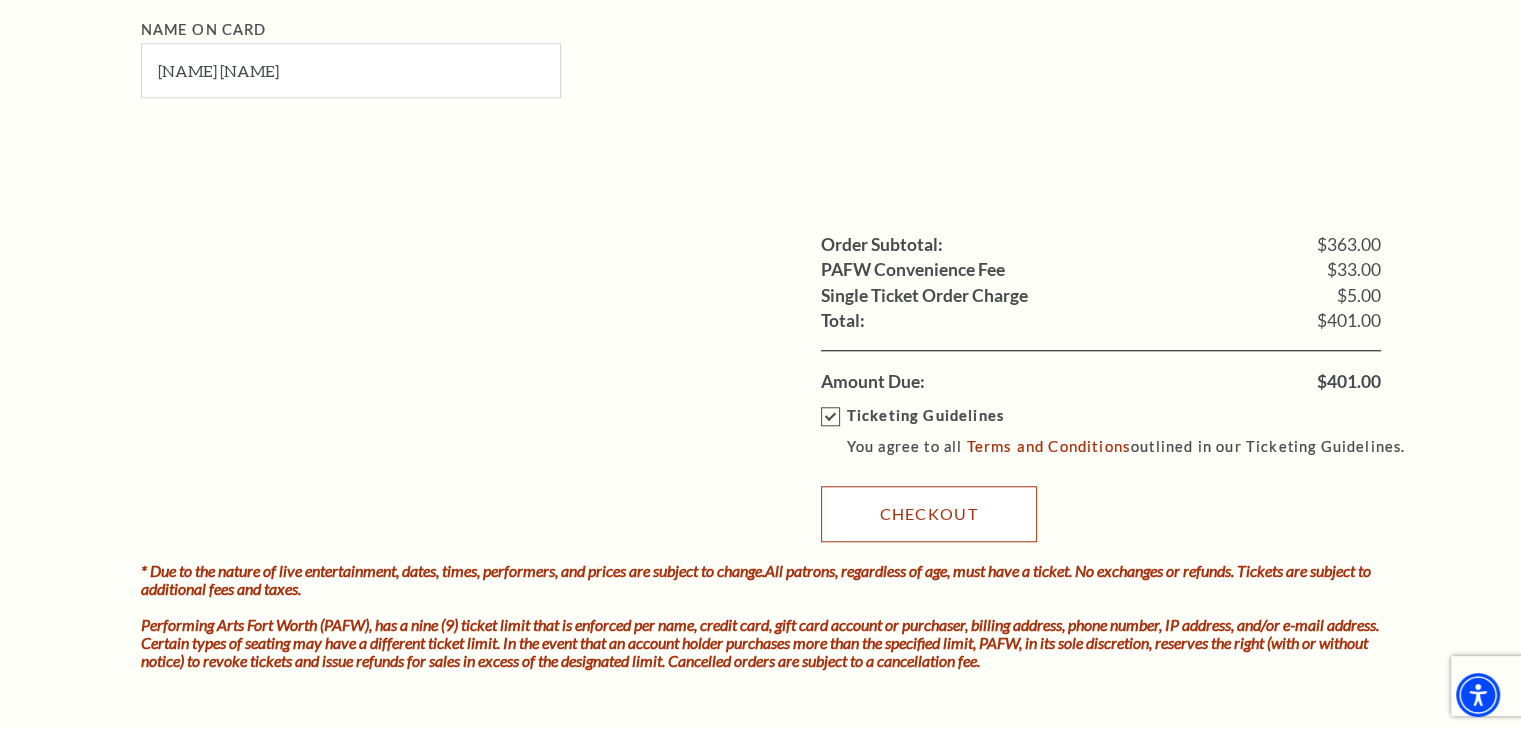 click on "Checkout" at bounding box center (929, 514) 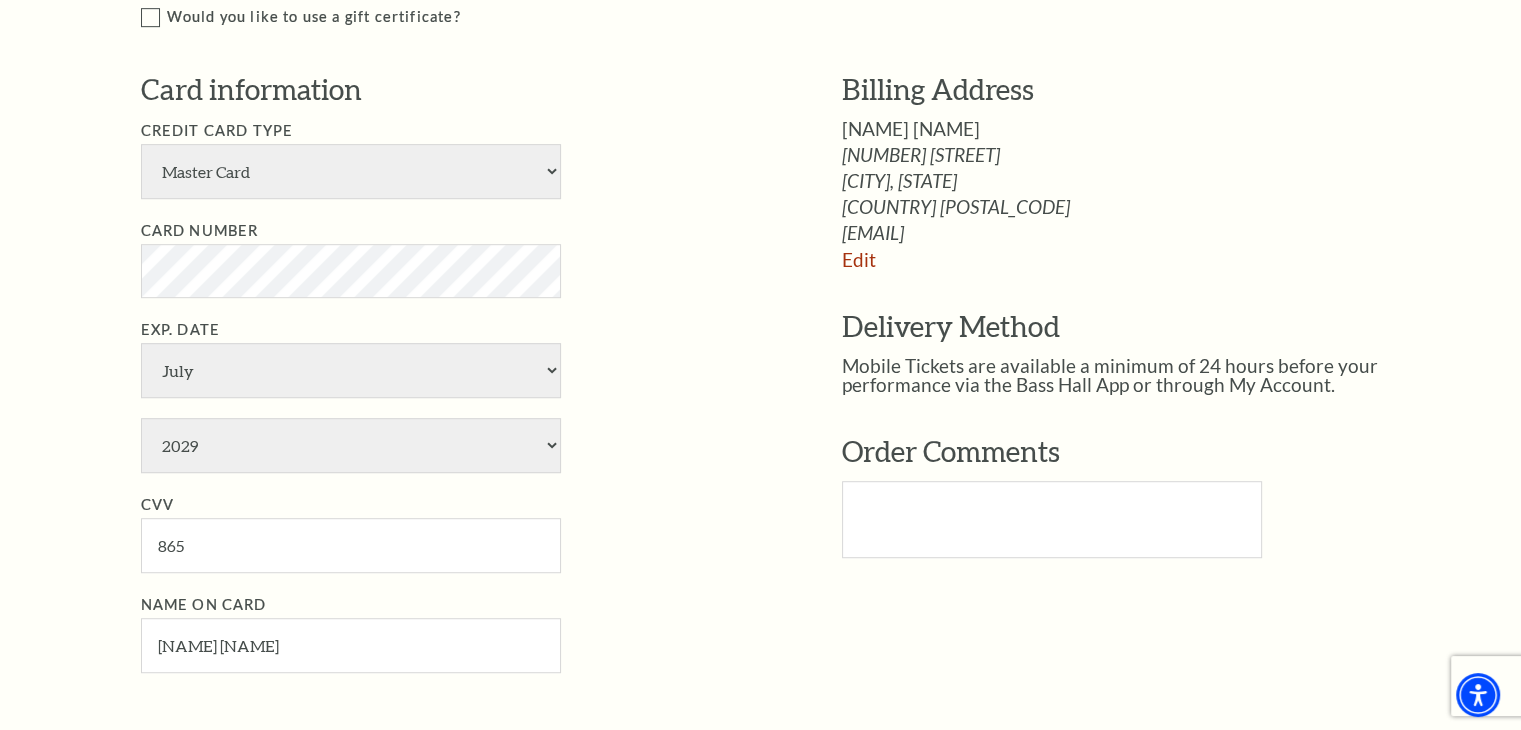 scroll, scrollTop: 1151, scrollLeft: 0, axis: vertical 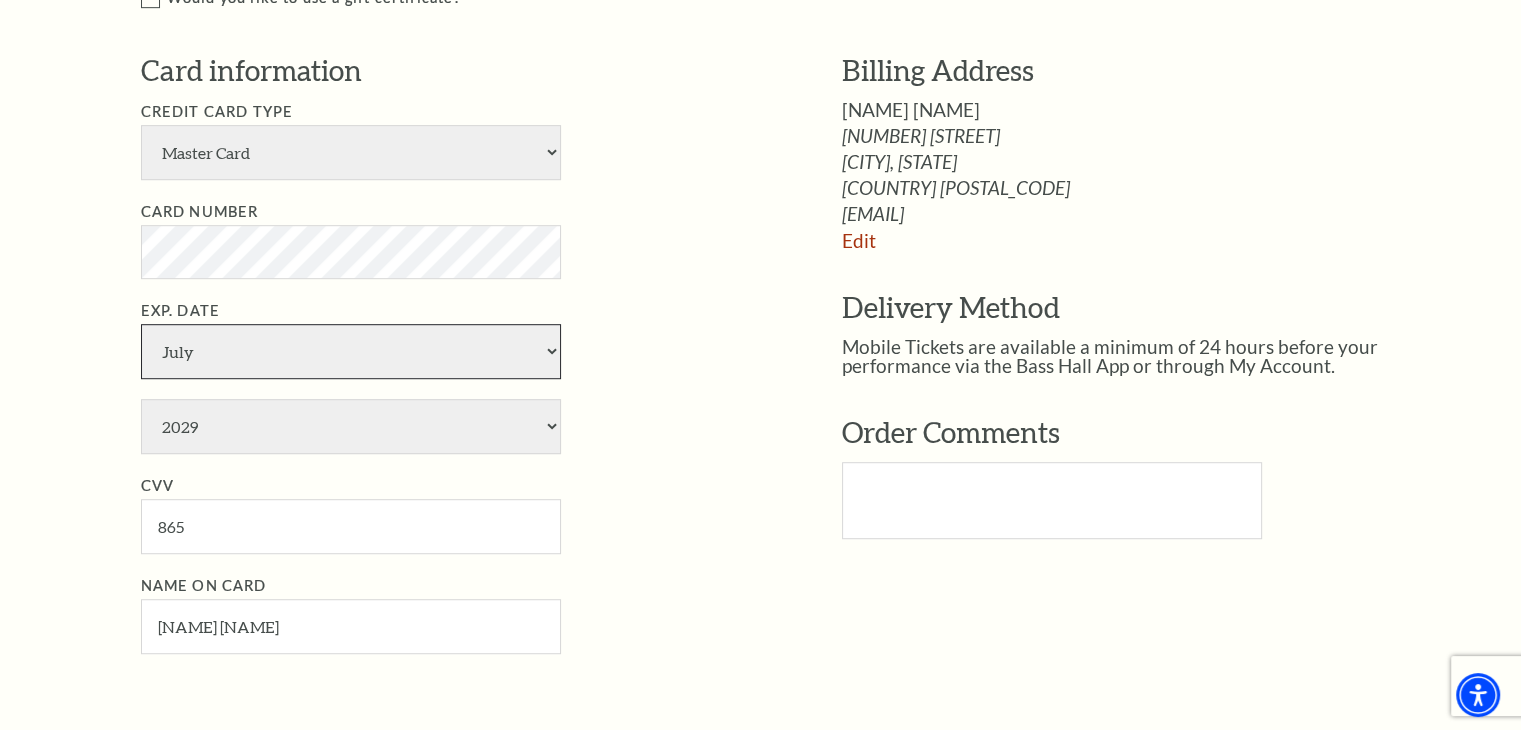 click on "January
February
March
April
May
June
July
August
September
October
November
December" at bounding box center [351, 351] 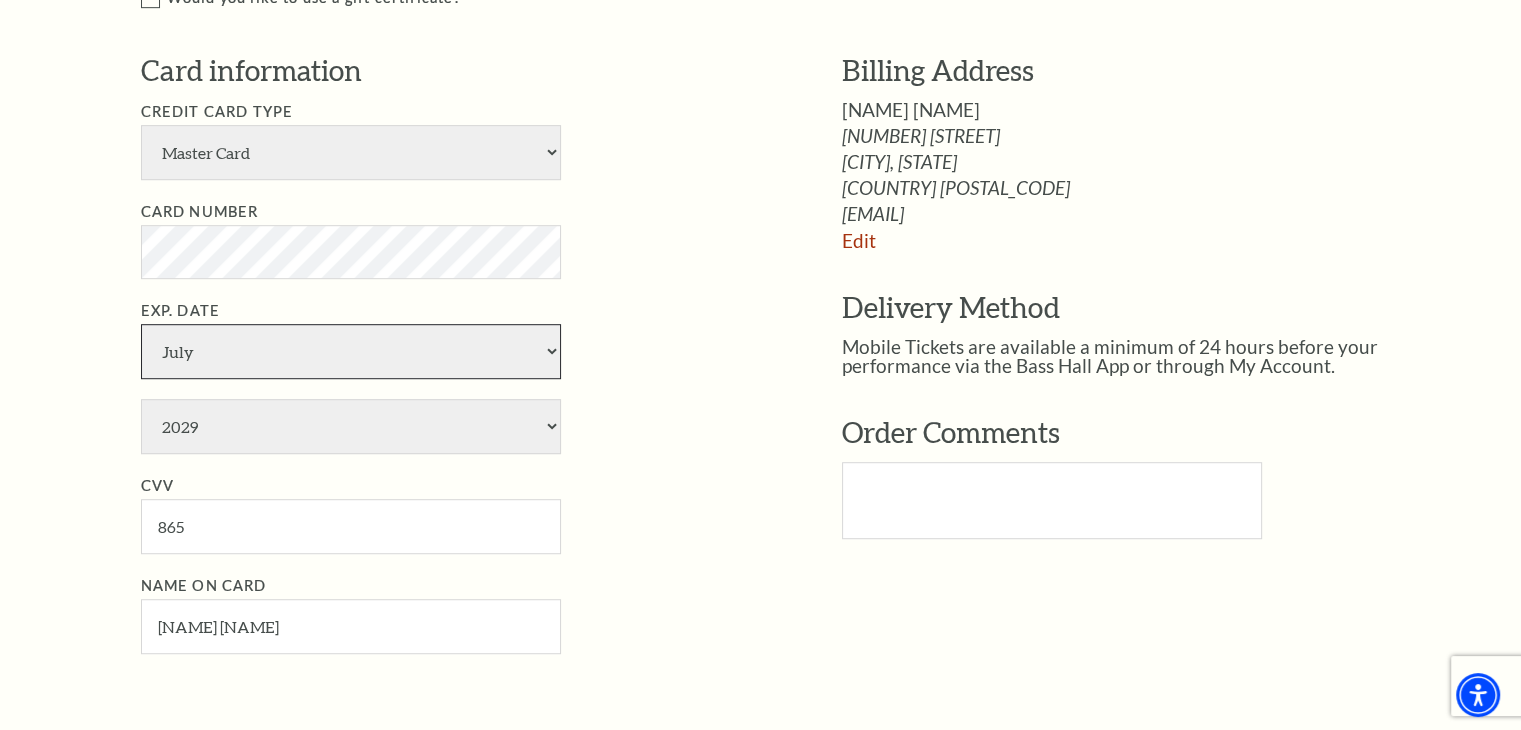 select on "6" 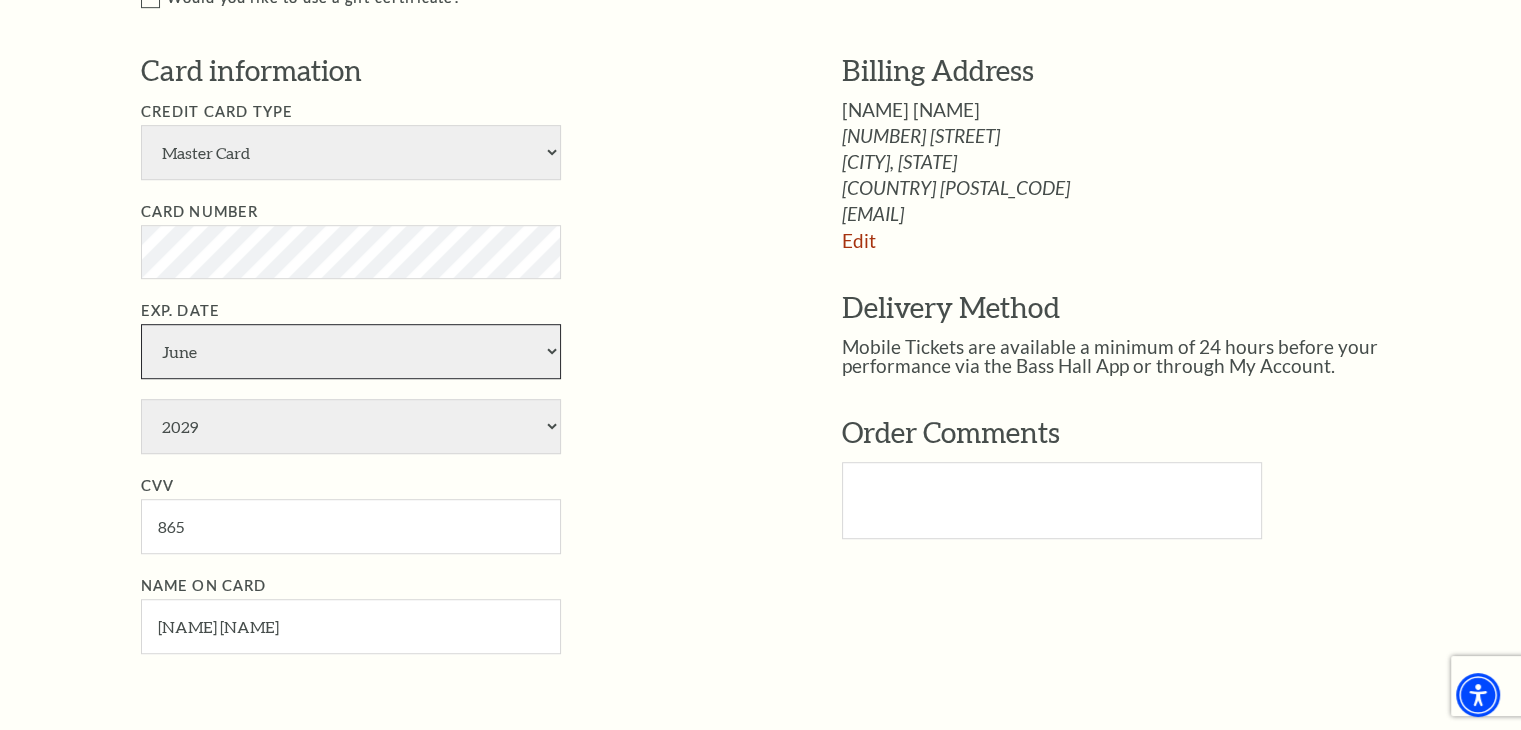 click on "January
February
March
April
May
June
July
August
September
October
November
December" at bounding box center (351, 351) 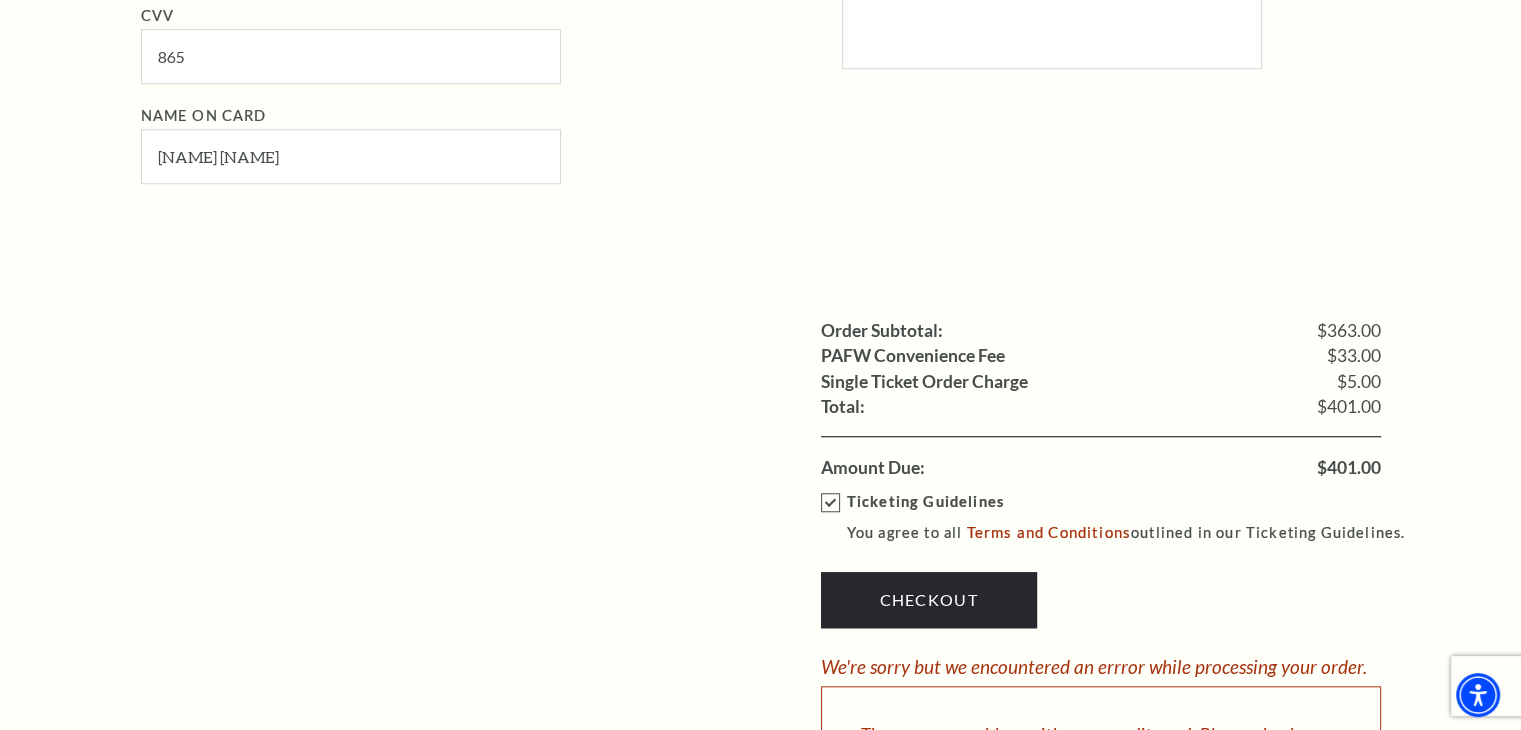 scroll, scrollTop: 1643, scrollLeft: 0, axis: vertical 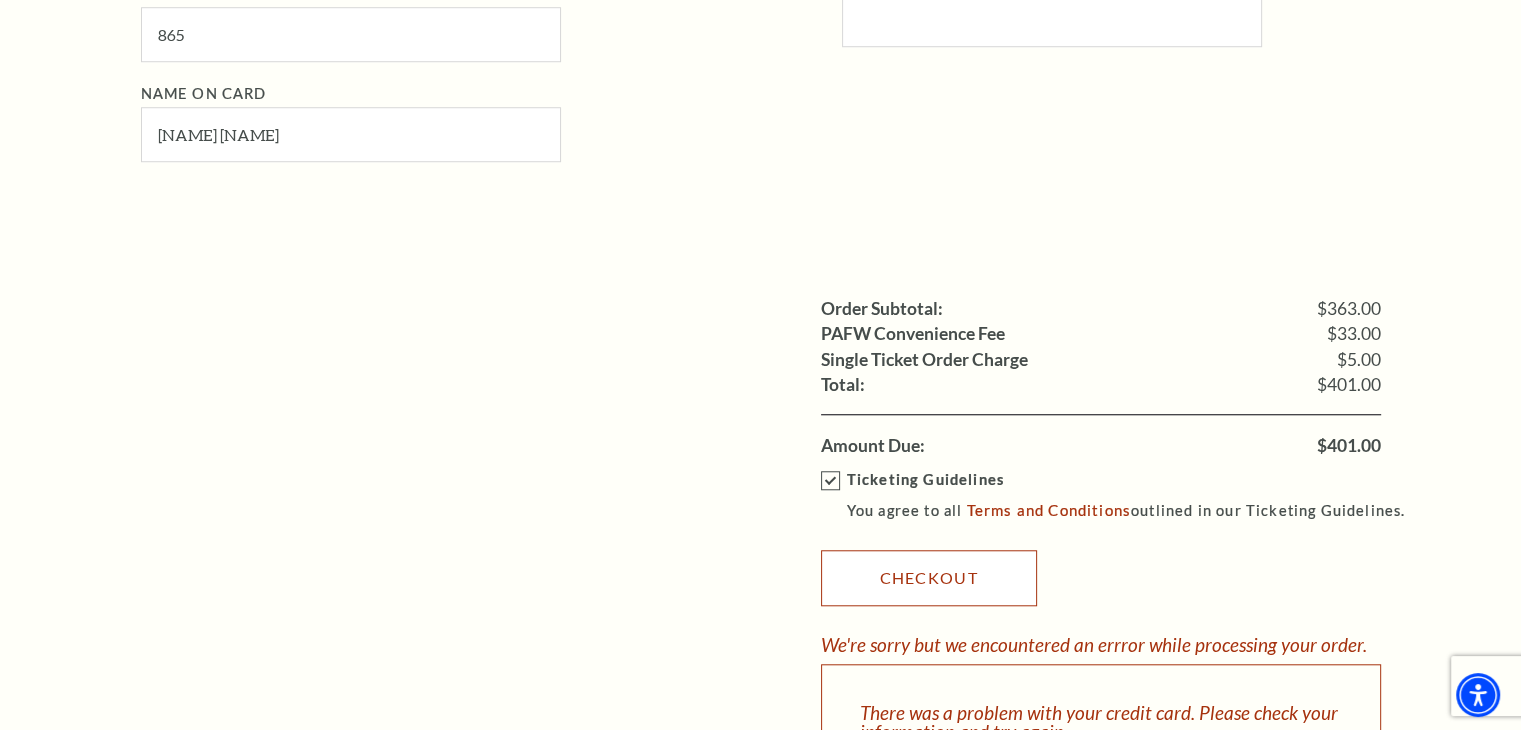 click on "Checkout" at bounding box center [929, 578] 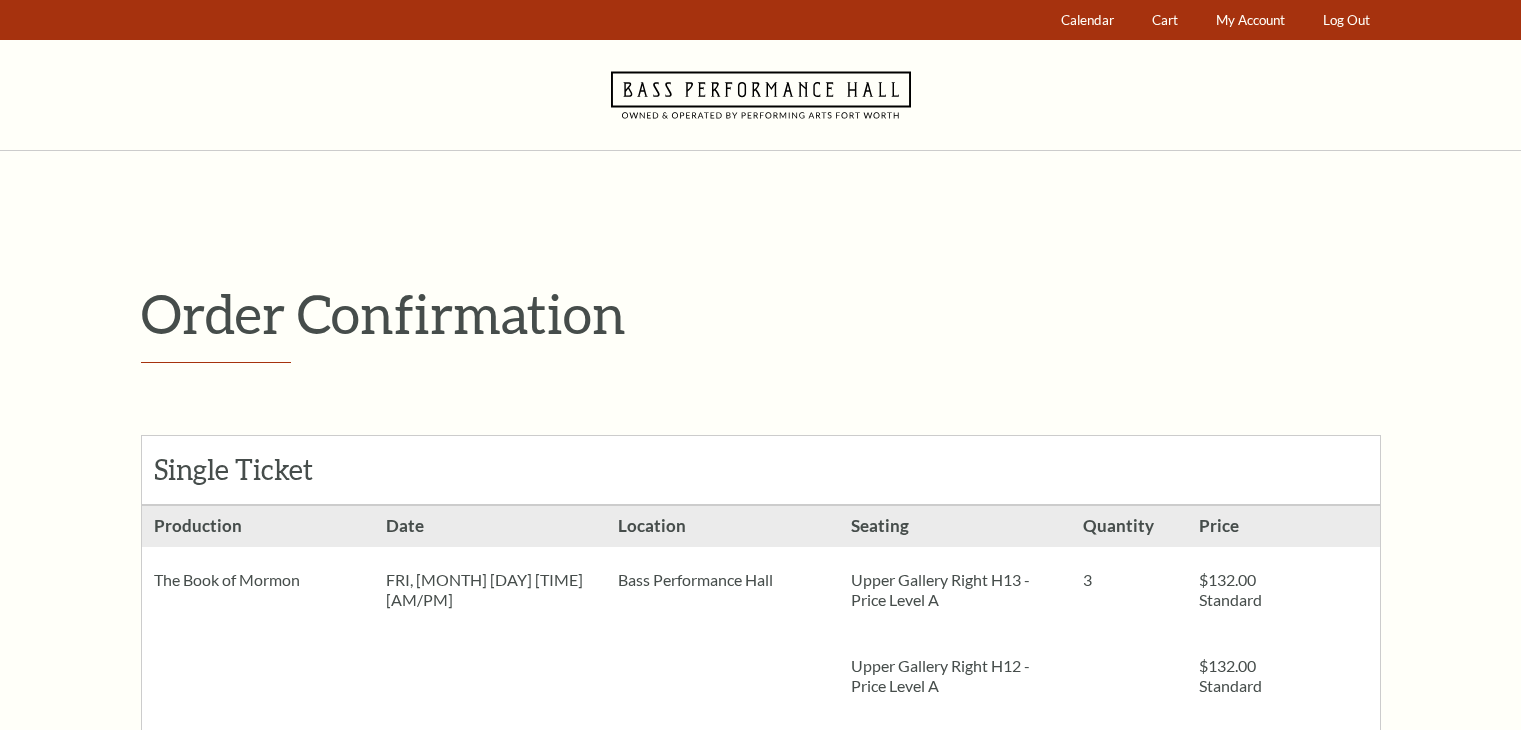 scroll, scrollTop: 0, scrollLeft: 0, axis: both 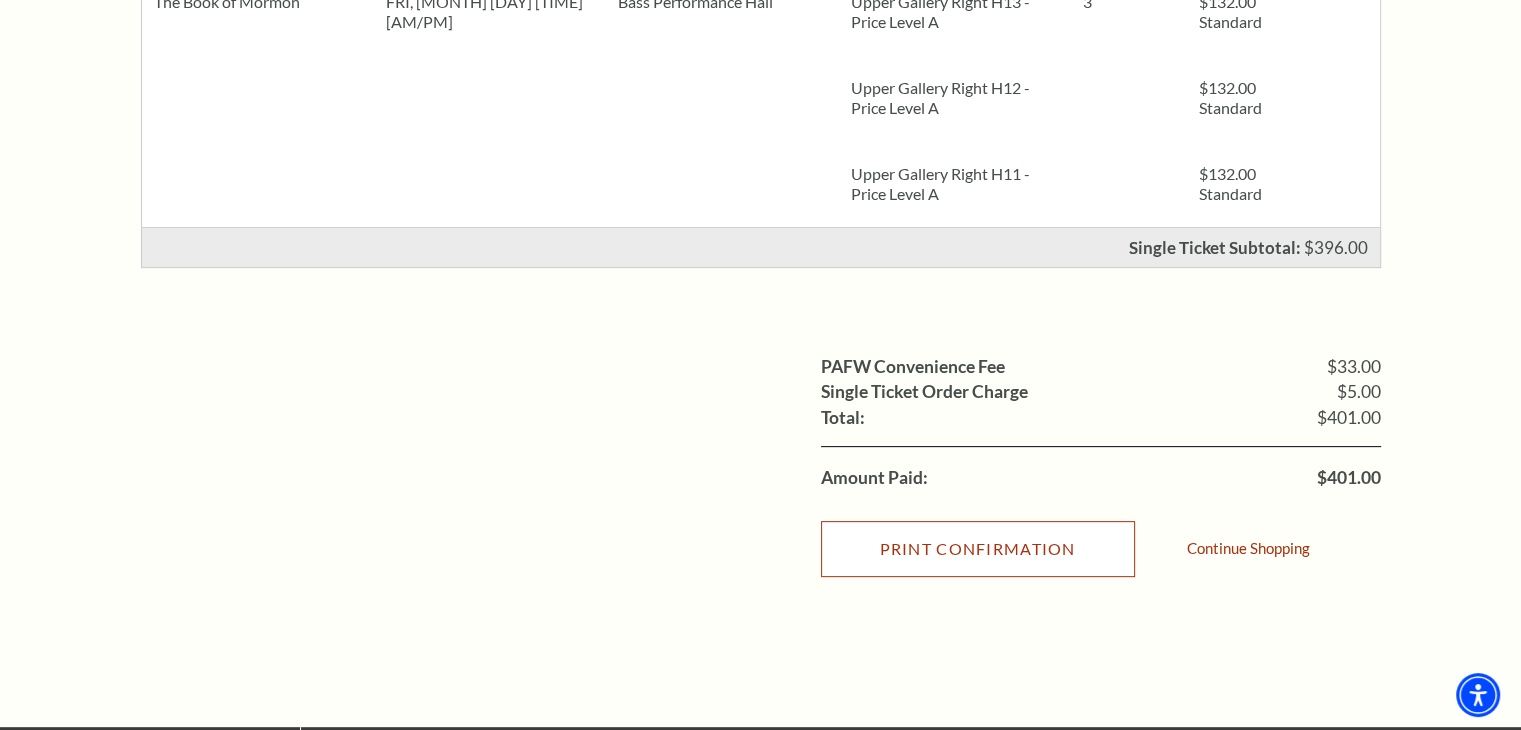 click on "Print Confirmation" at bounding box center [978, 549] 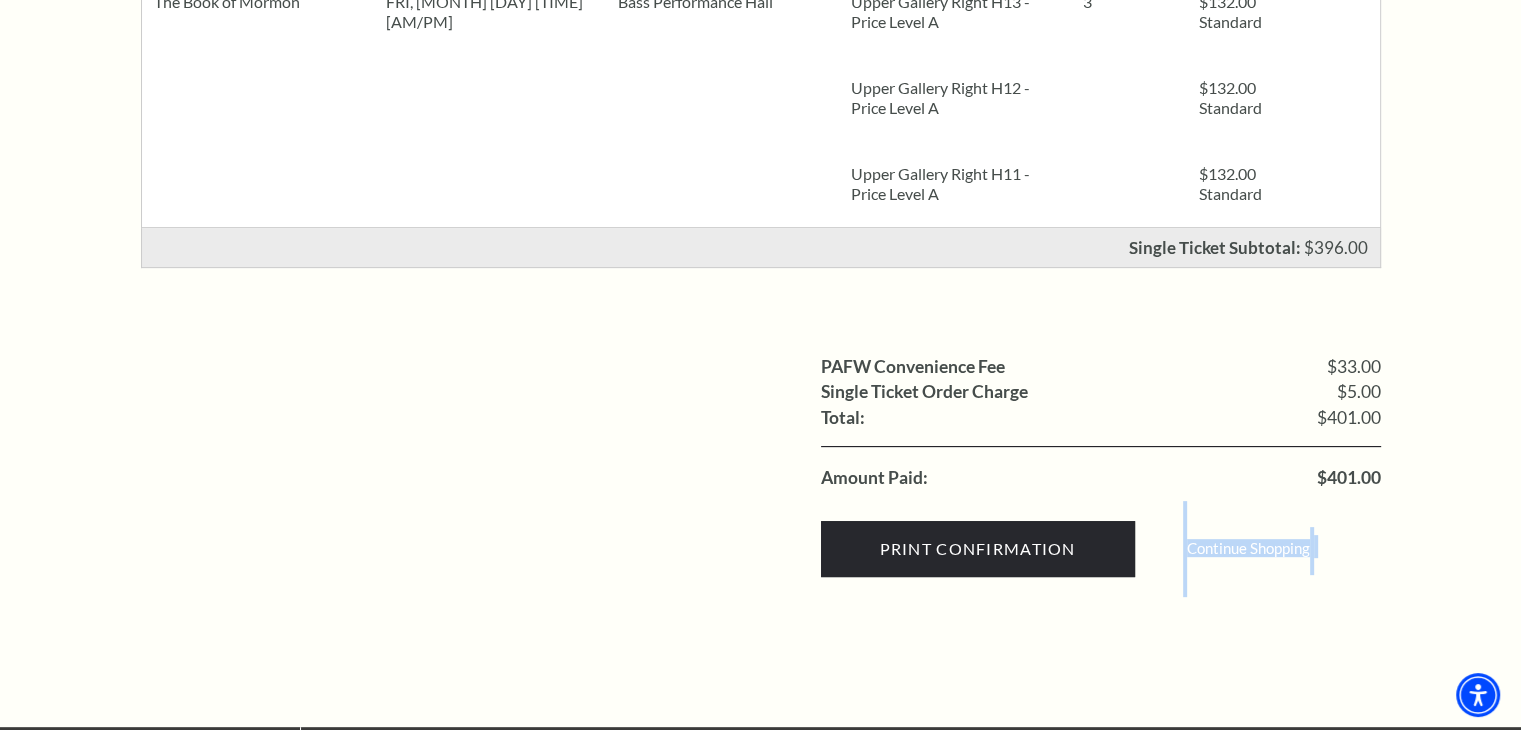 drag, startPoint x: 1514, startPoint y: 489, endPoint x: 1509, endPoint y: 457, distance: 32.38827 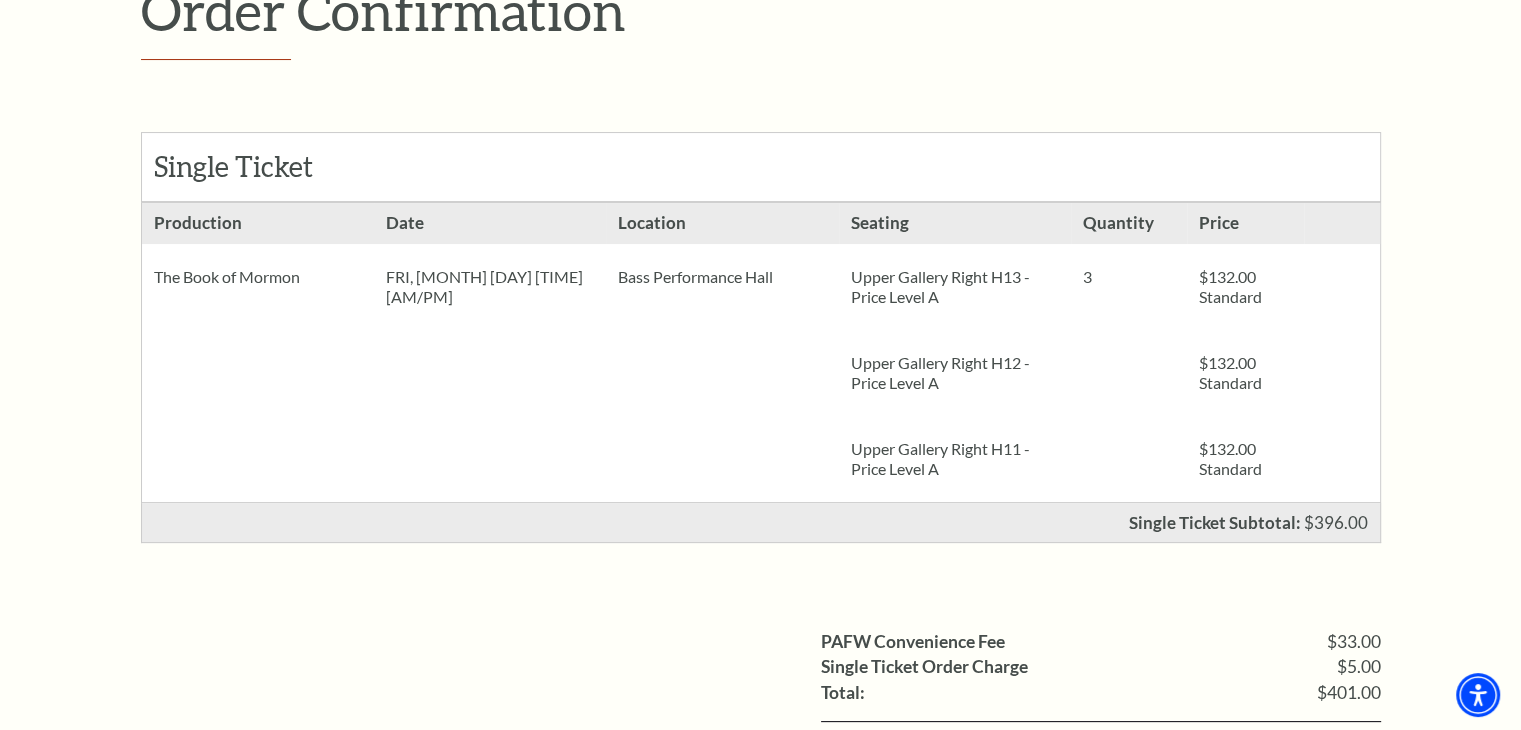 scroll, scrollTop: 300, scrollLeft: 0, axis: vertical 